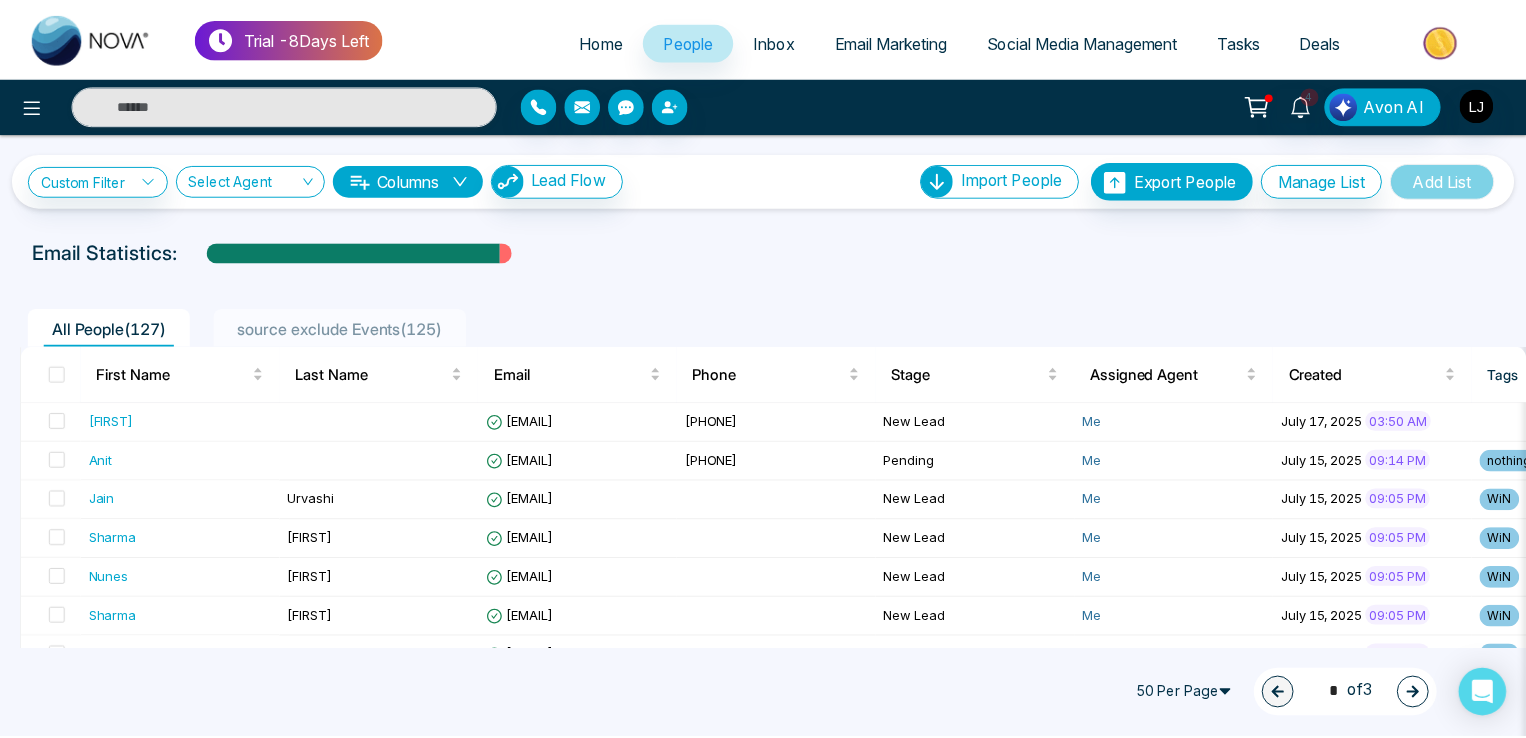 scroll, scrollTop: 0, scrollLeft: 0, axis: both 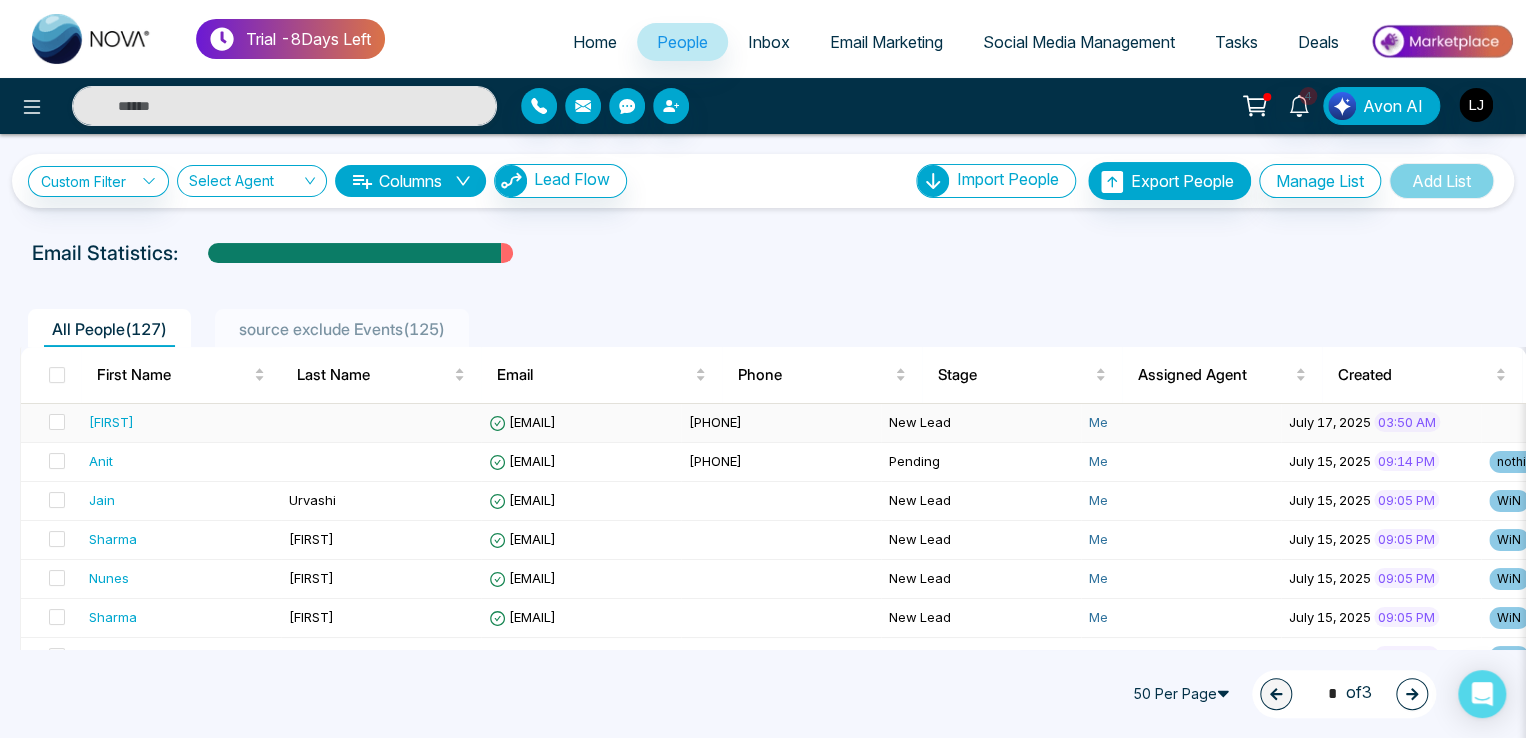 click on "[FIRST]@[EXAMPLE.COM]" at bounding box center (522, 422) 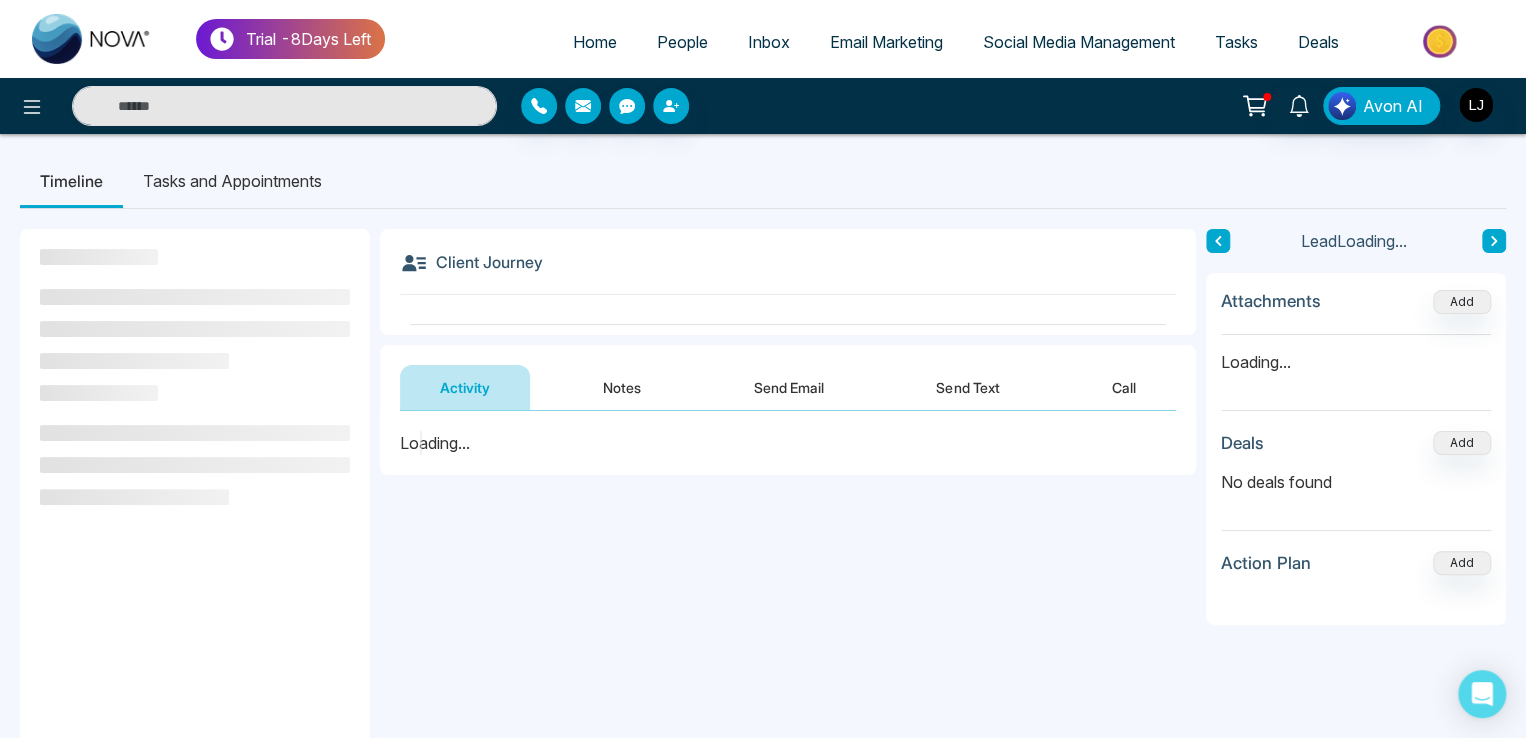 click on "Call" at bounding box center (1124, 387) 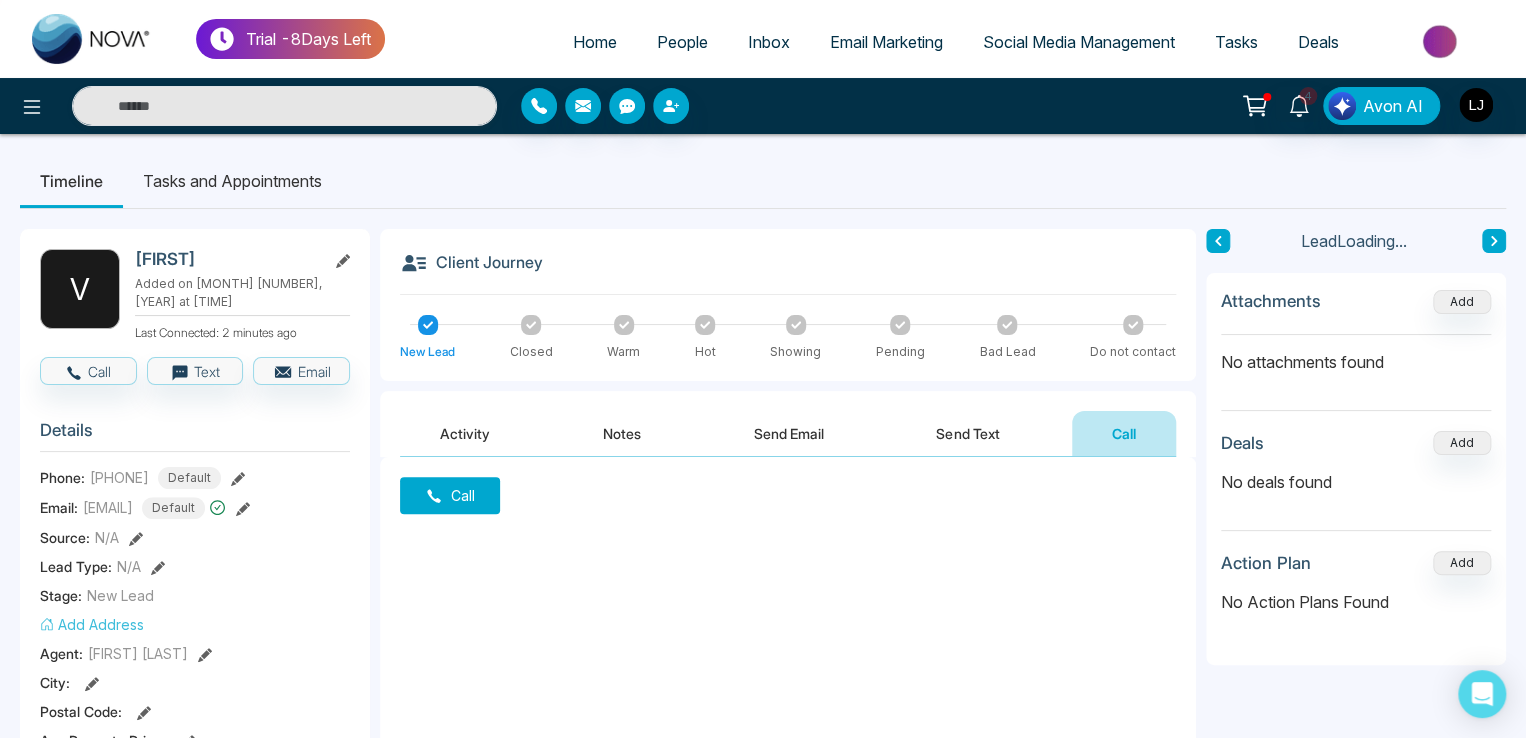 click 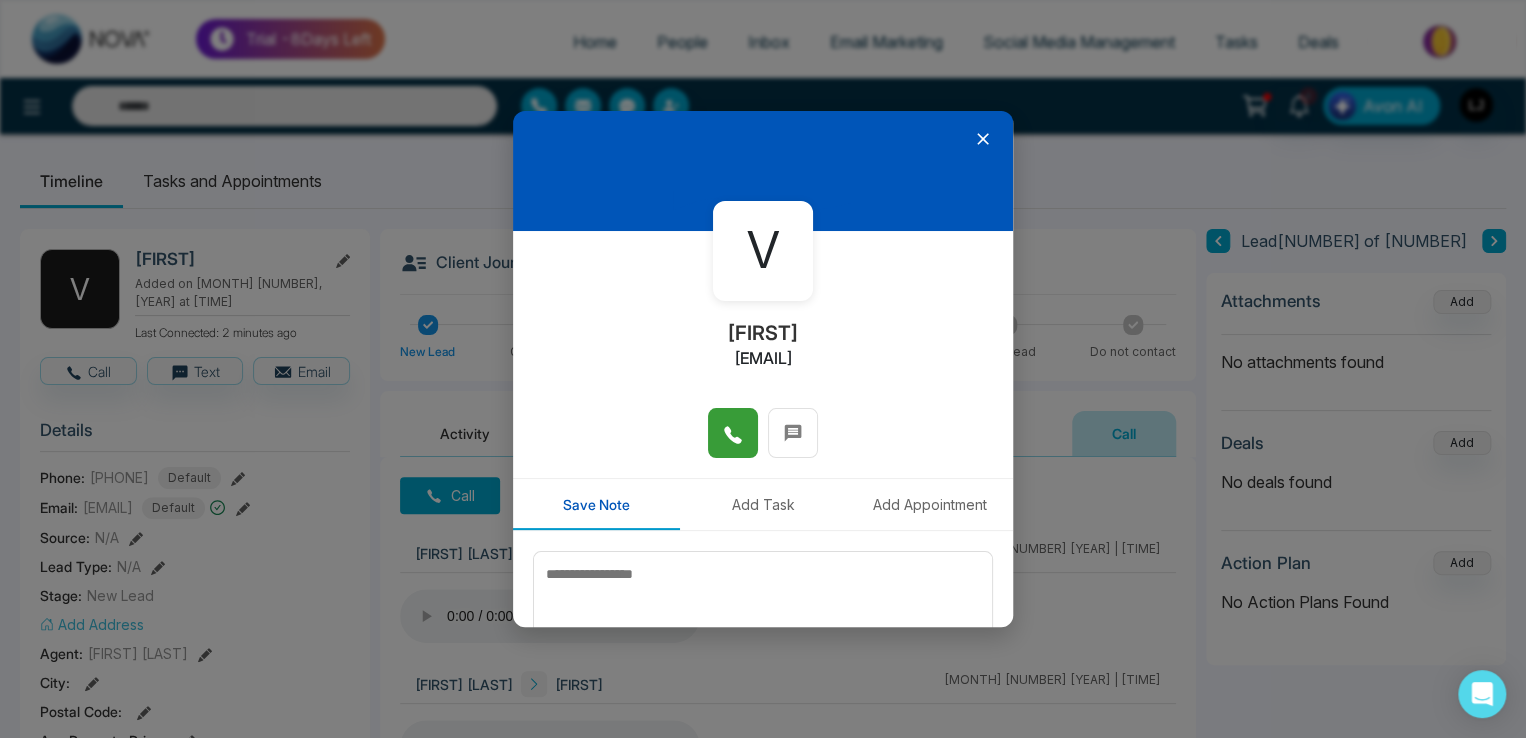 click at bounding box center [733, 433] 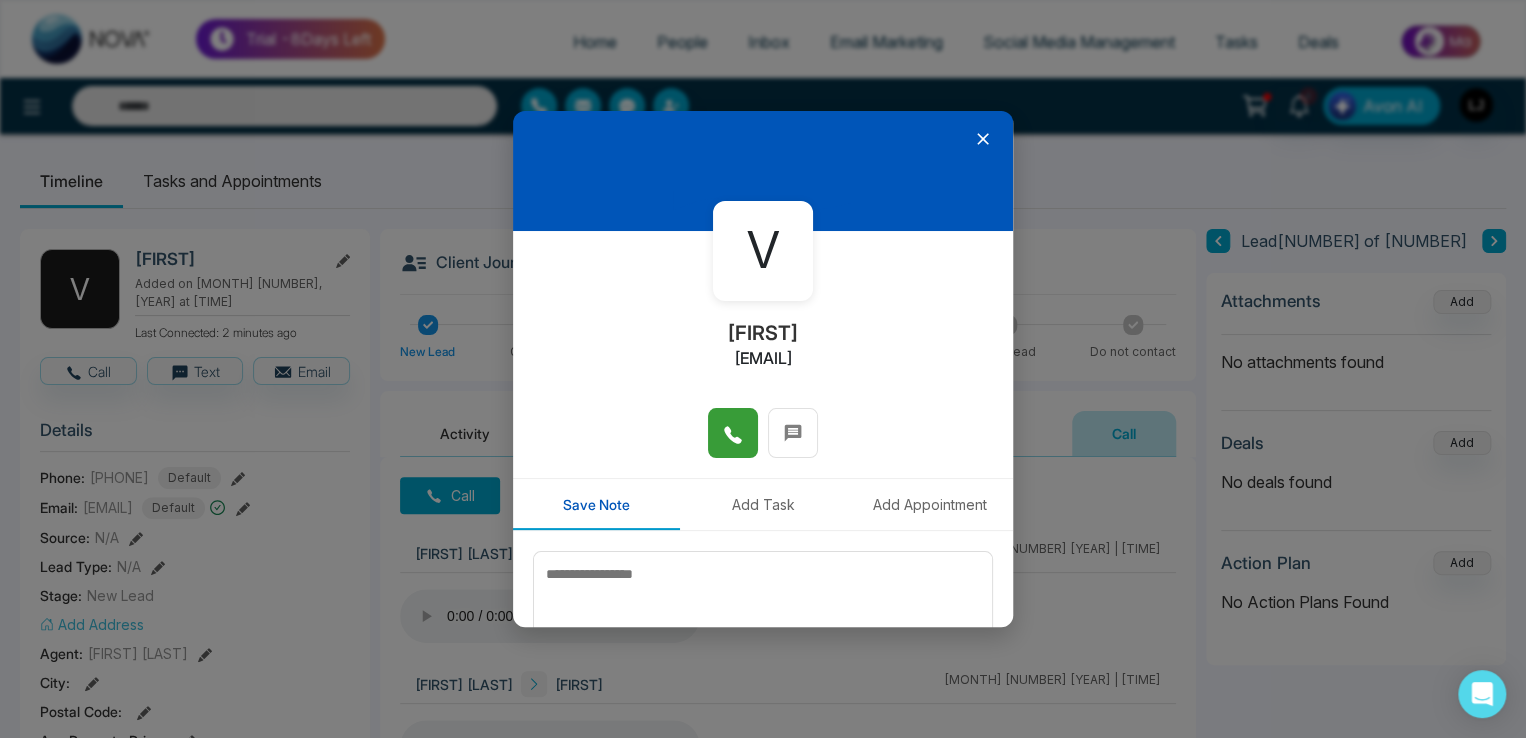 click at bounding box center [733, 433] 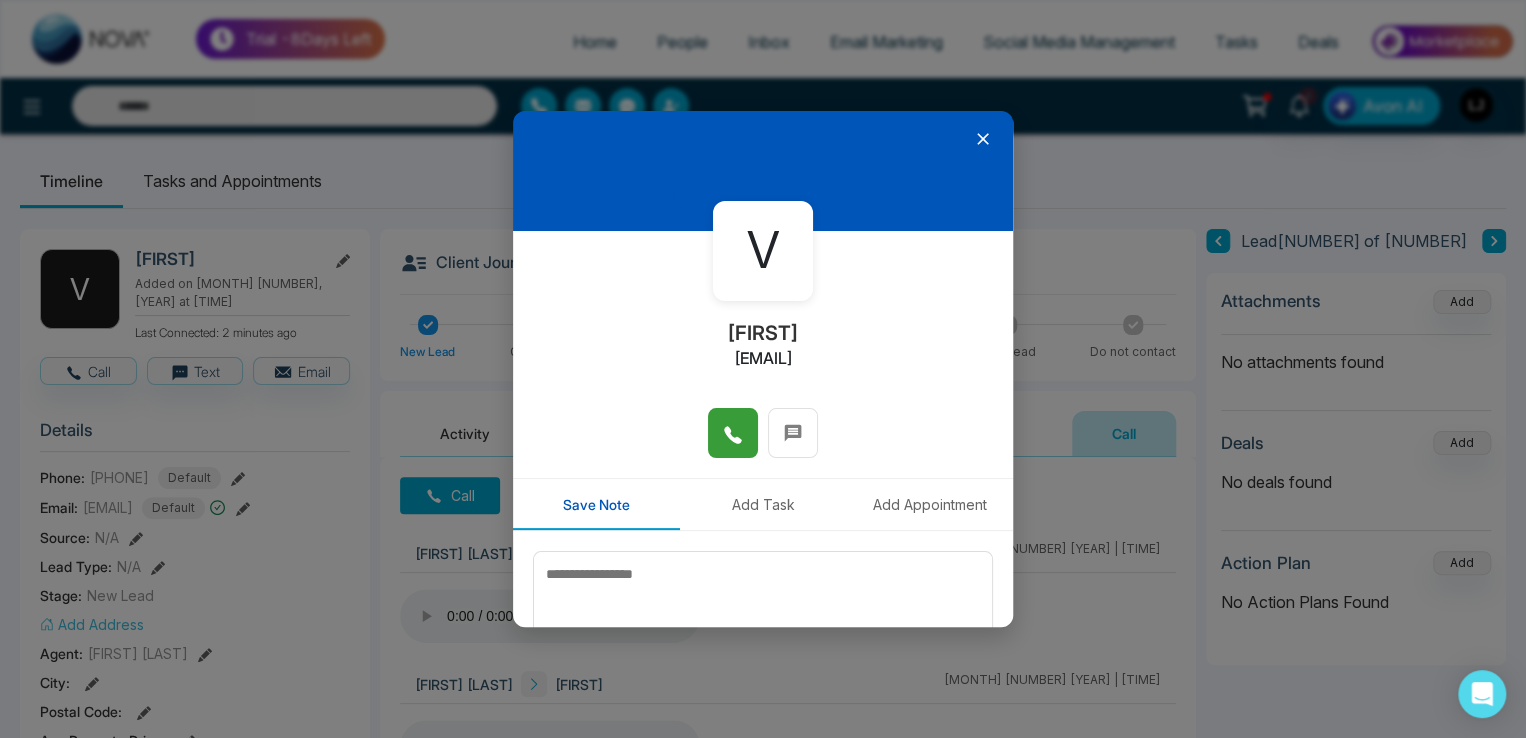click at bounding box center [733, 433] 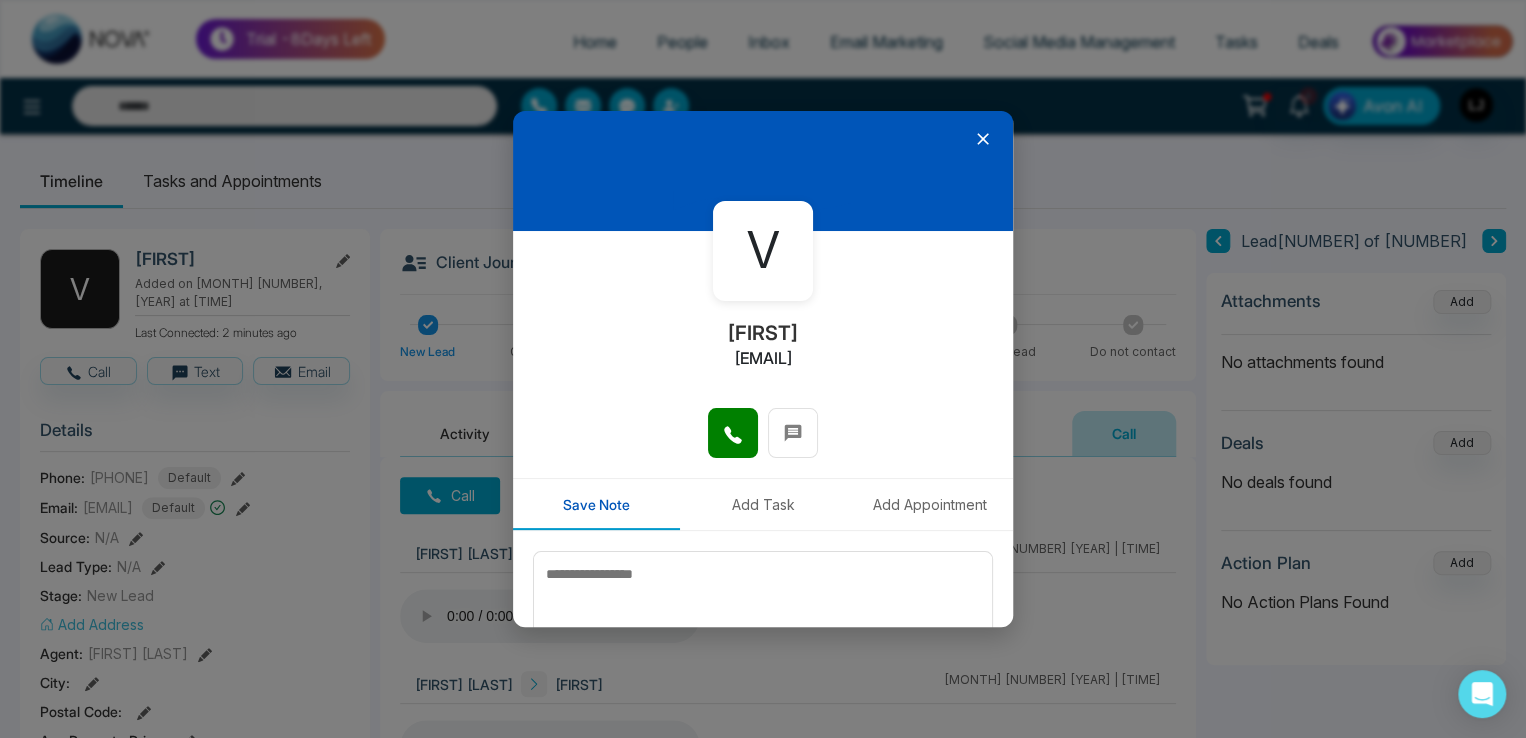 click 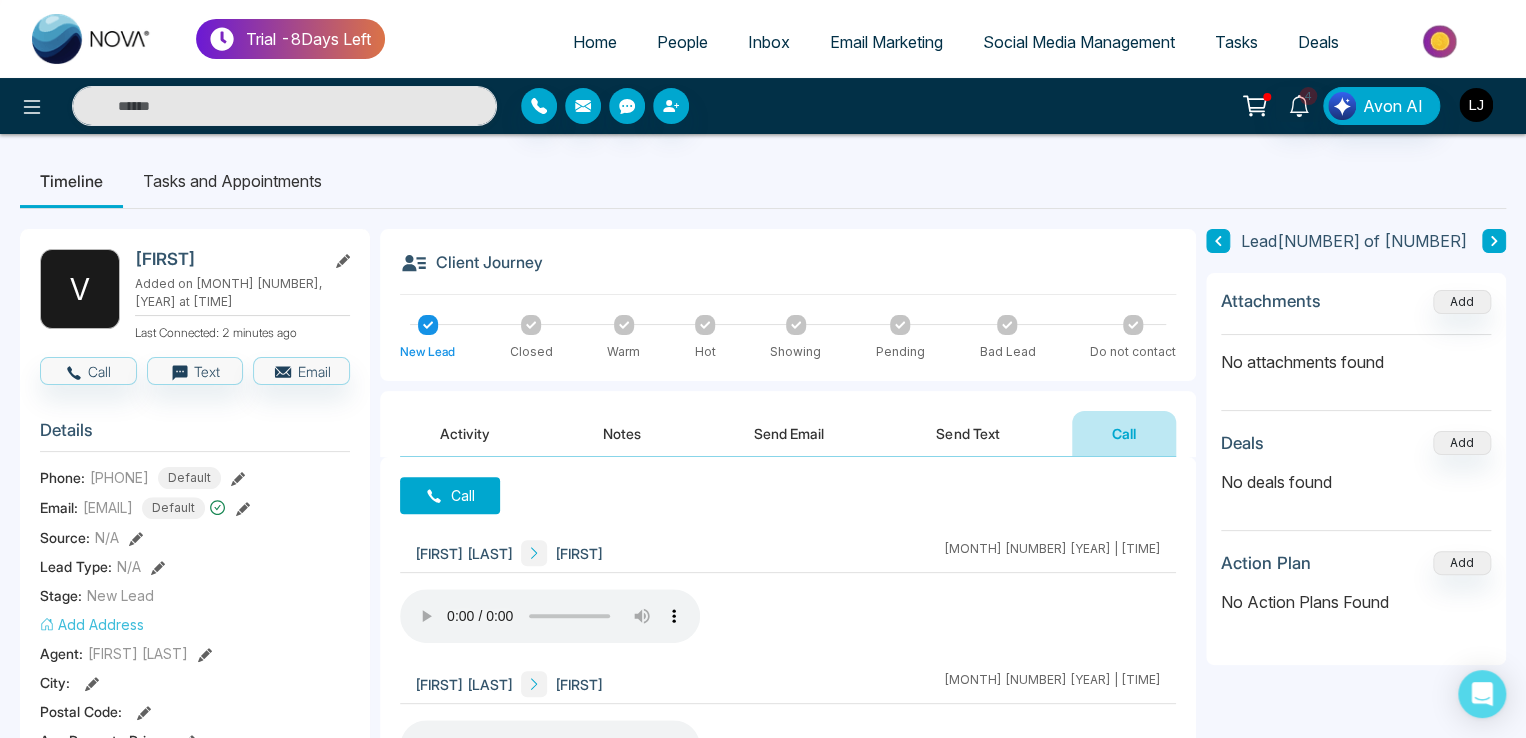 click at bounding box center (1476, 105) 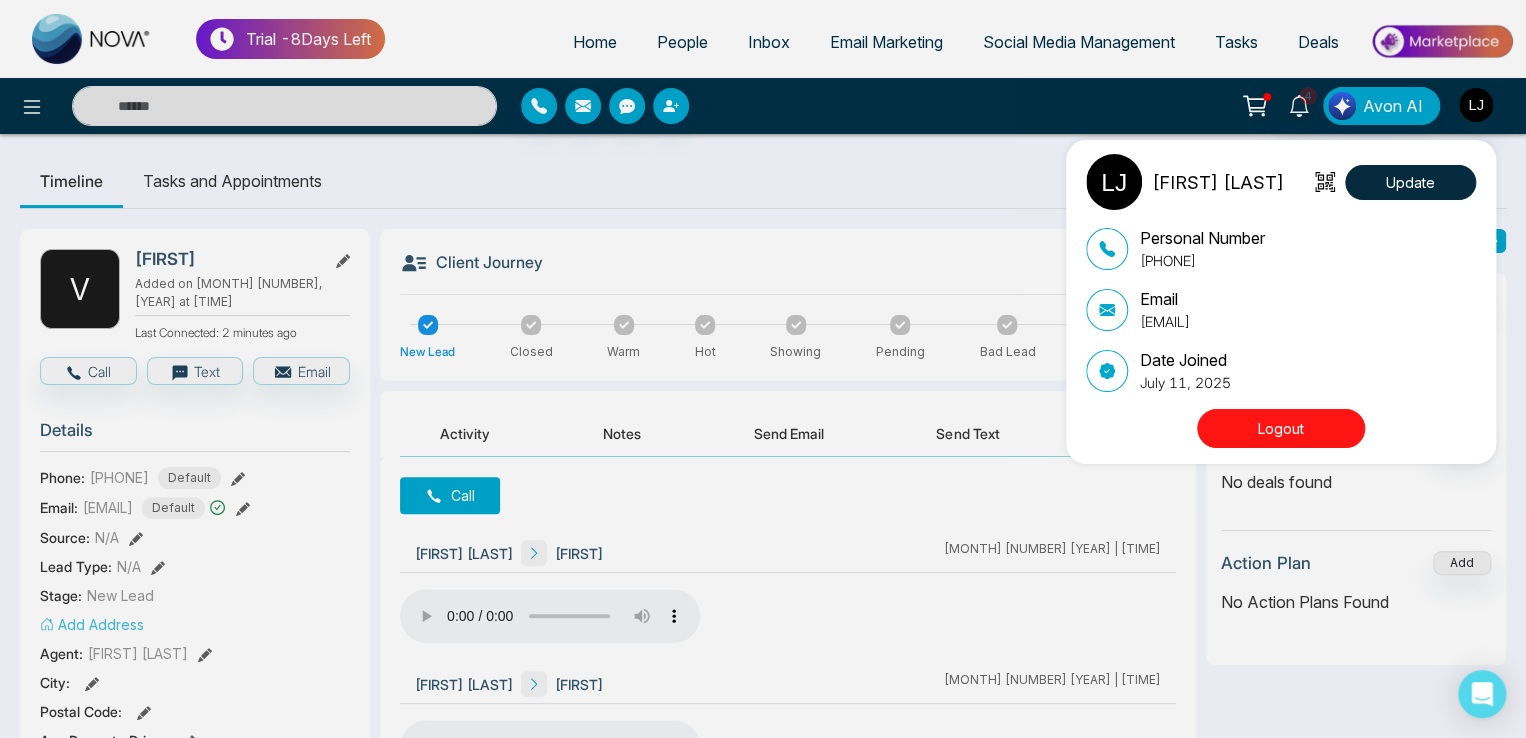 drag, startPoint x: 1140, startPoint y: 322, endPoint x: 1230, endPoint y: 325, distance: 90.04999 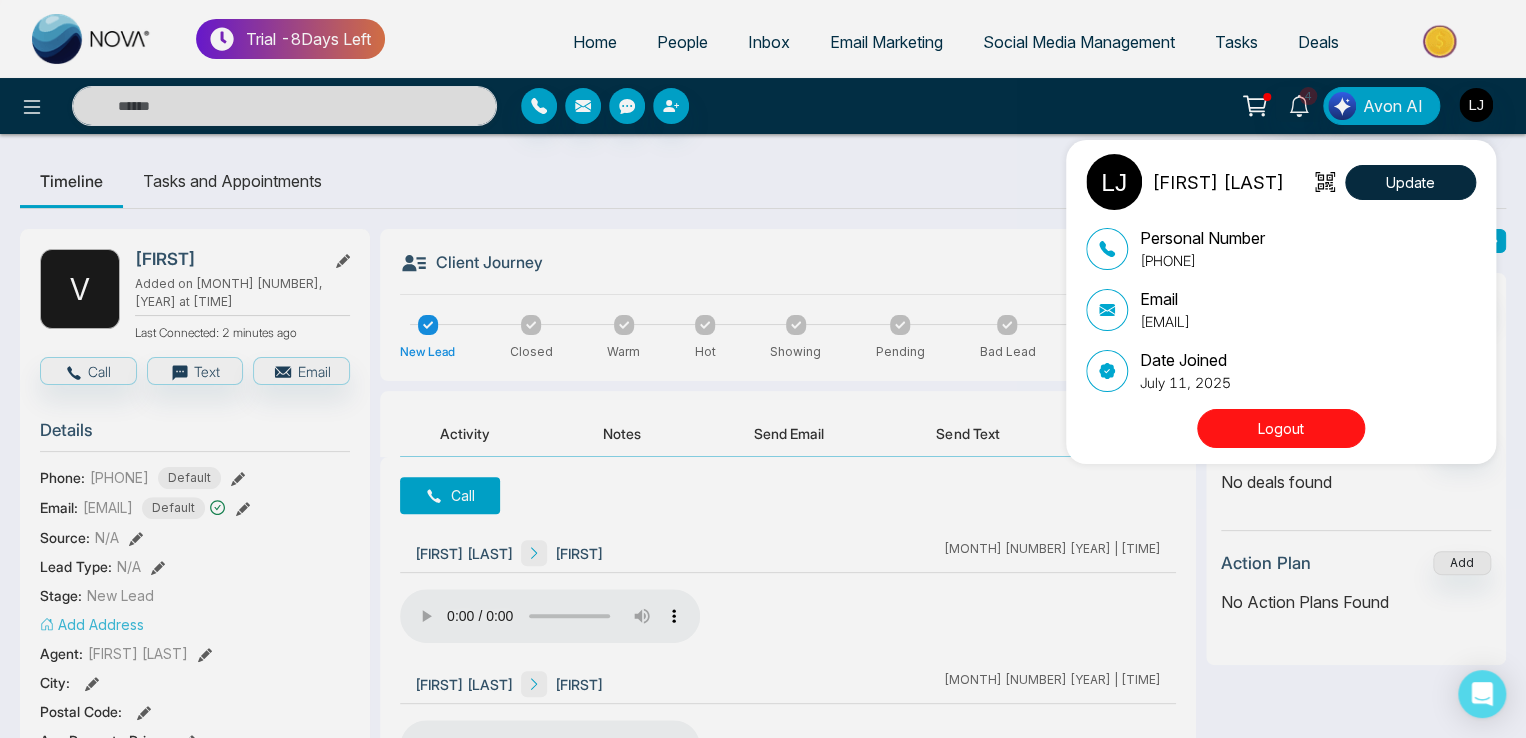 click on "[FIRST]@[EXAMPLE.COM]" at bounding box center (1165, 321) 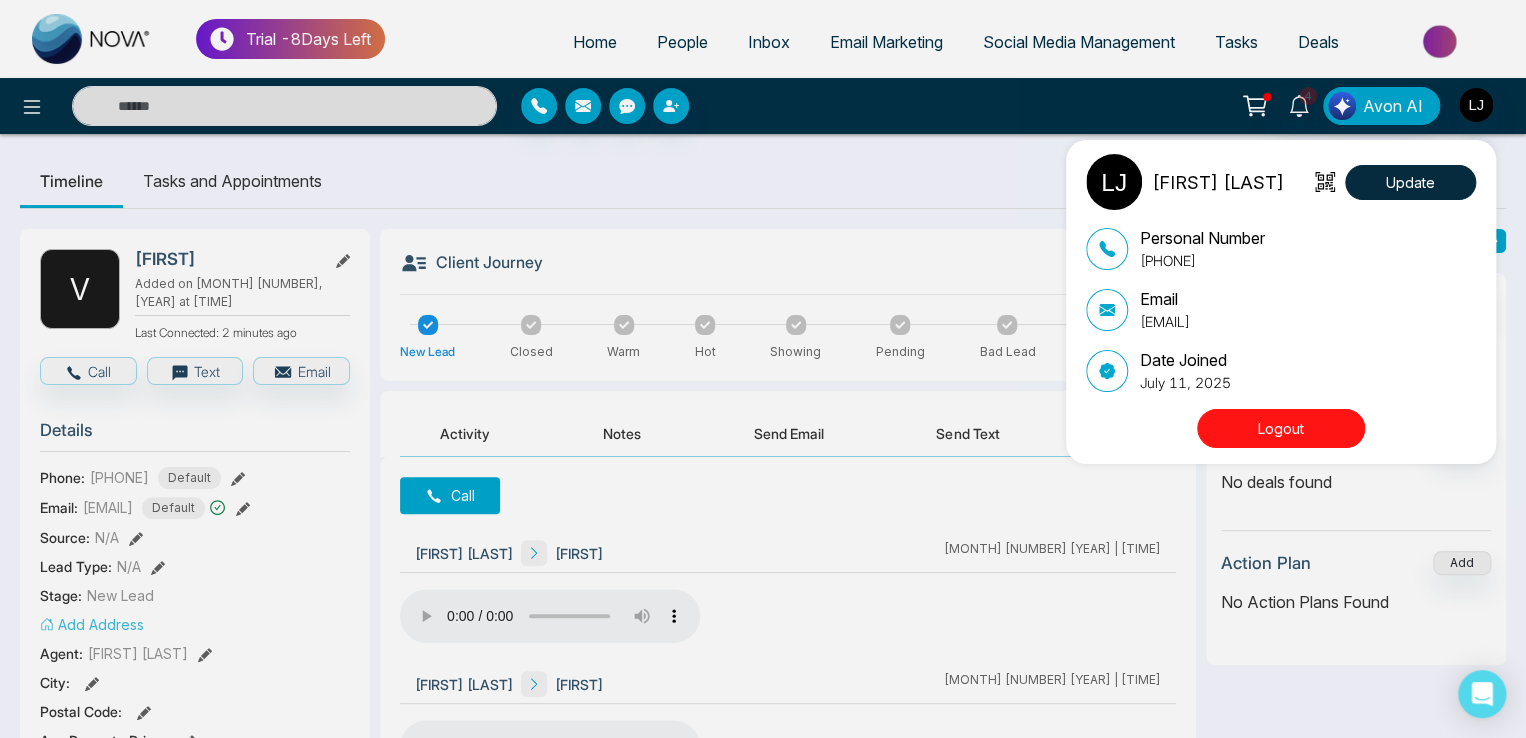 click on "[FIRST] [LAST] Update Personal Number [PHONE] Email [FIRST]@[EXAMPLE.COM] Date Joined [MONTH] 11, 2025 Logout" at bounding box center [763, 369] 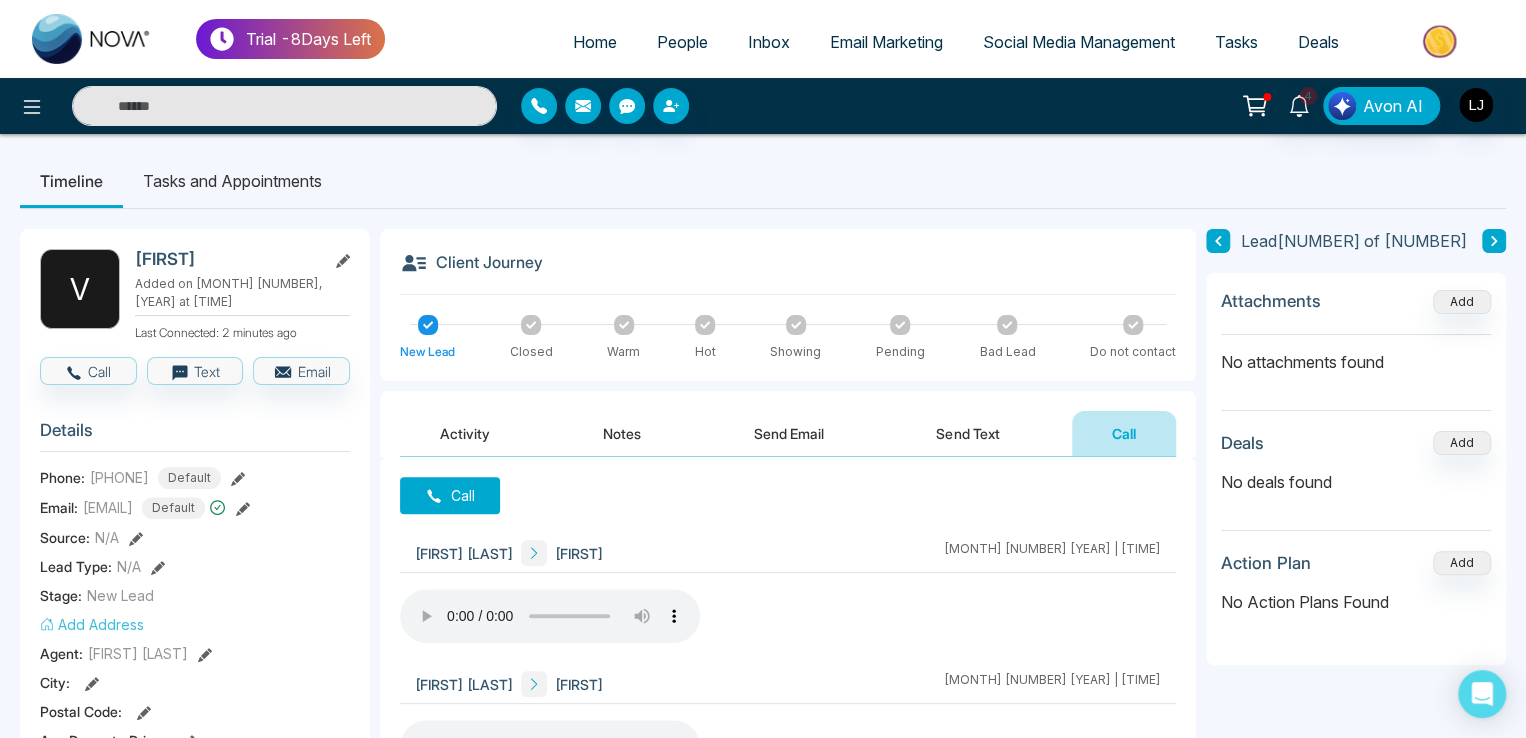 click on "Call" at bounding box center (450, 495) 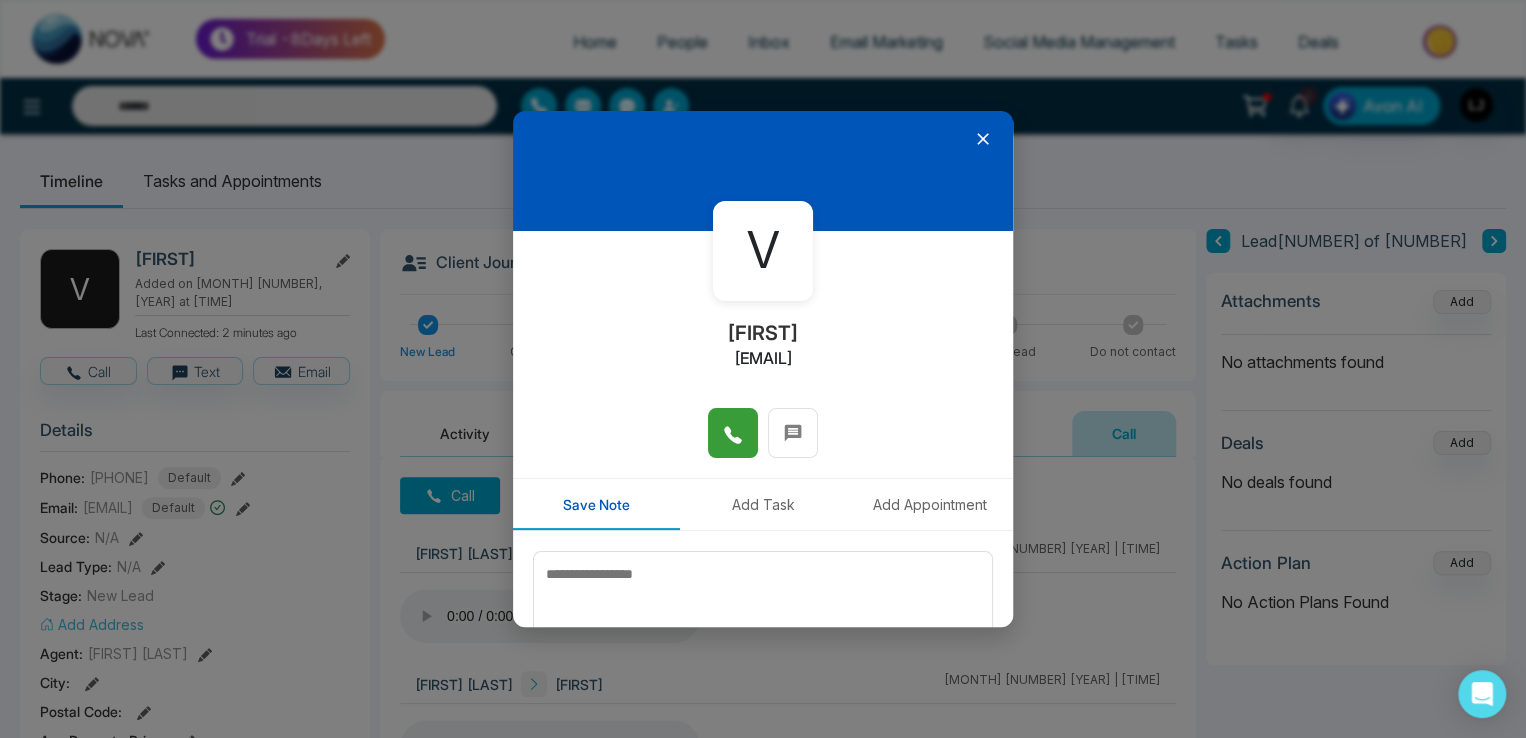 click 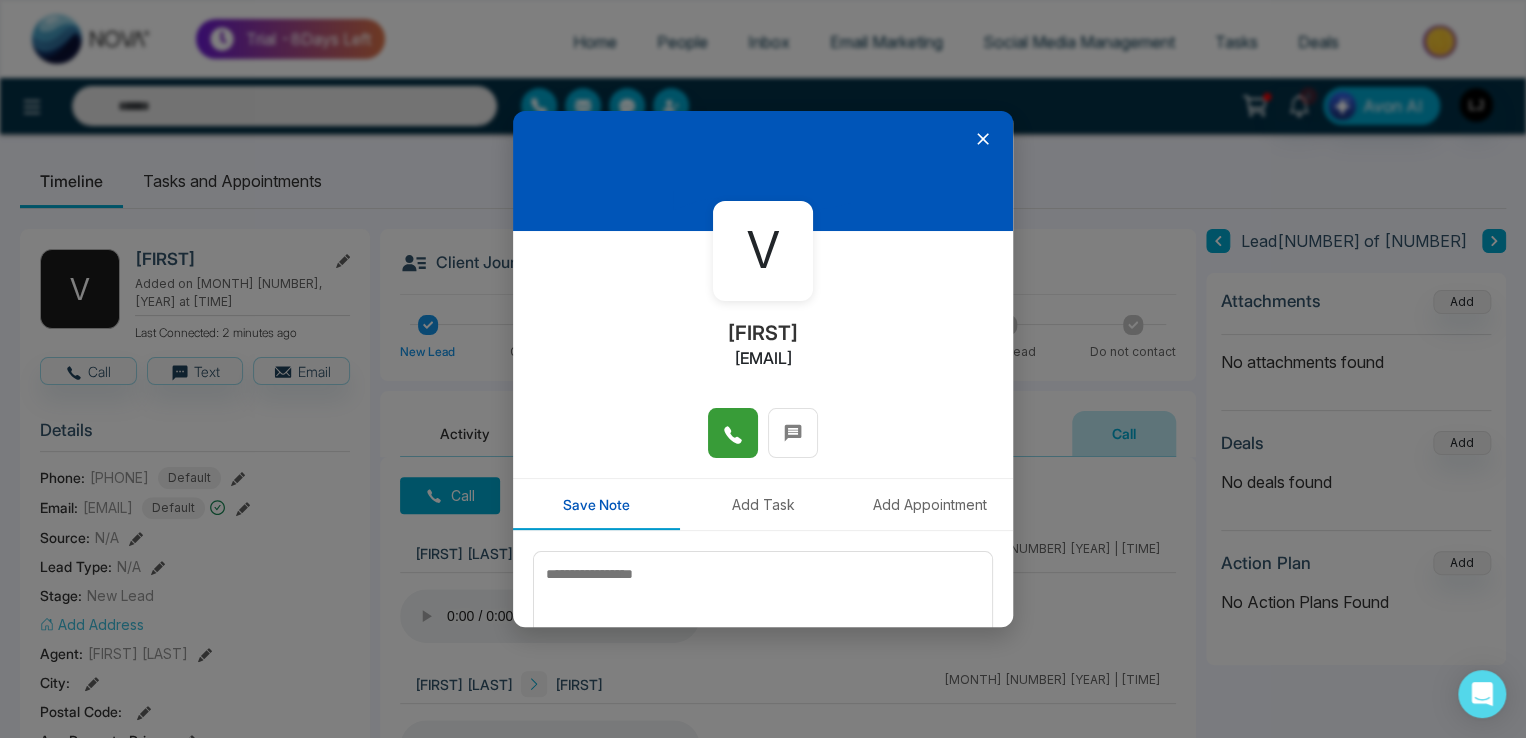 click 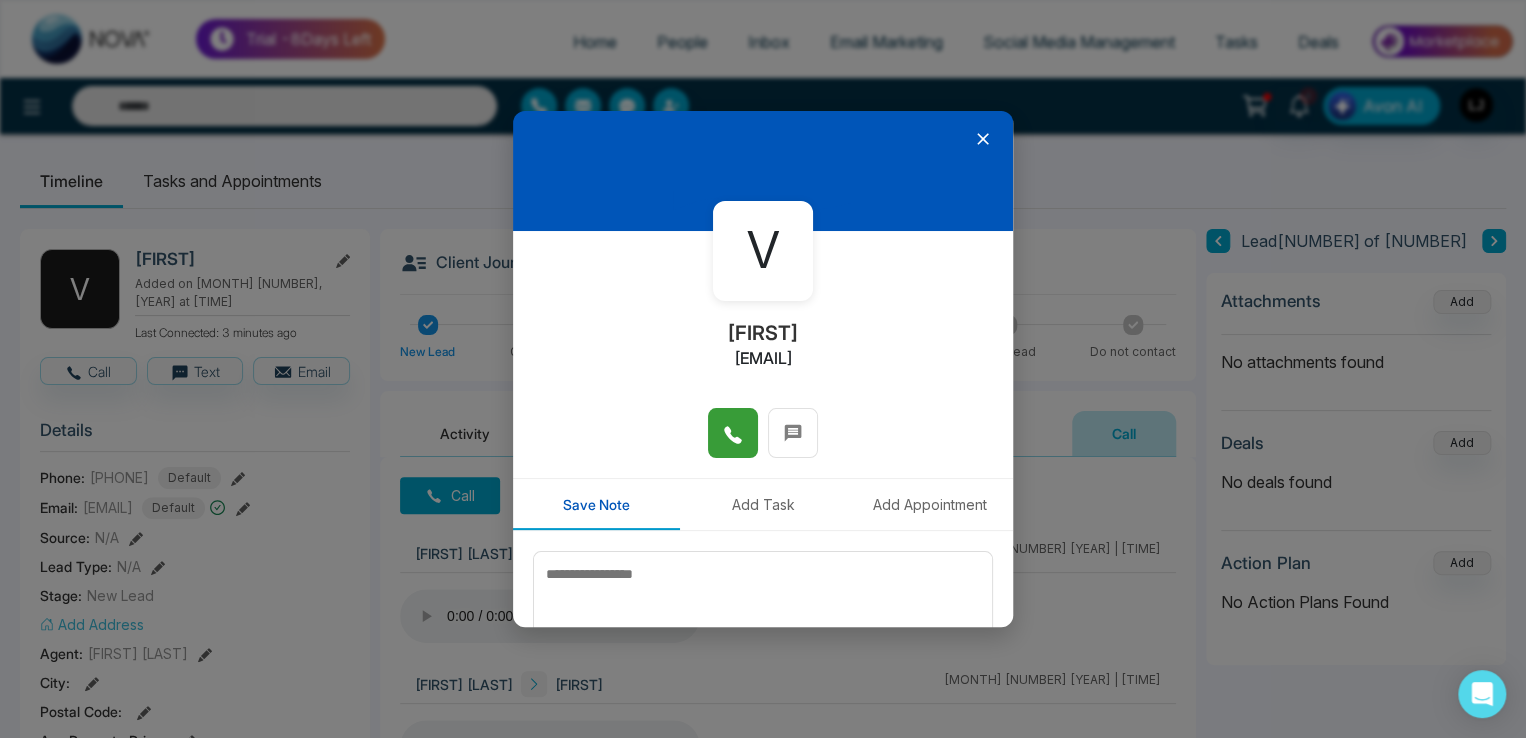 click at bounding box center [733, 433] 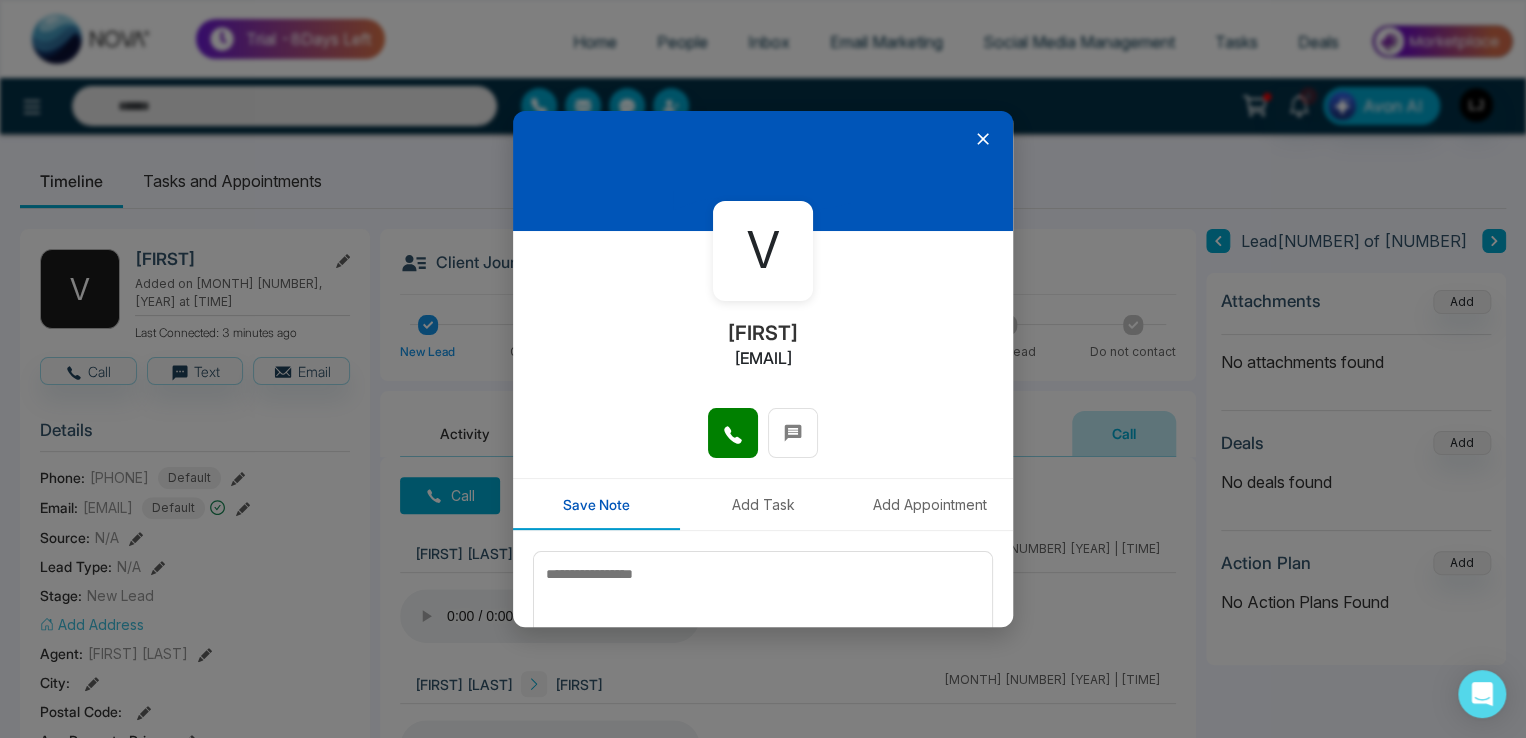 click 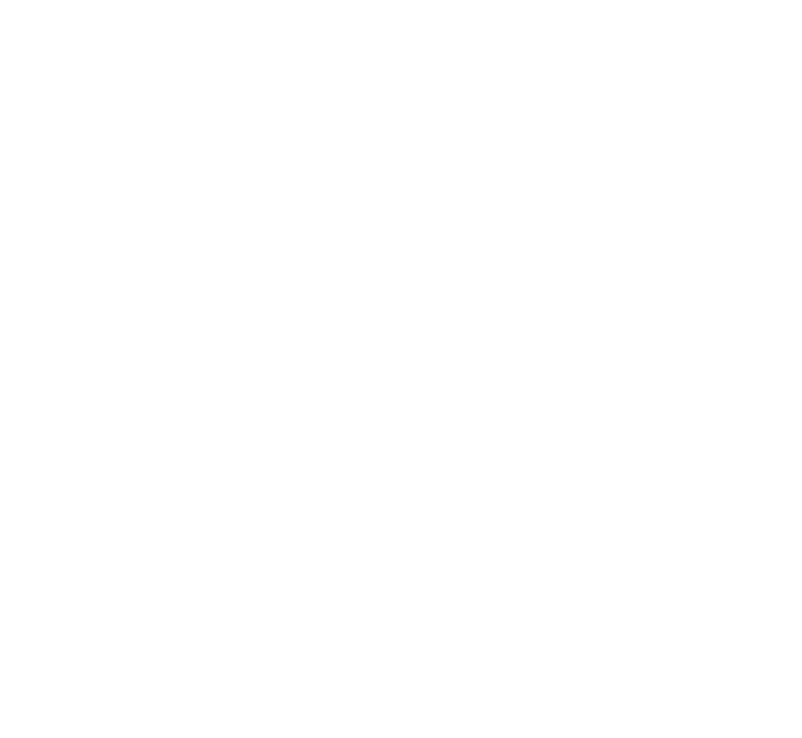scroll, scrollTop: 0, scrollLeft: 0, axis: both 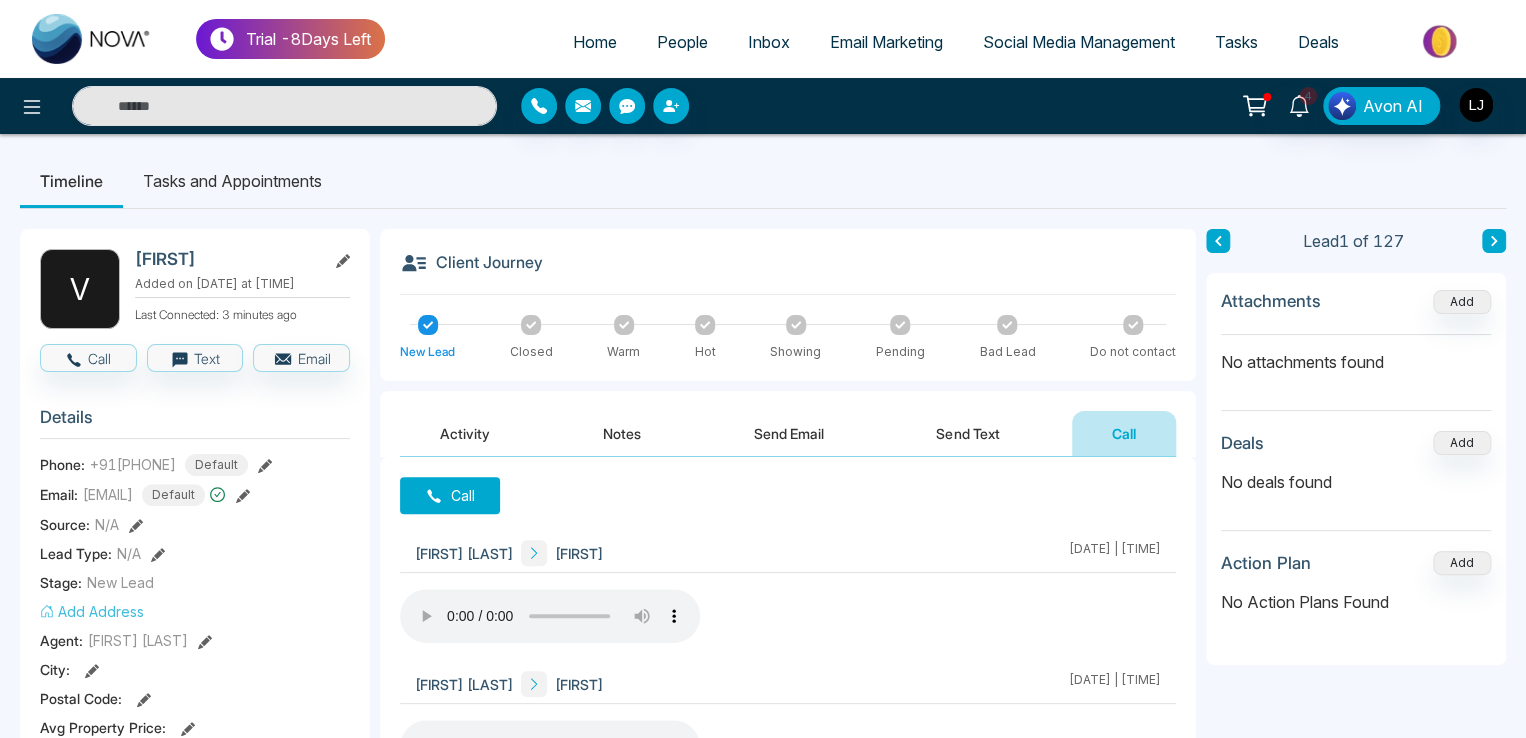 click on "Call" at bounding box center [450, 495] 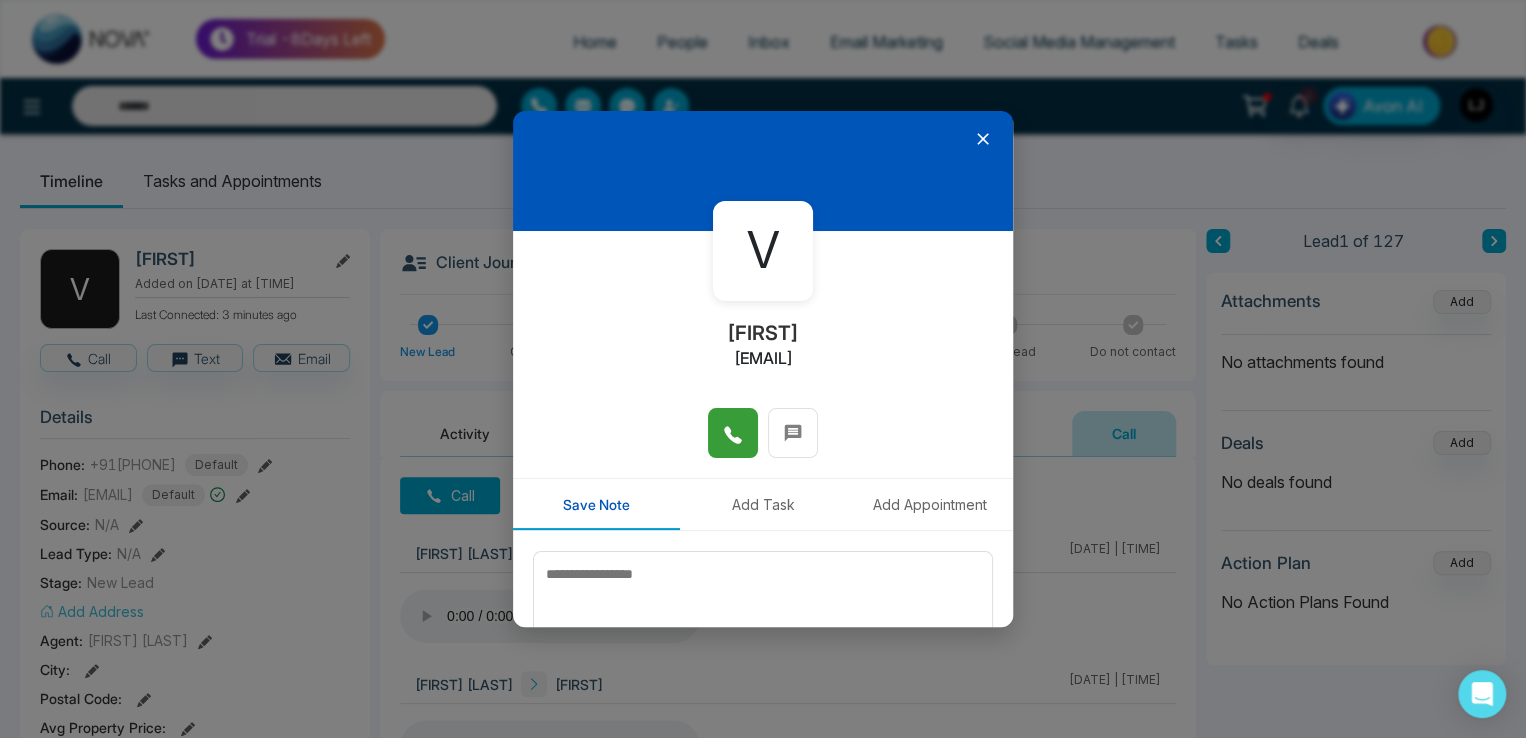 click 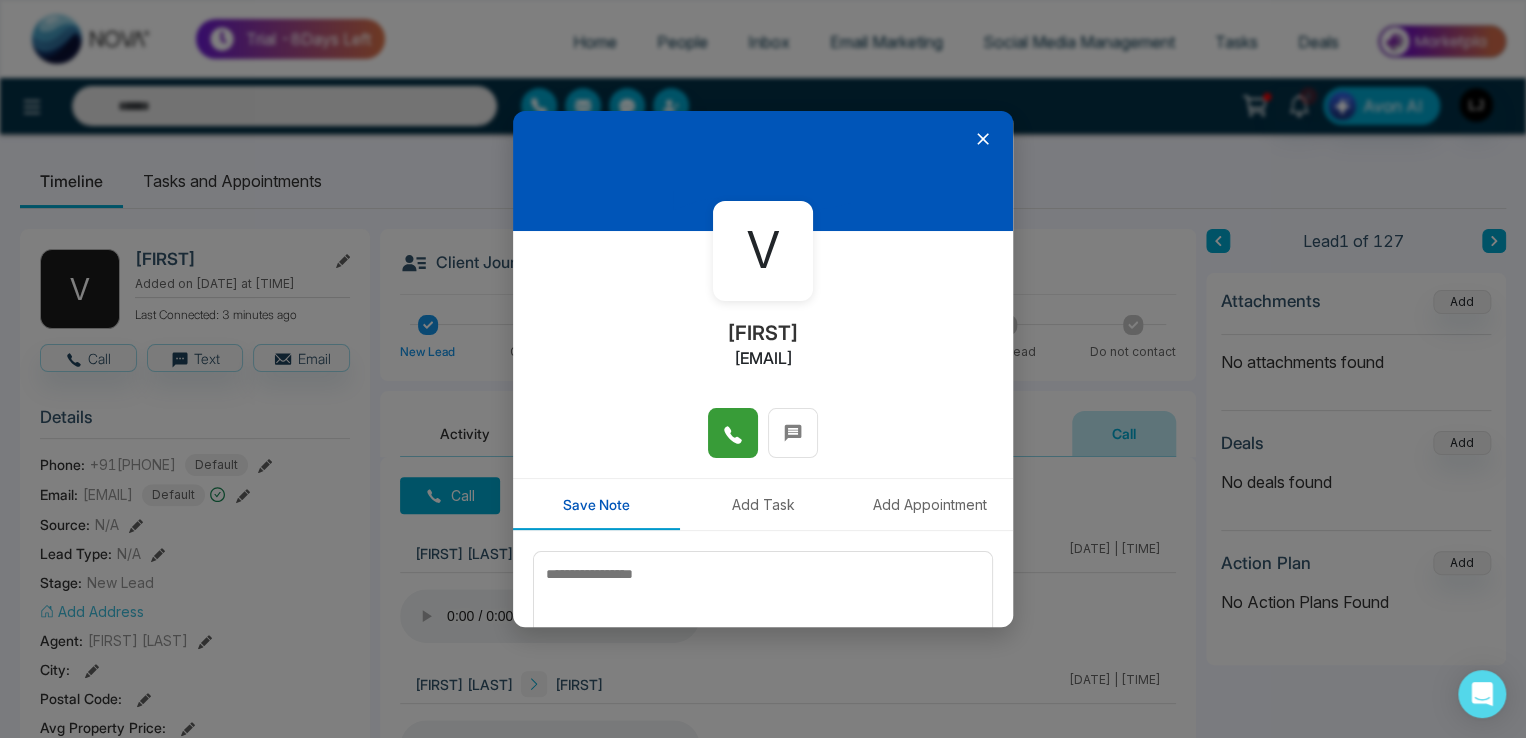 click 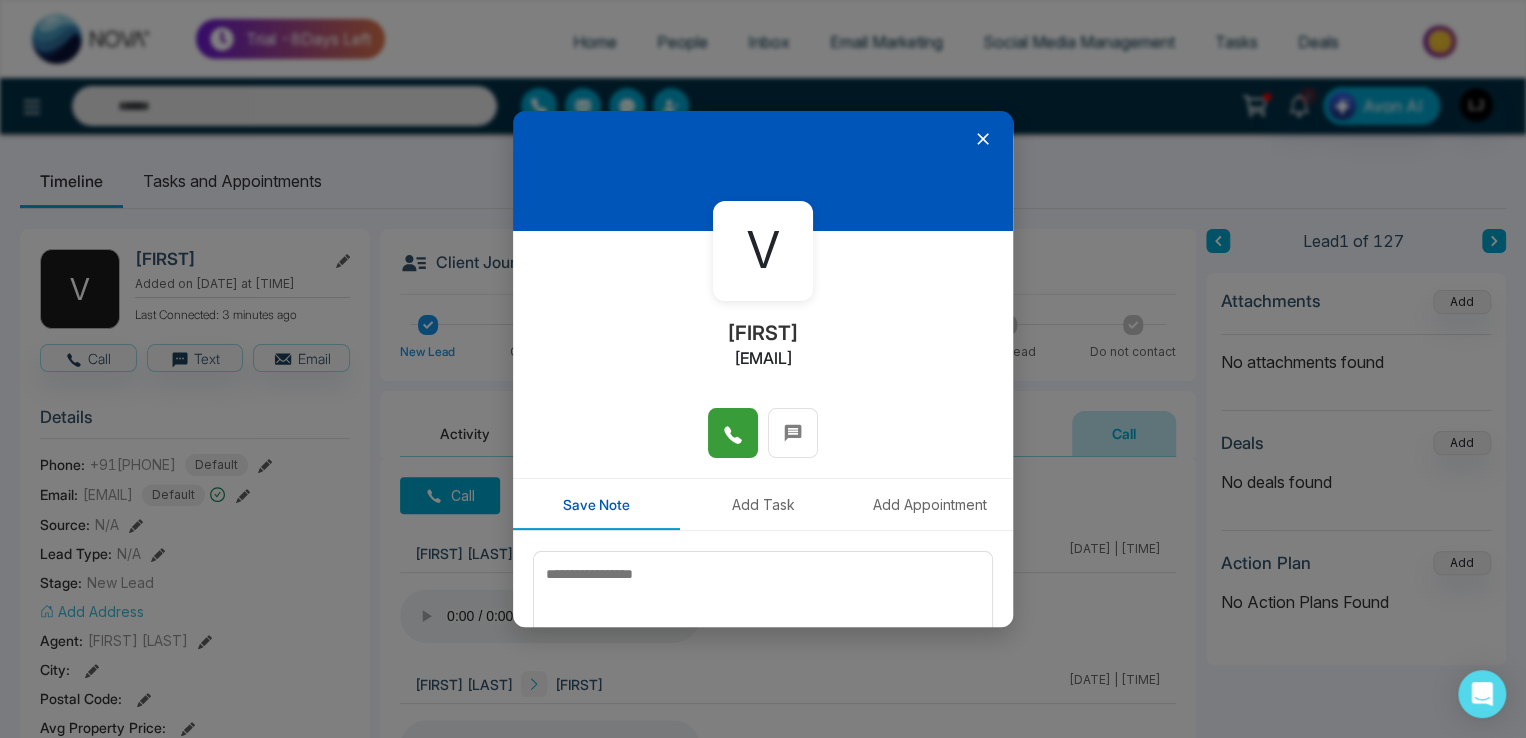 click at bounding box center (733, 433) 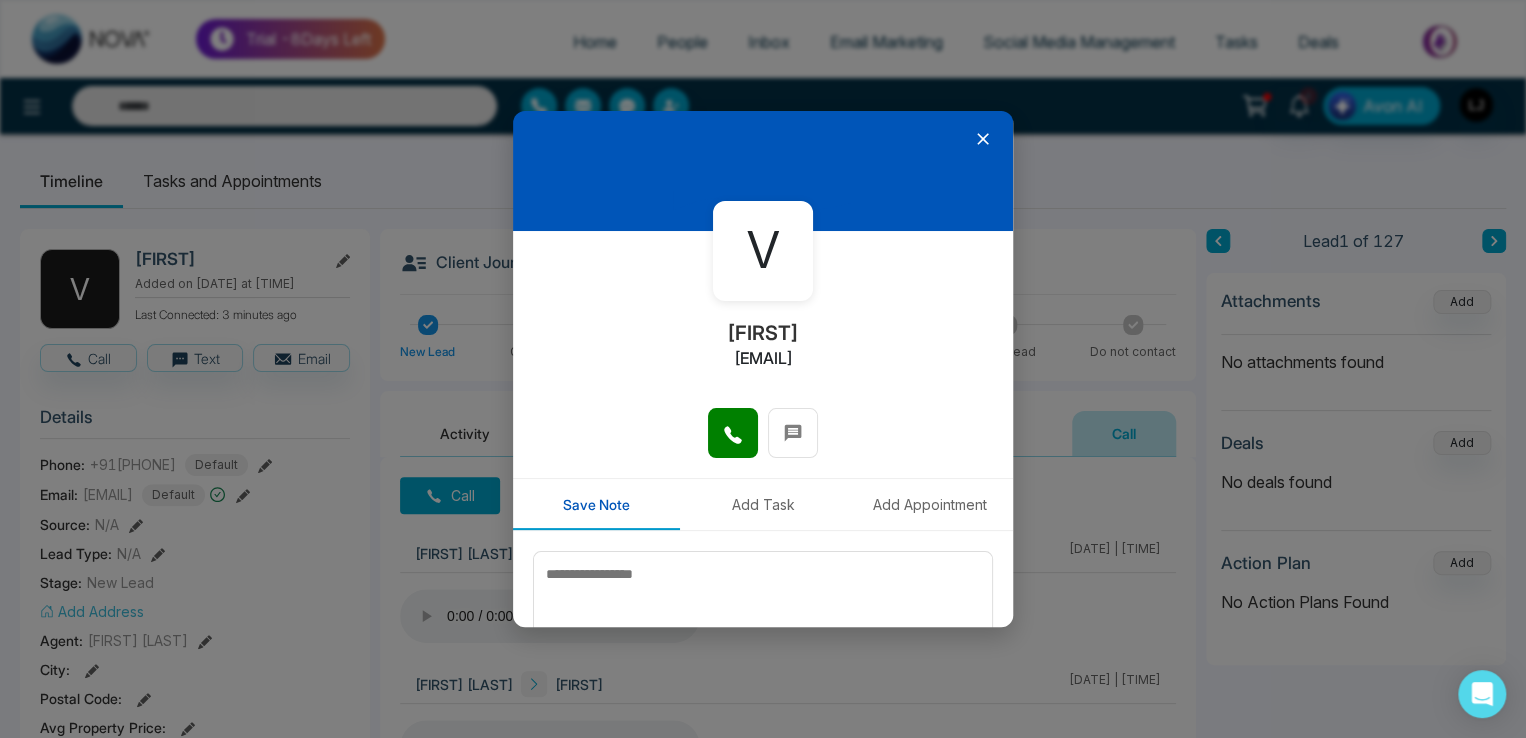 drag, startPoint x: 720, startPoint y: 436, endPoint x: 721, endPoint y: 512, distance: 76.00658 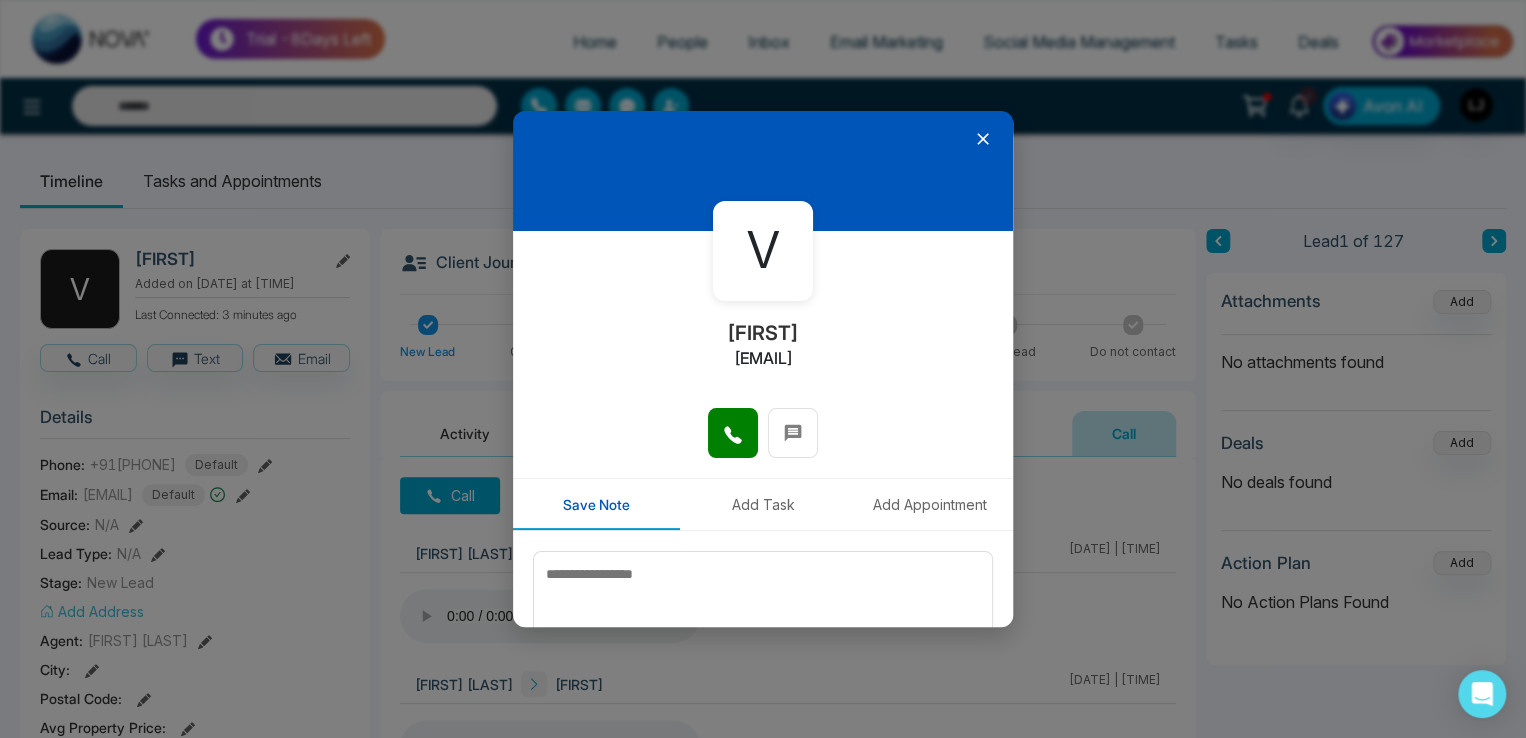 click 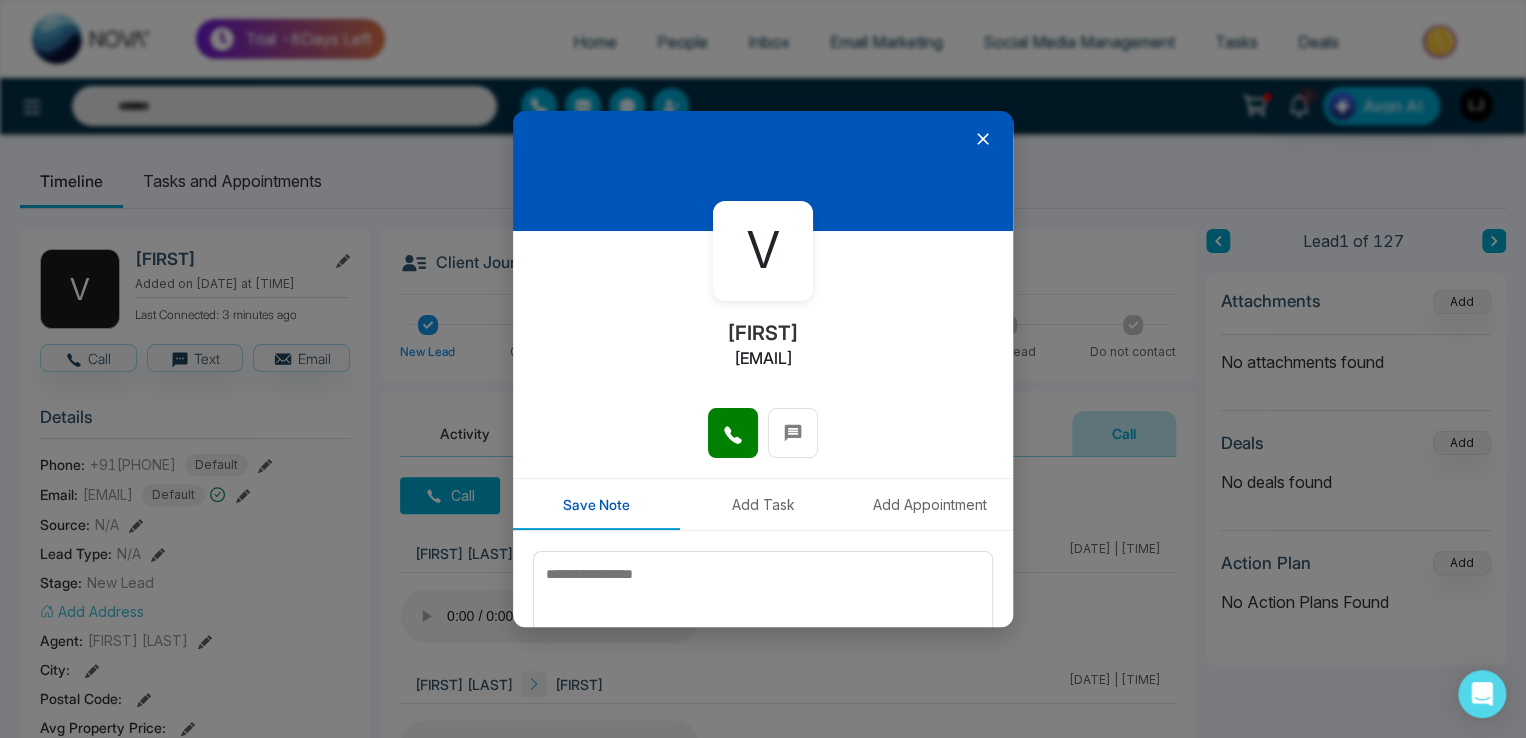 click 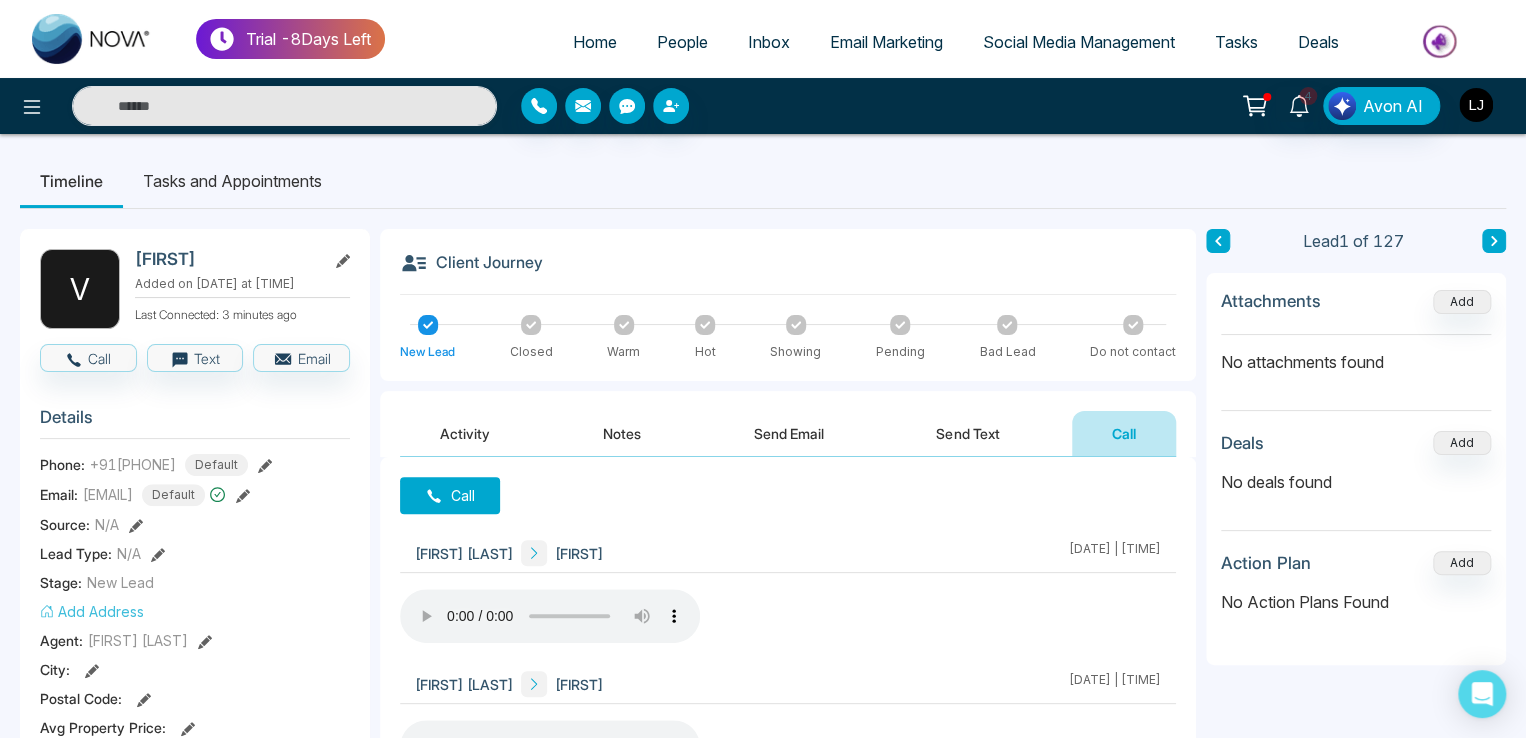 click at bounding box center (1476, 105) 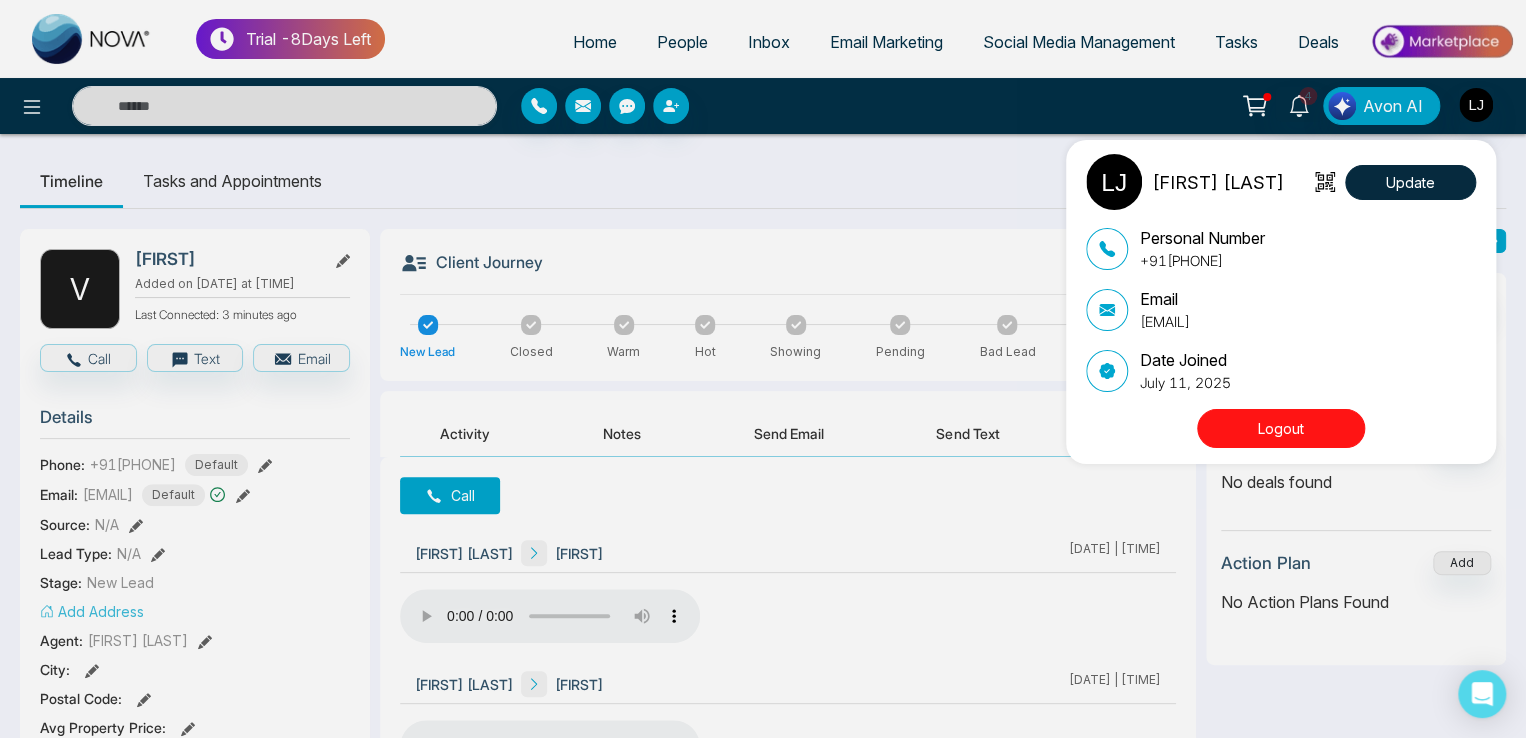 click on "[FIRST]@[EXAMPLE.COM]" at bounding box center [1165, 321] 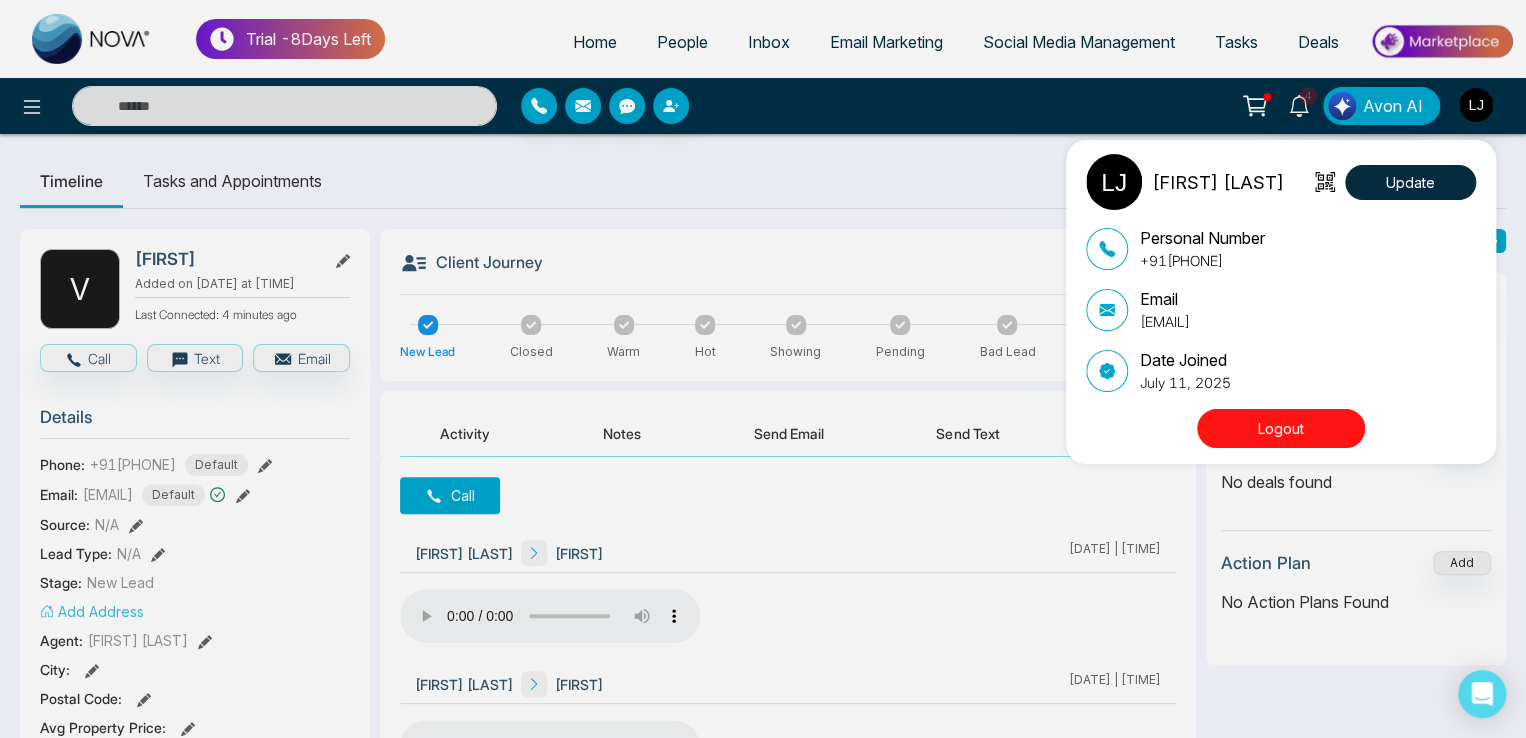 drag, startPoint x: 415, startPoint y: 550, endPoint x: 504, endPoint y: 554, distance: 89.08984 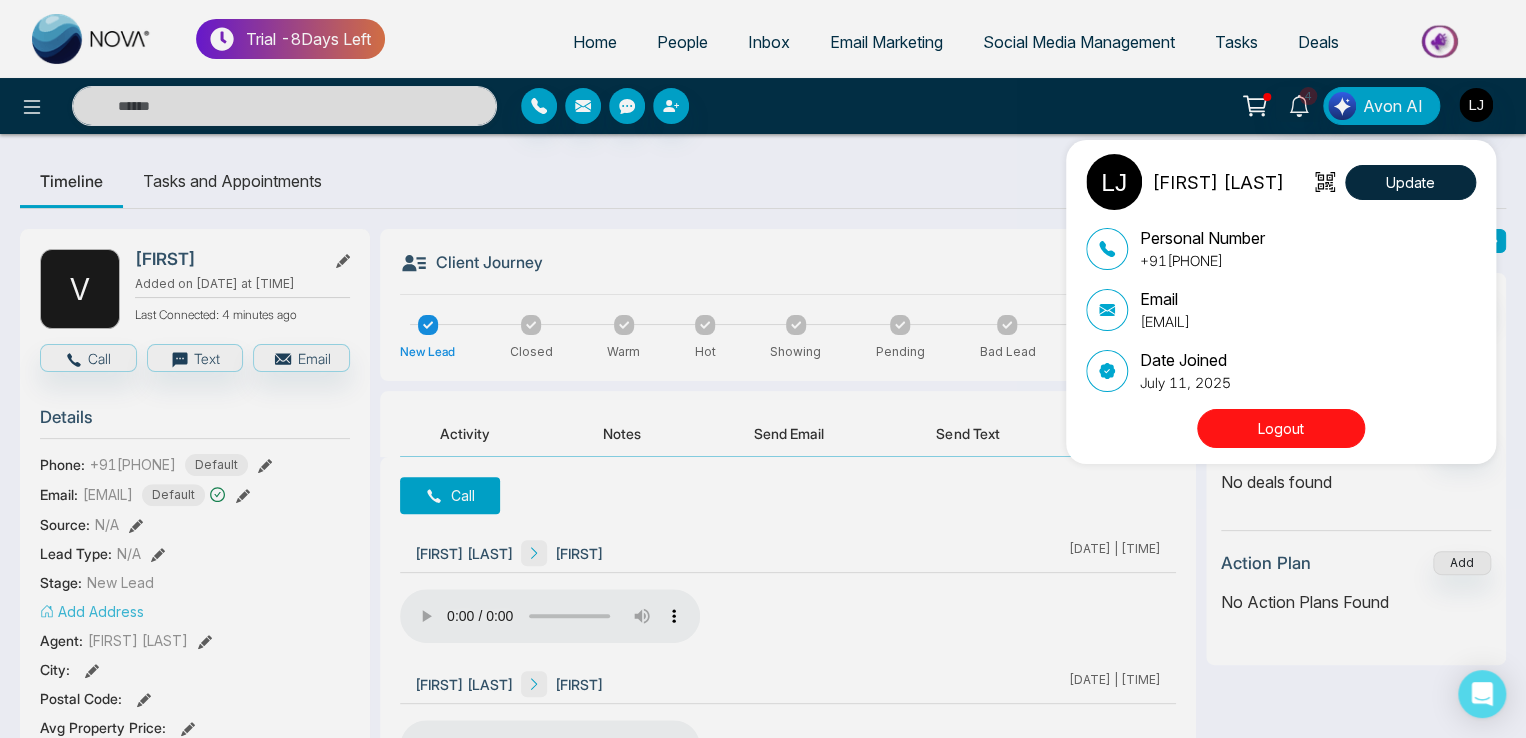 click on "[FIRST] [LAST] Update Personal Number [PHONE] Email [FIRST]@[EXAMPLE.COM] Date Joined [MONTH] 11, 2025 Logout" at bounding box center (763, 369) 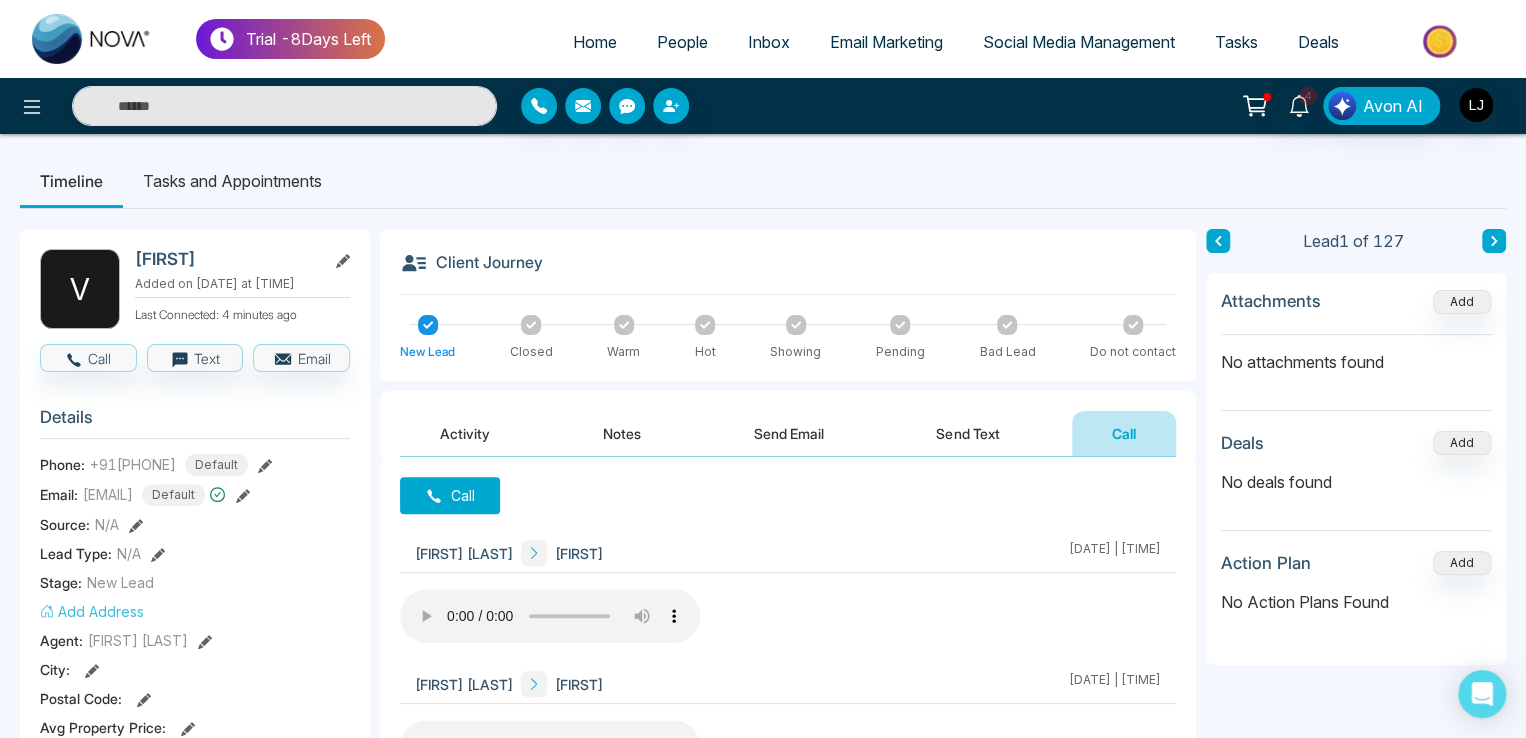drag, startPoint x: 1113, startPoint y: 547, endPoint x: 1164, endPoint y: 544, distance: 51.088158 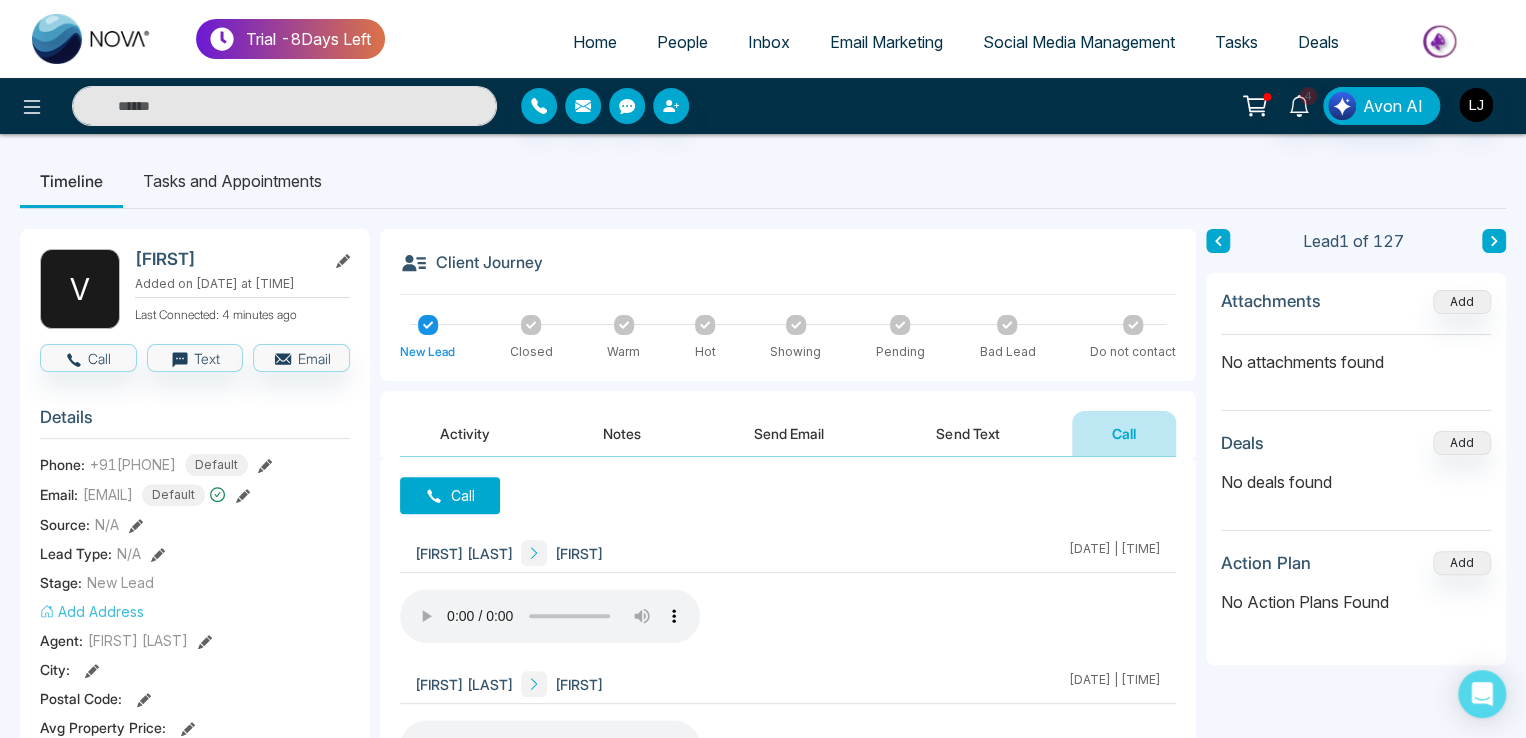click on "Lokesh joshi Vijay July 17 2025 | 7:13 PM" at bounding box center (788, 553) 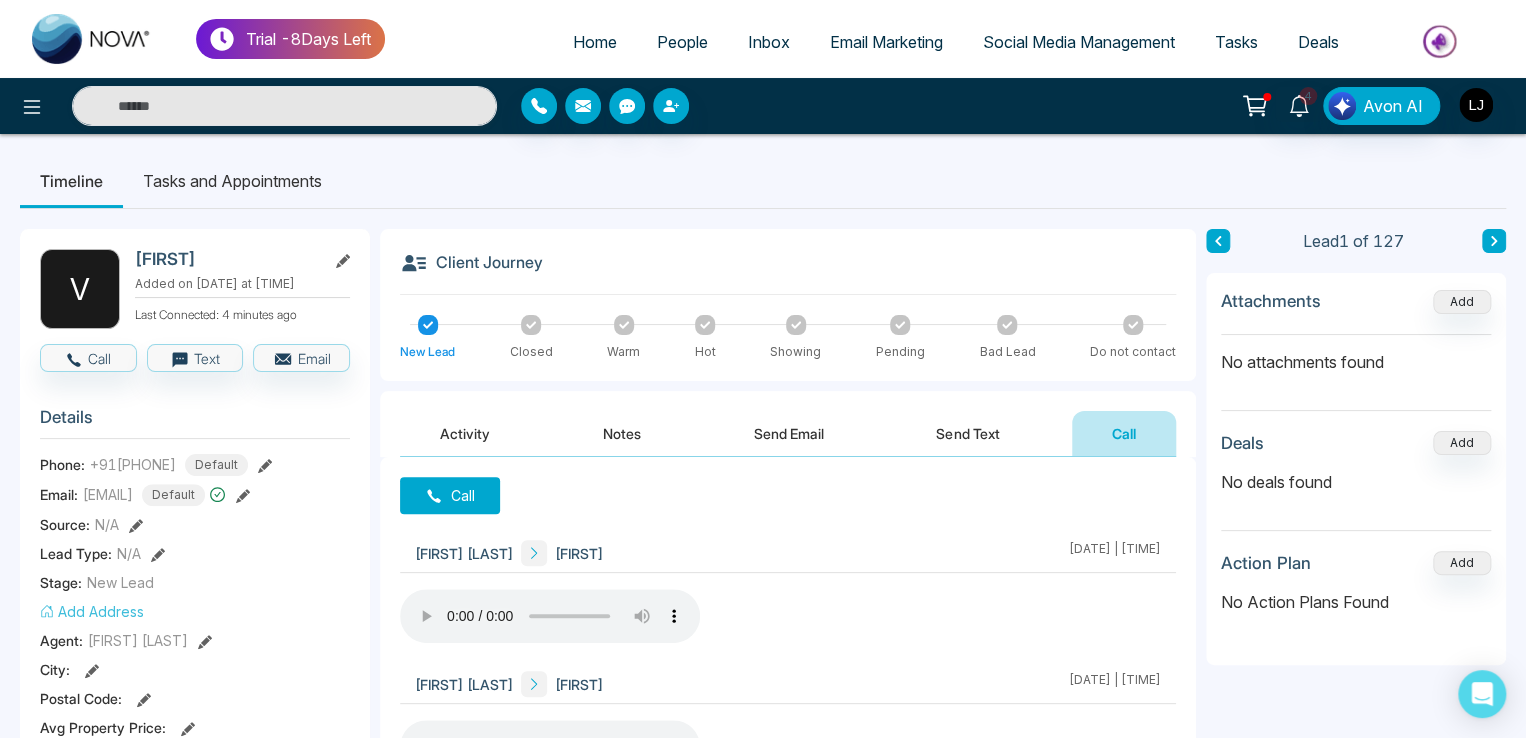 click on "Call Lokesh joshi Vijay July 17 2025 | 7:13 PM Lokesh joshi Vijay July 17 2025 | 7:12 PM" at bounding box center [788, 657] 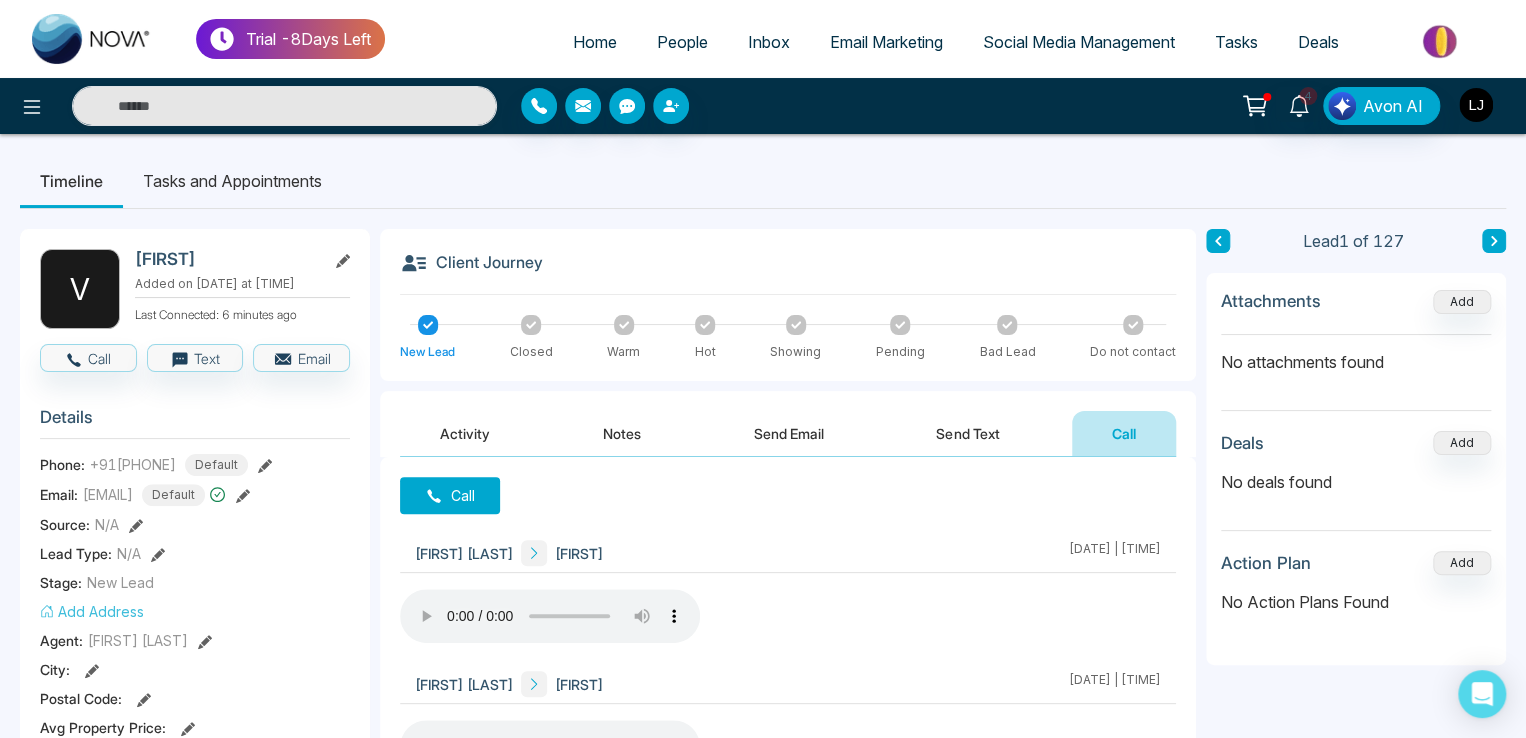 click at bounding box center [1476, 105] 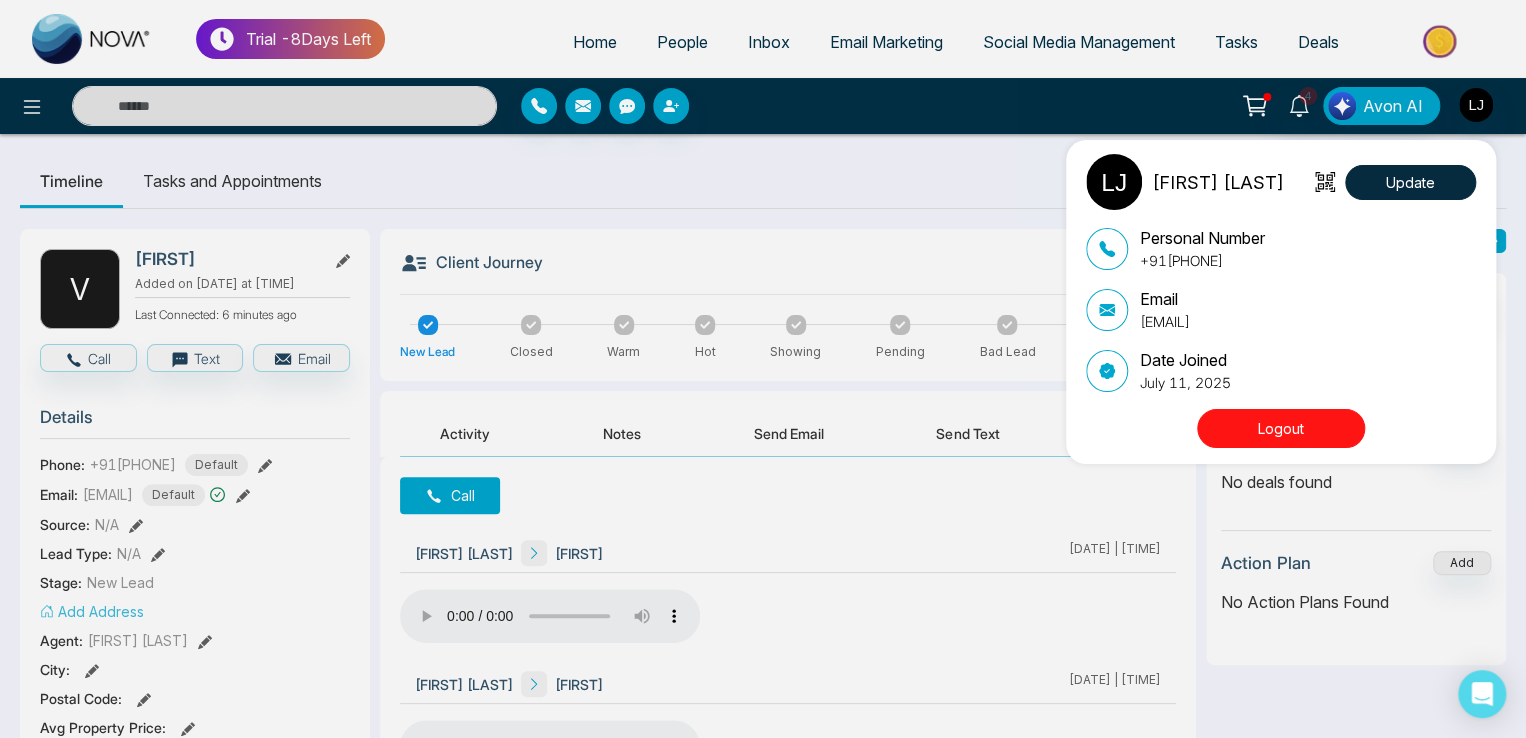 drag, startPoint x: 136, startPoint y: 258, endPoint x: 169, endPoint y: 259, distance: 33.01515 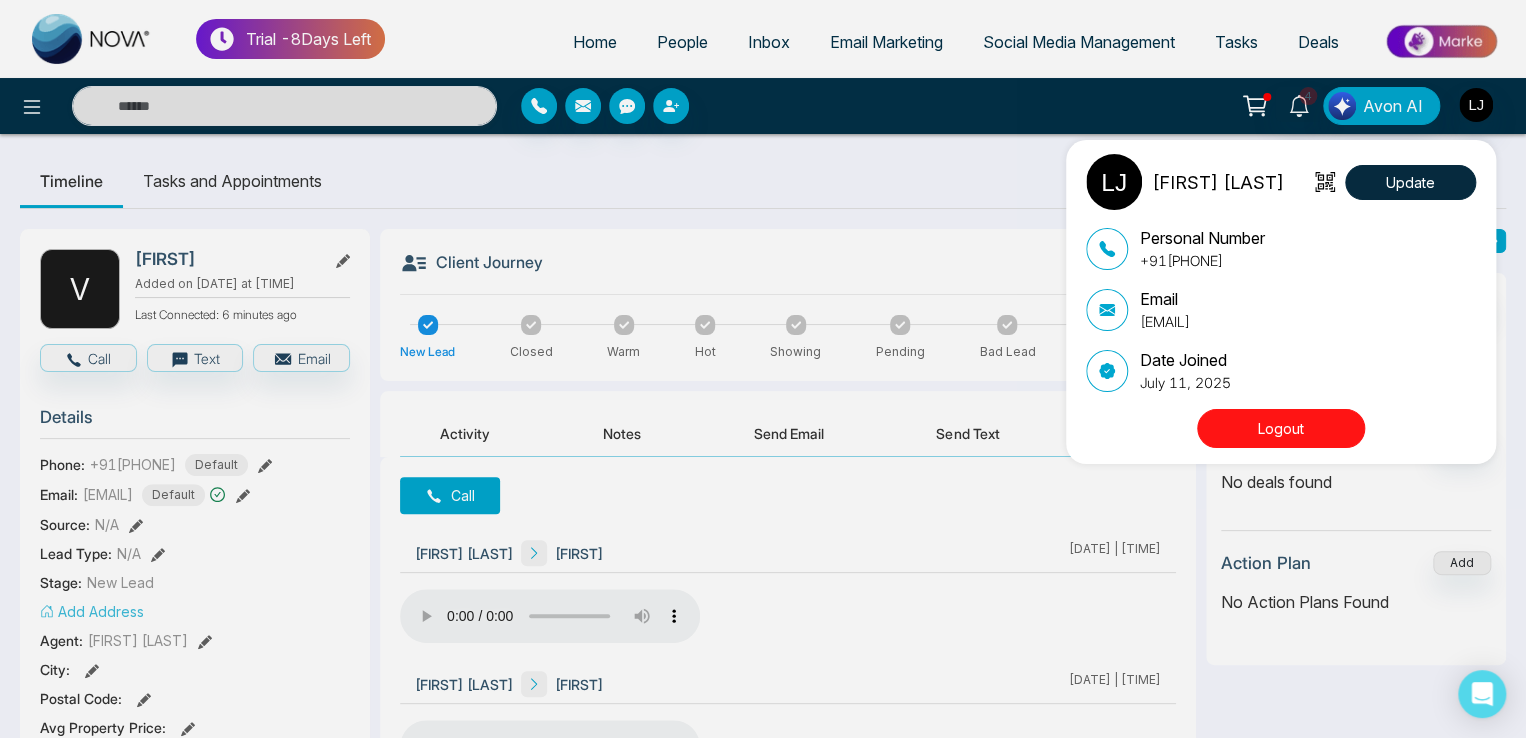 click on "[FIRST] [LAST] Update Personal Number [PHONE] Email [FIRST]@[EXAMPLE.COM] Date Joined [MONTH] 11, 2025 Logout" at bounding box center (763, 369) 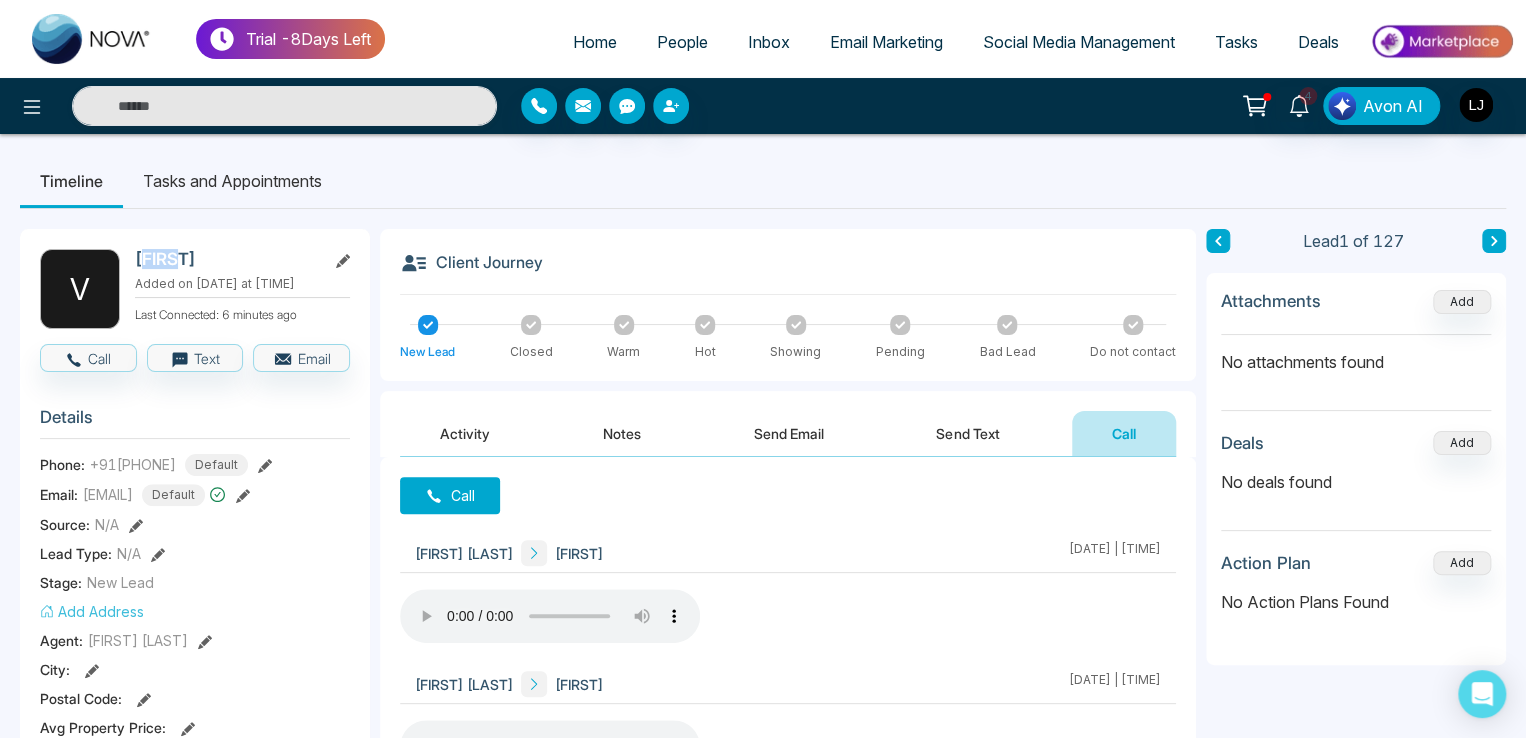 drag, startPoint x: 145, startPoint y: 254, endPoint x: 171, endPoint y: 258, distance: 26.305893 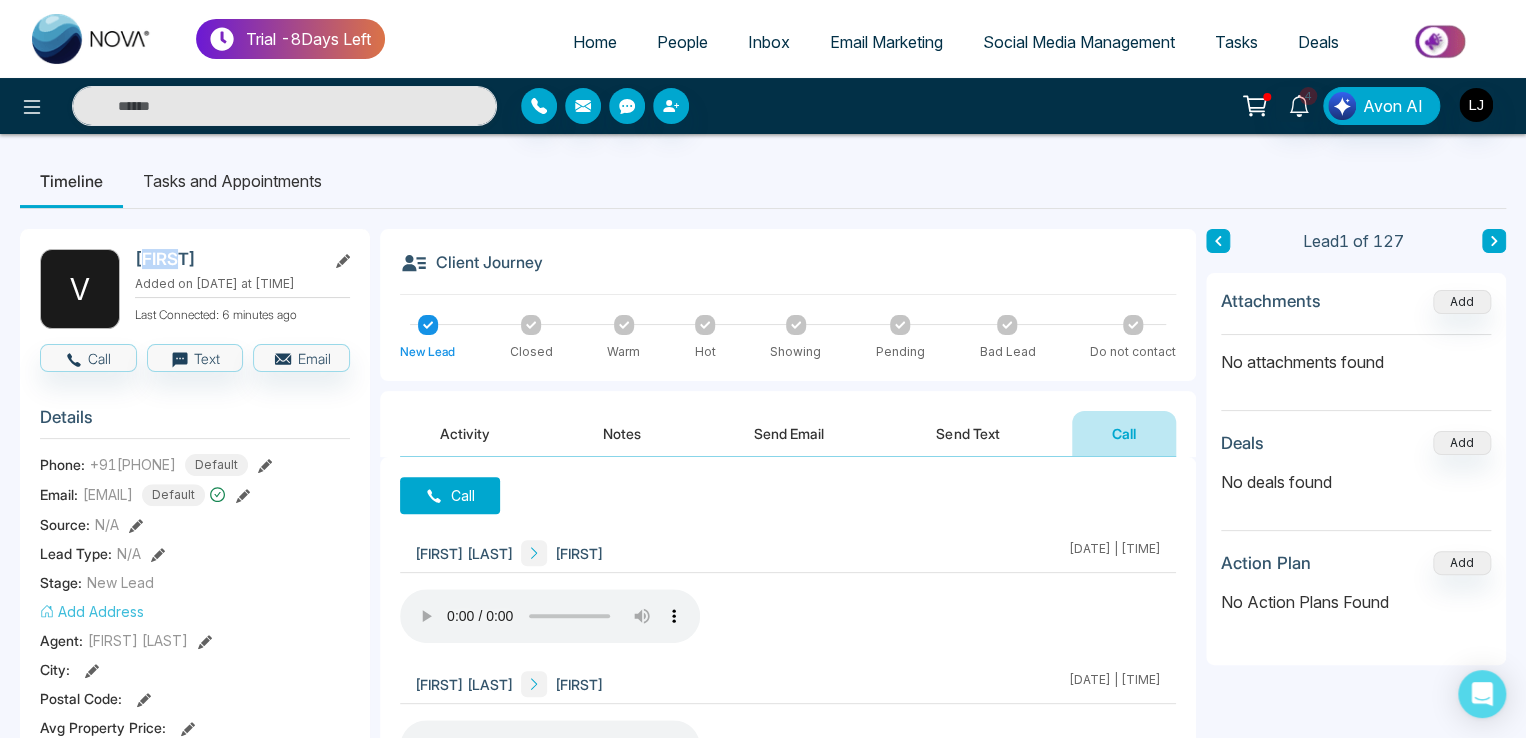 click on "[FIRST]" at bounding box center (226, 259) 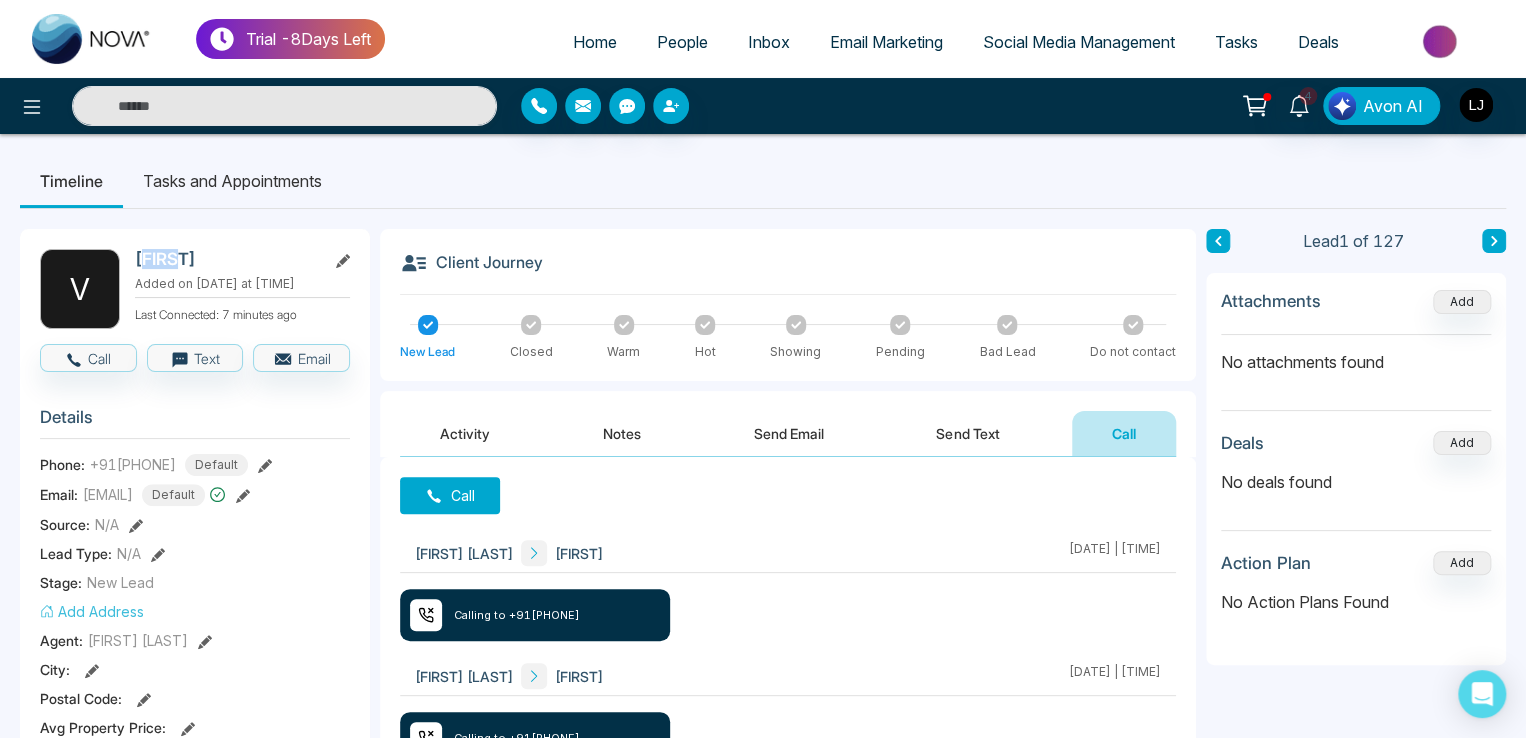 click 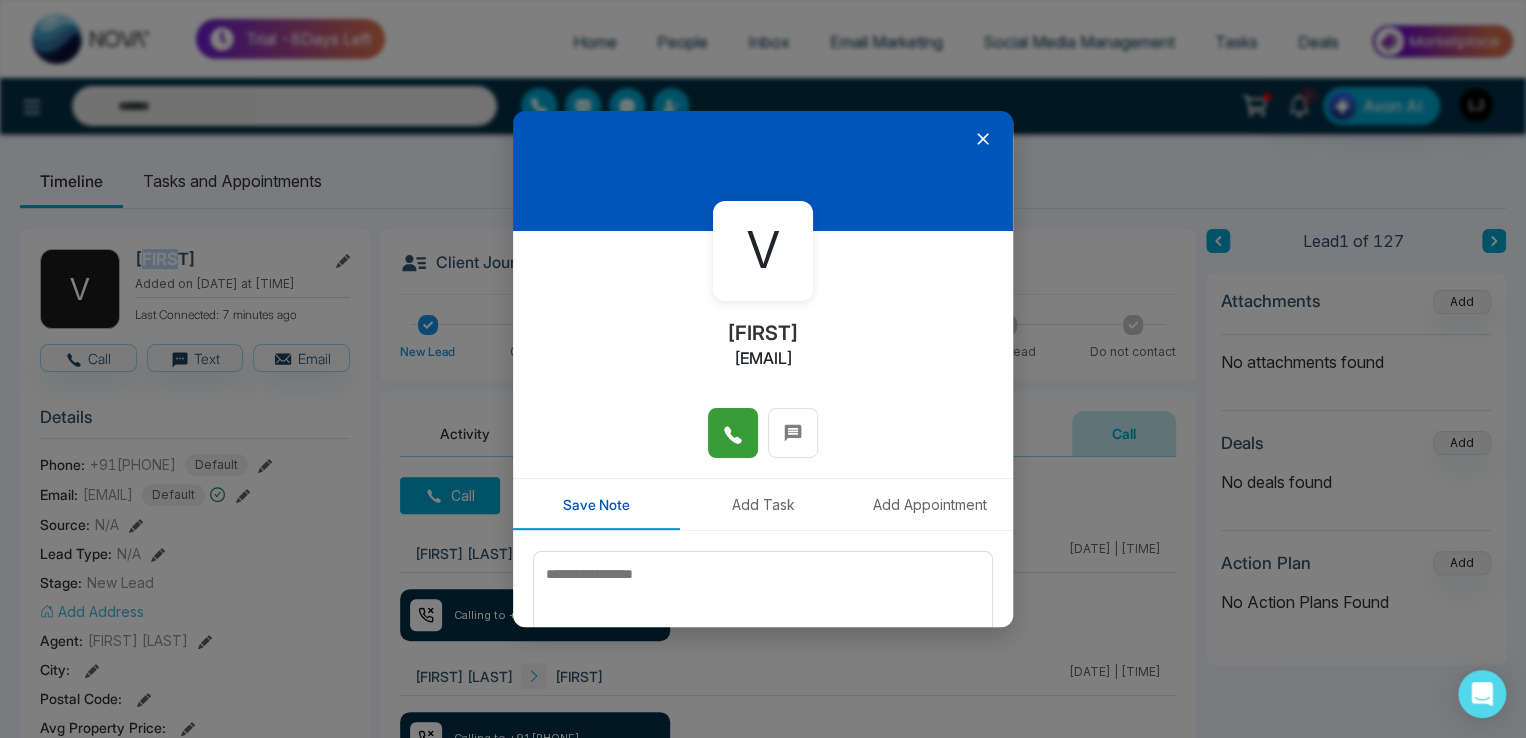 click 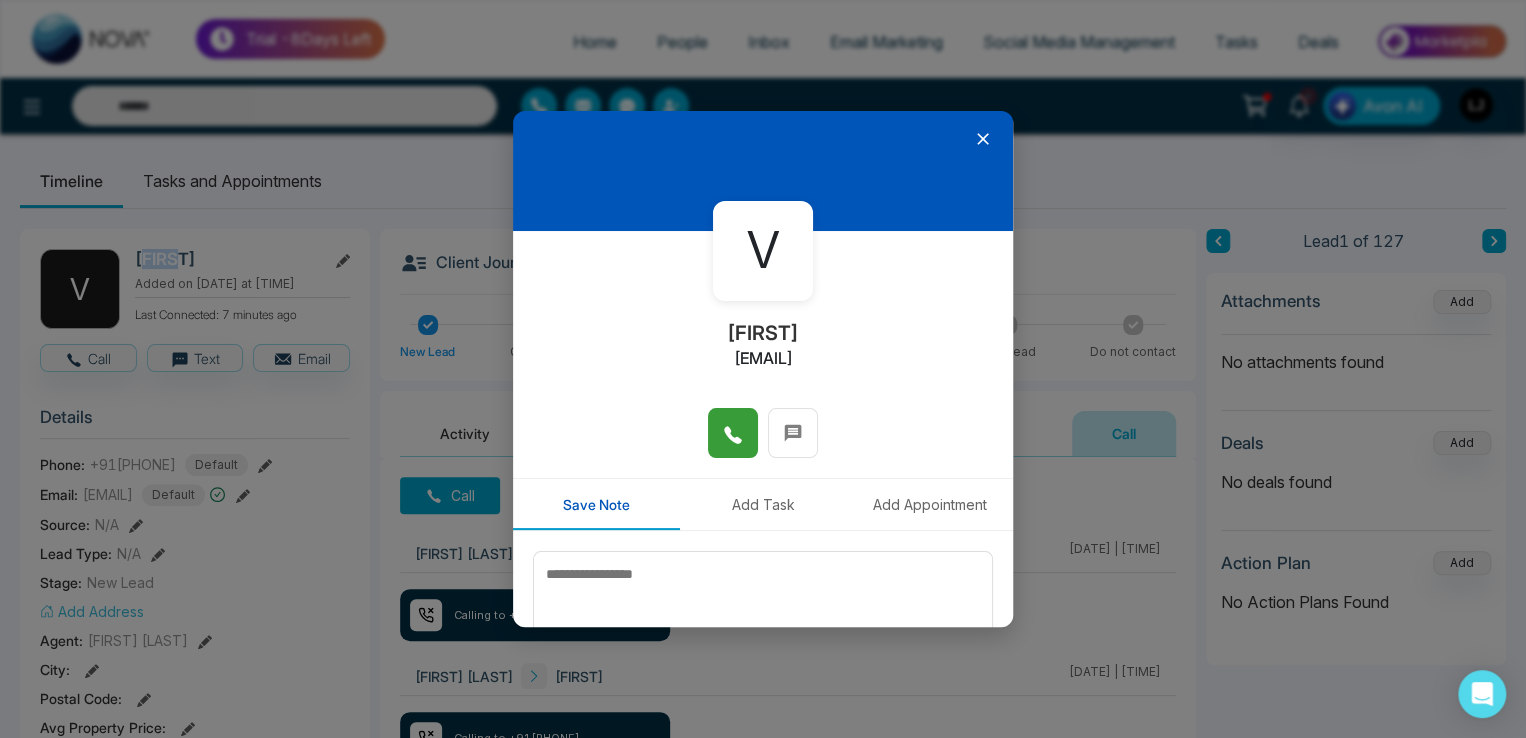 click 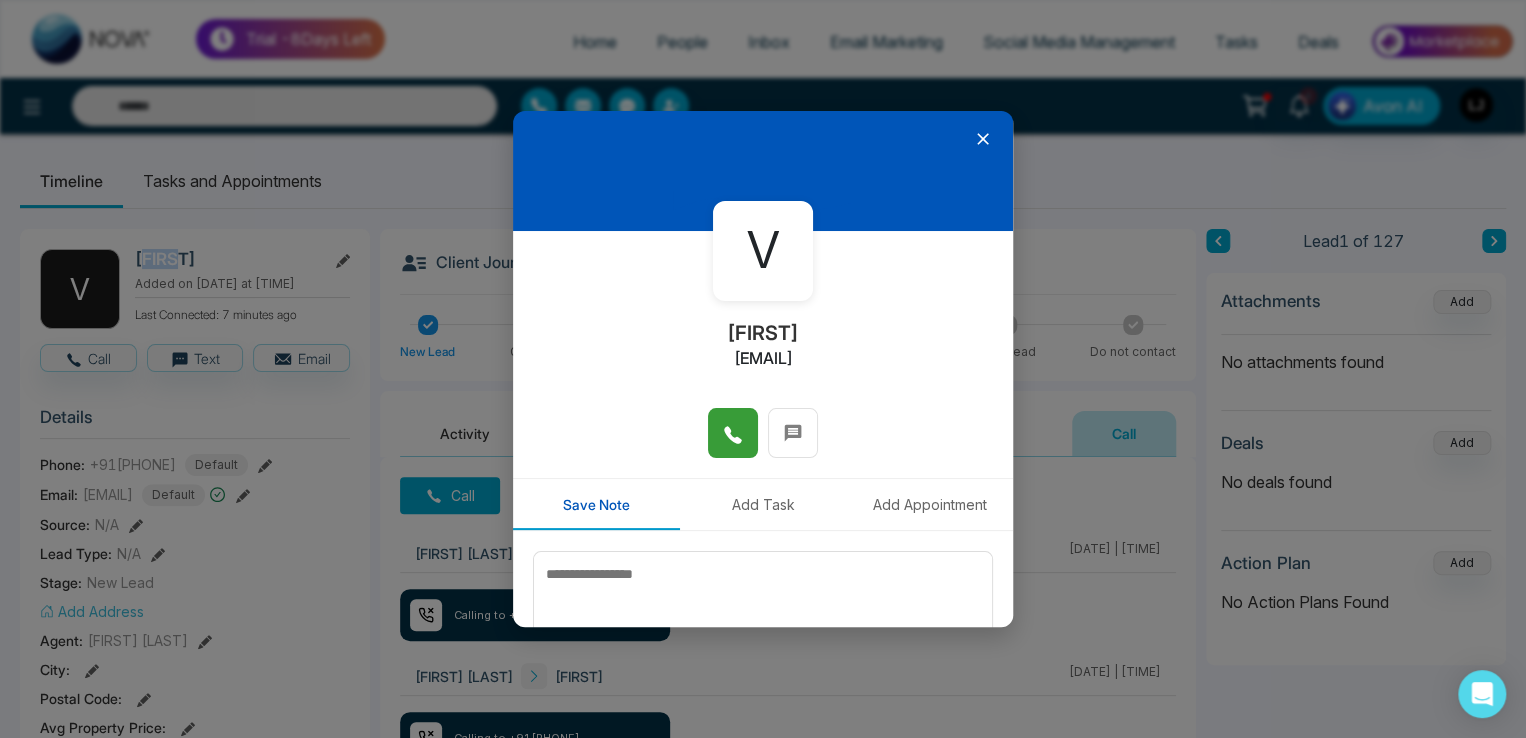 click 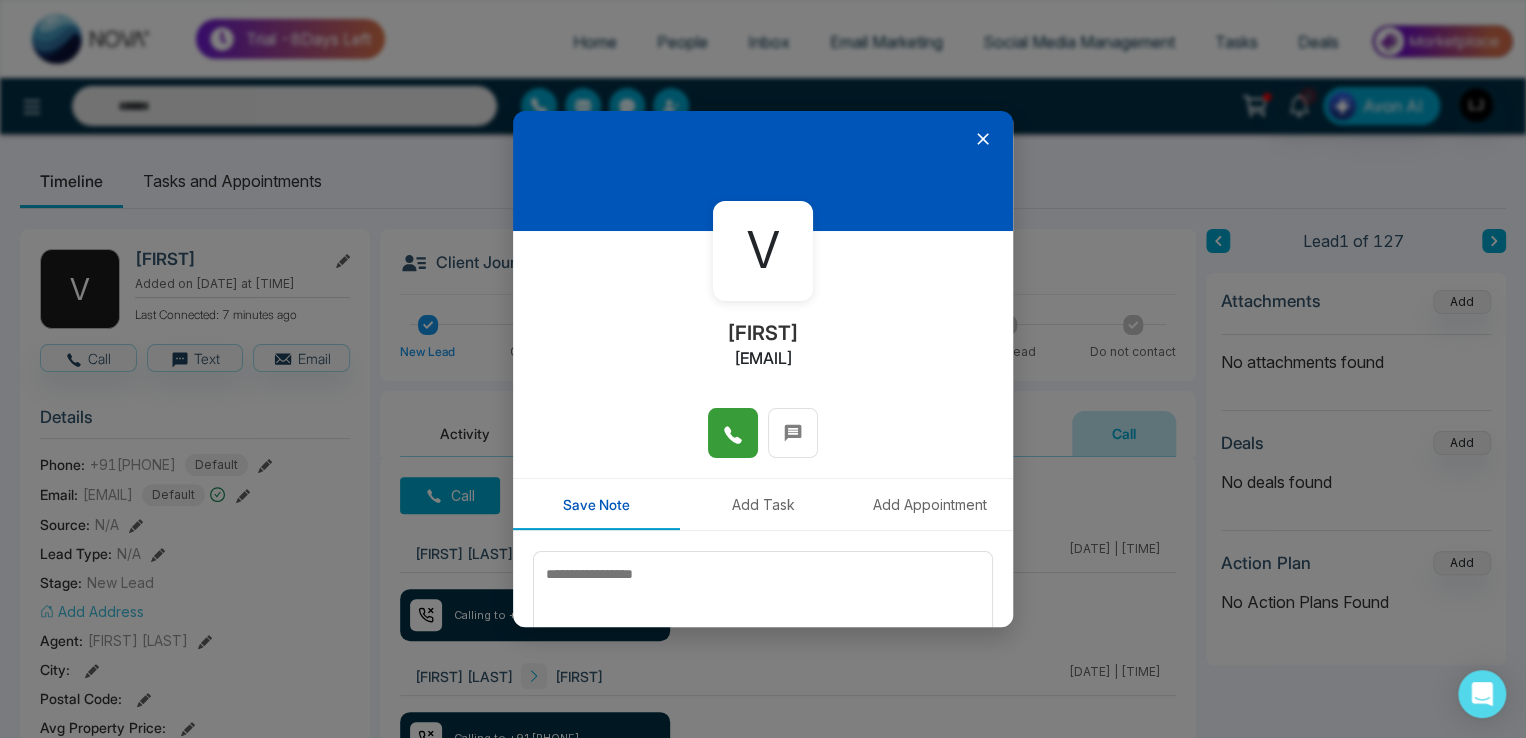 click 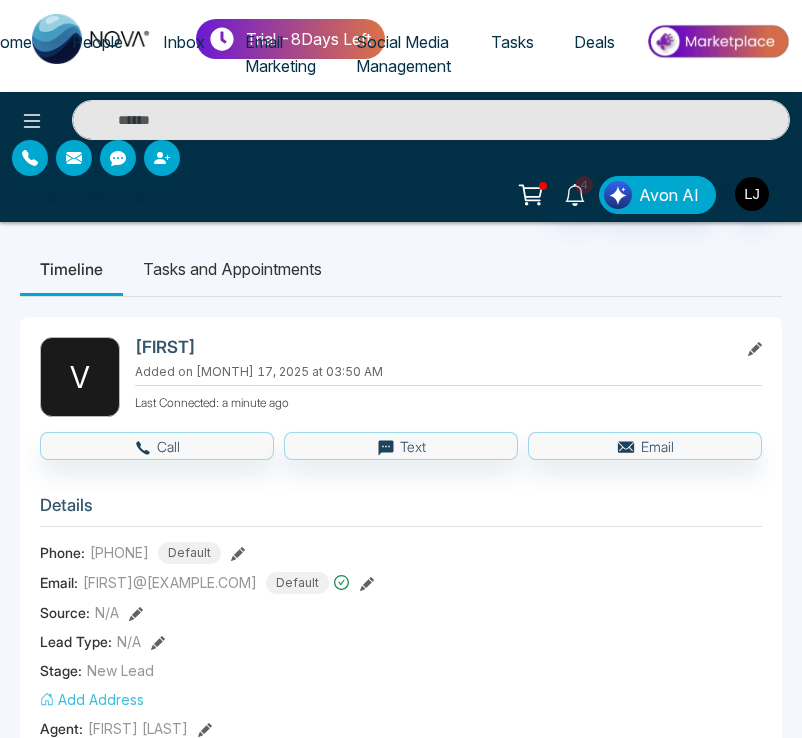 scroll, scrollTop: 0, scrollLeft: 0, axis: both 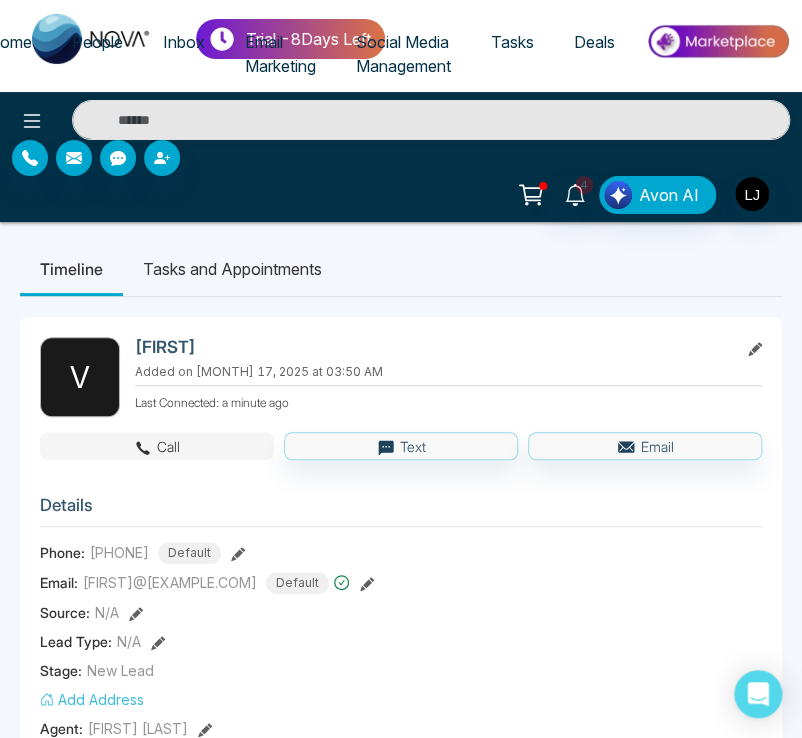 click on "Call" at bounding box center (157, 446) 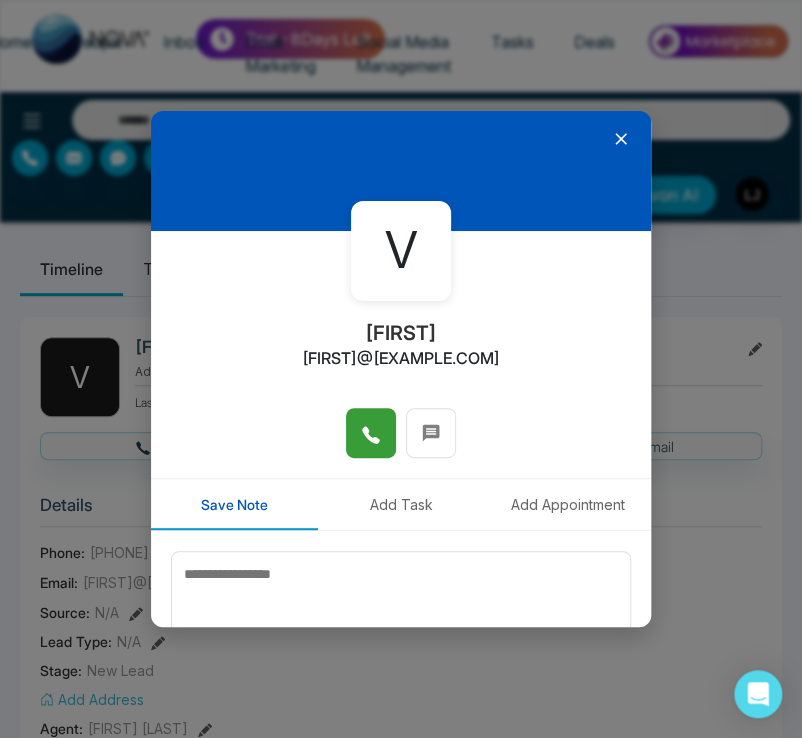 click 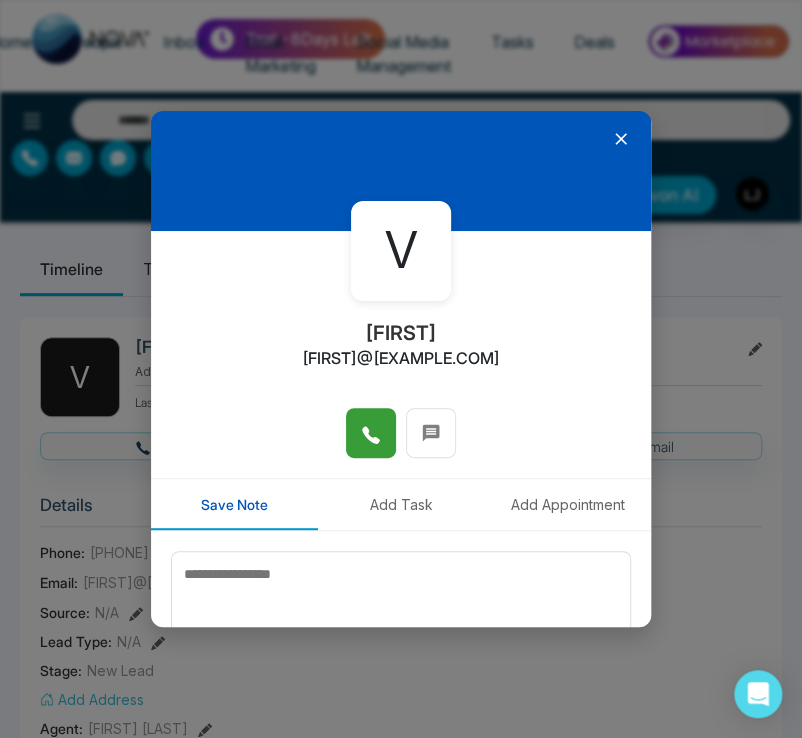 click 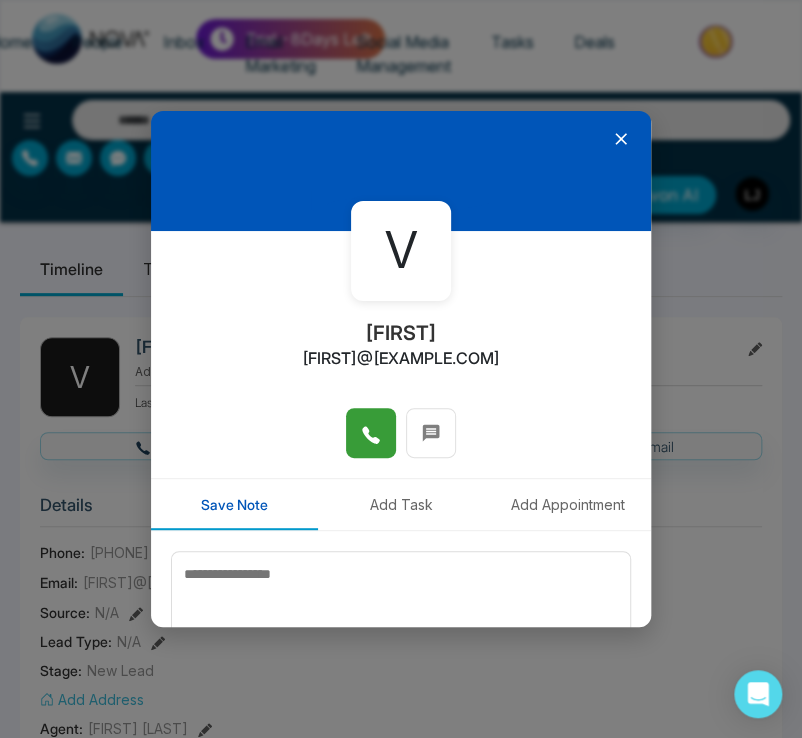 click 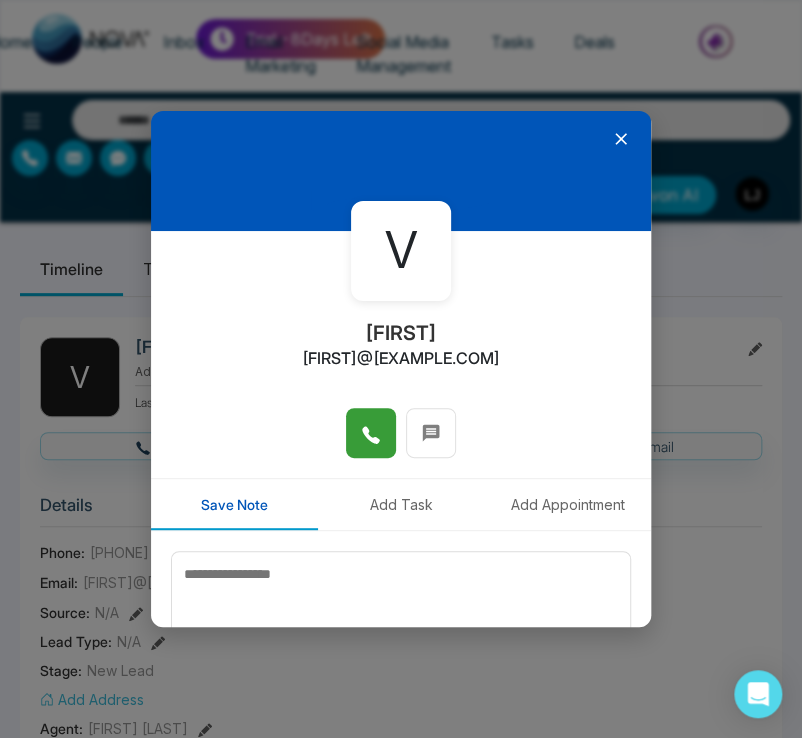 scroll, scrollTop: 104, scrollLeft: 0, axis: vertical 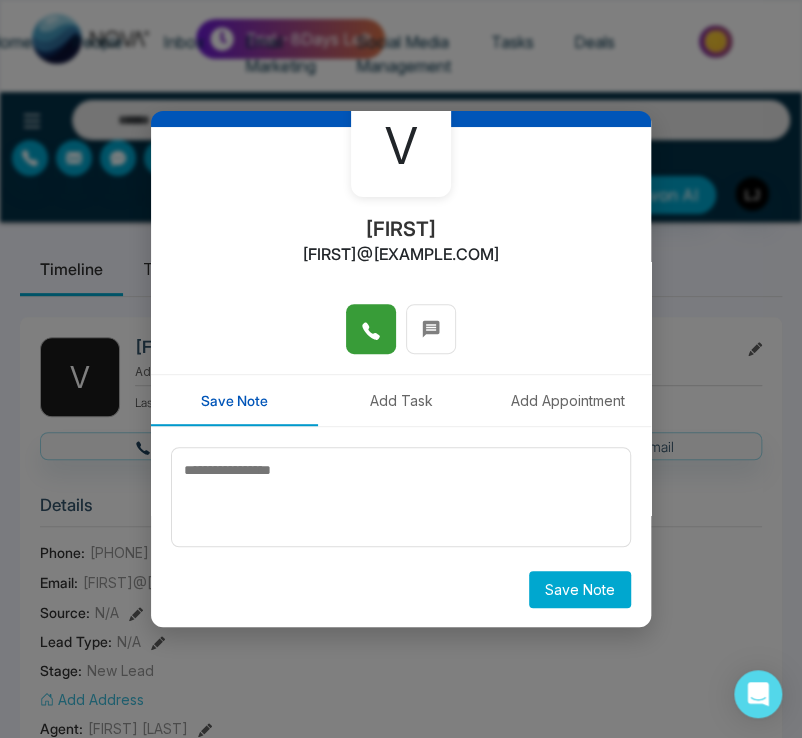 click at bounding box center (371, 329) 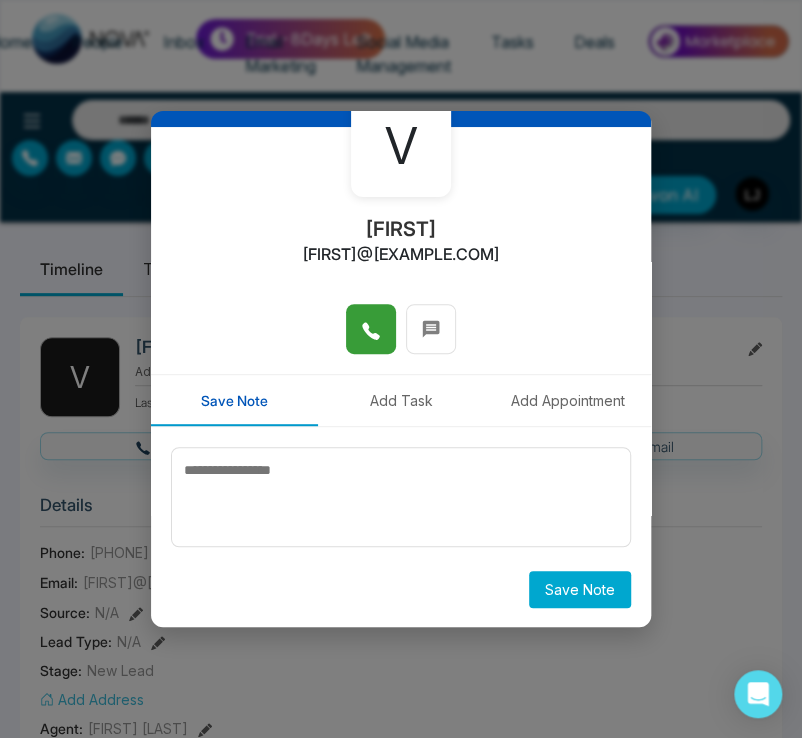 click 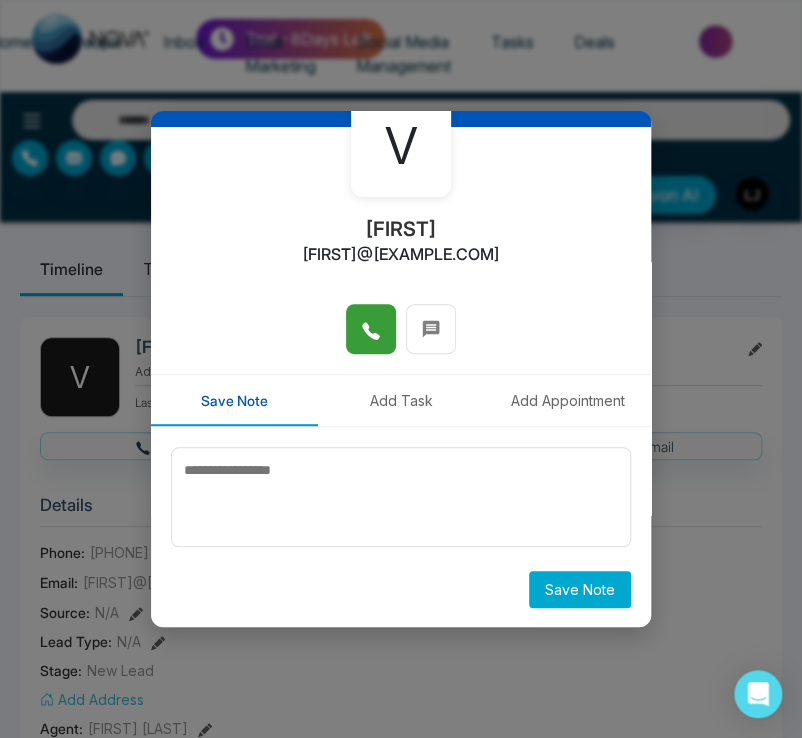 click at bounding box center [371, 329] 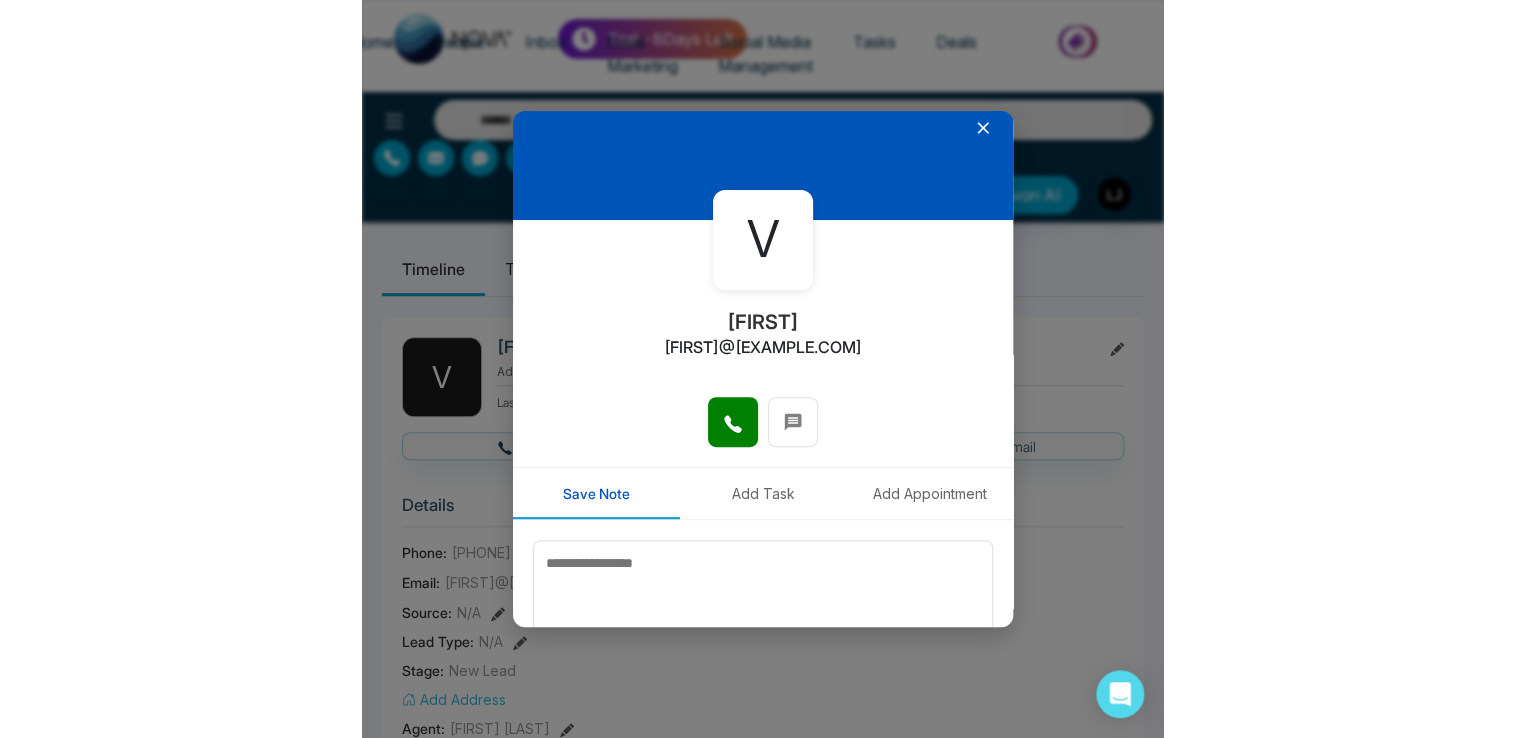 scroll, scrollTop: 0, scrollLeft: 0, axis: both 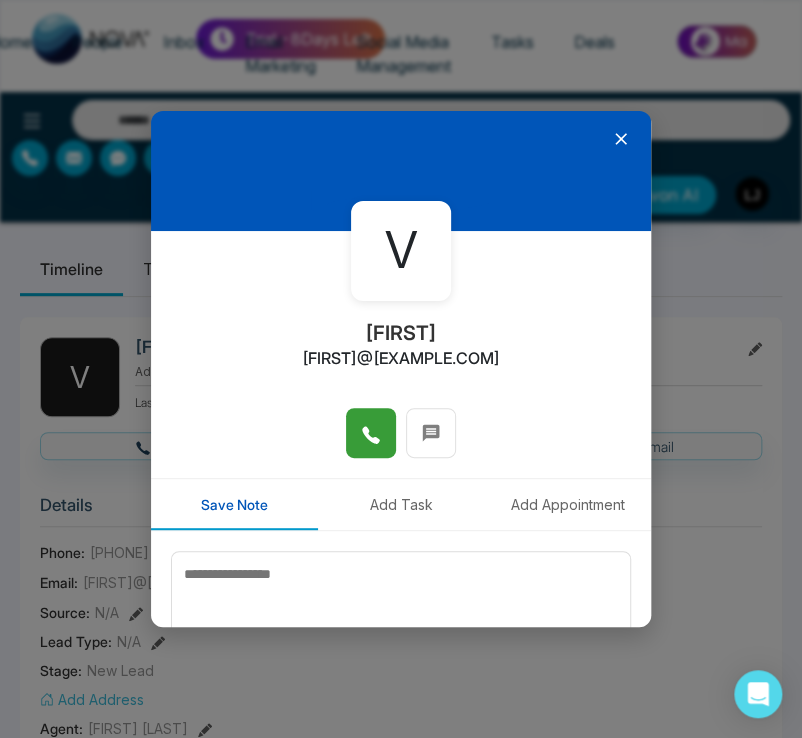 click 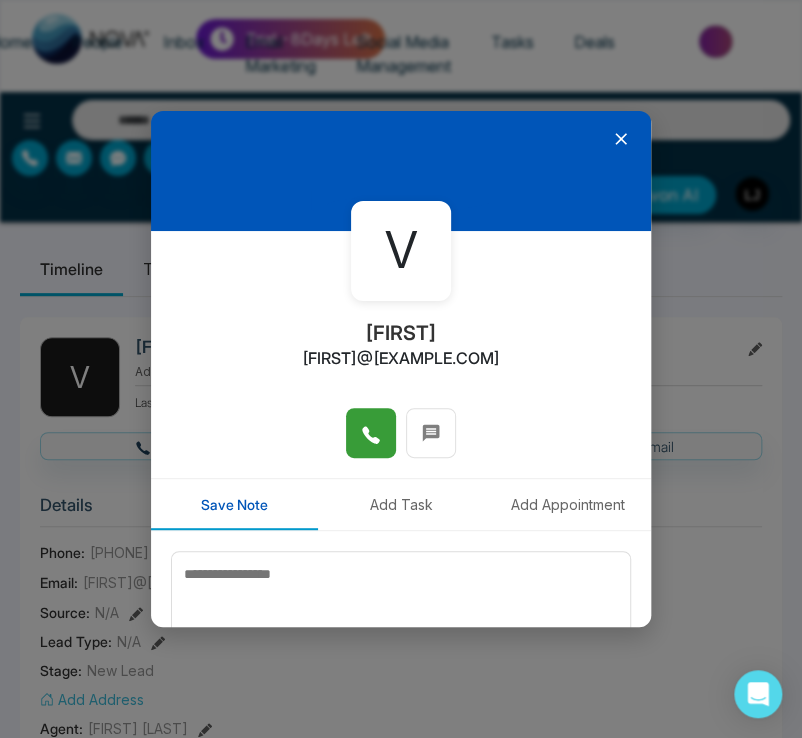 click on "[FIRST] [FIRST] as[FIRST]@[EXAMPLE.COM] Save Note Add Task Add Appointment Save Note" at bounding box center [401, 369] 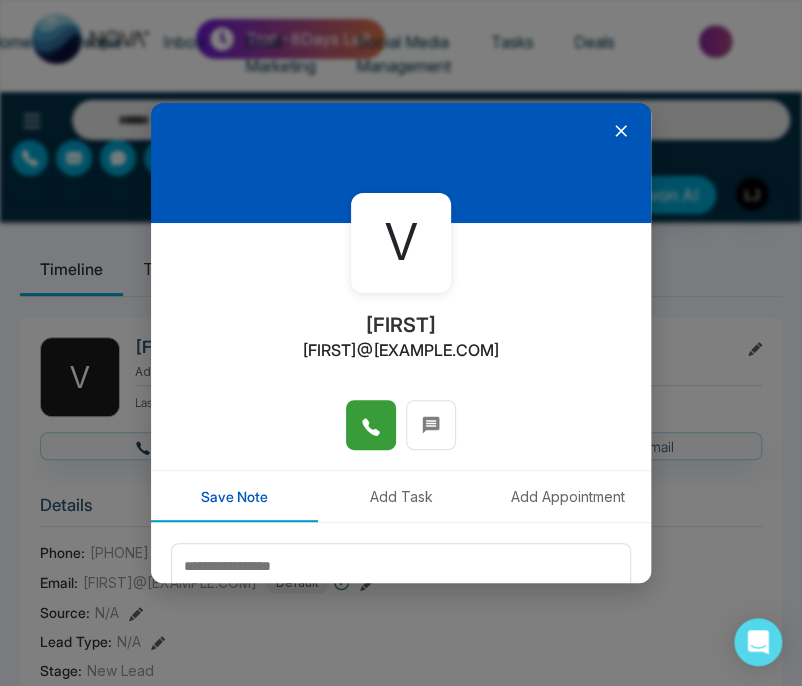 click 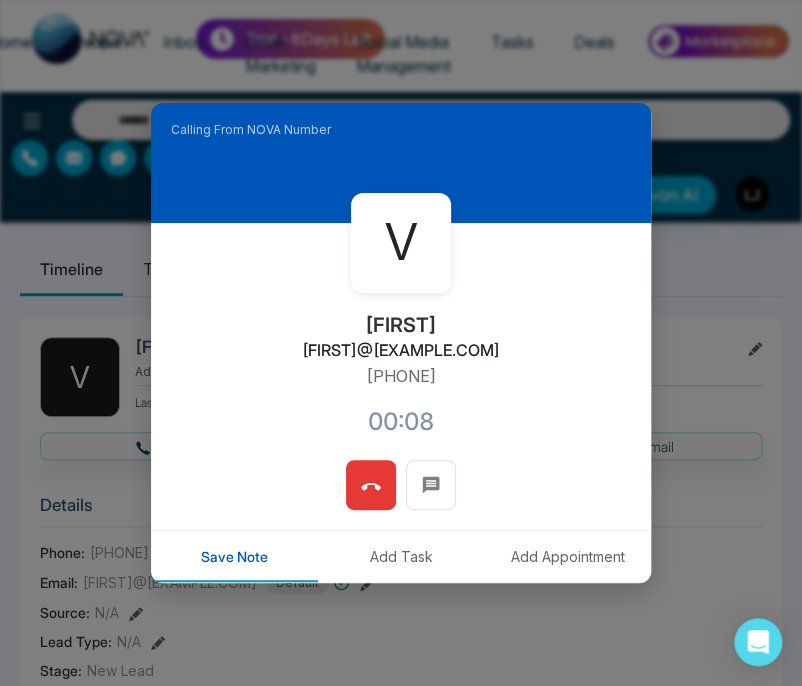 click 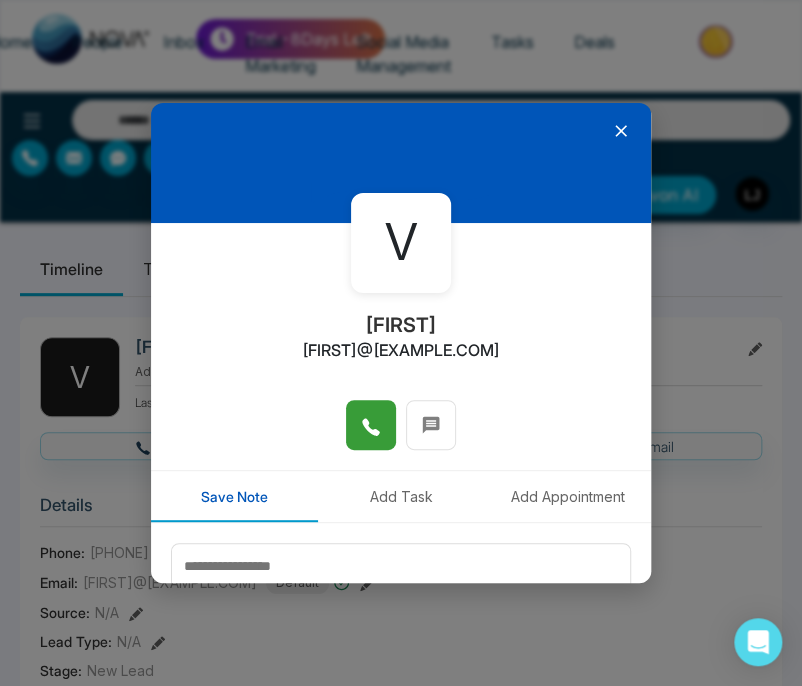 click on "[FIRST] [FIRST] as[FIRST]@[EXAMPLE.COM] Save Note Add Task Add Appointment Save Note" at bounding box center (401, 343) 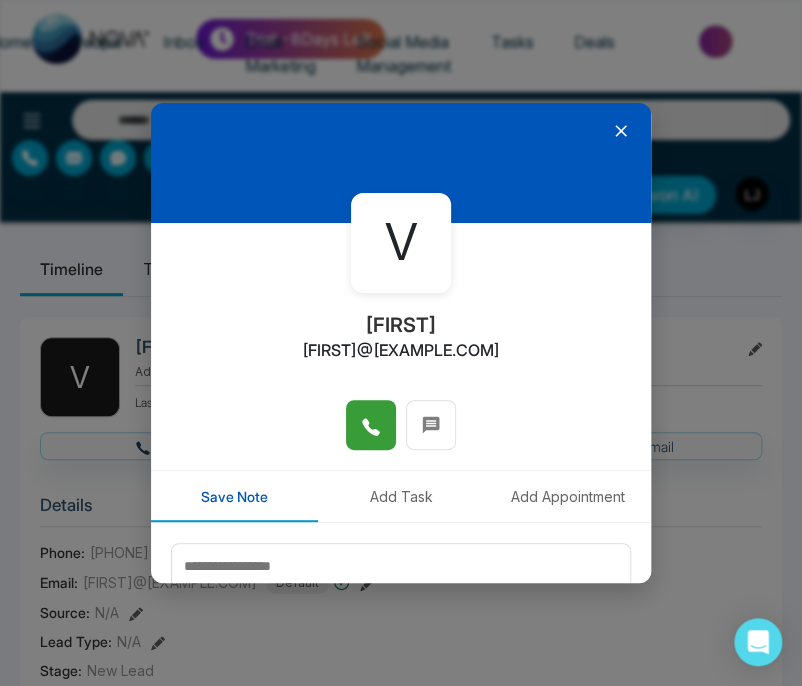 click 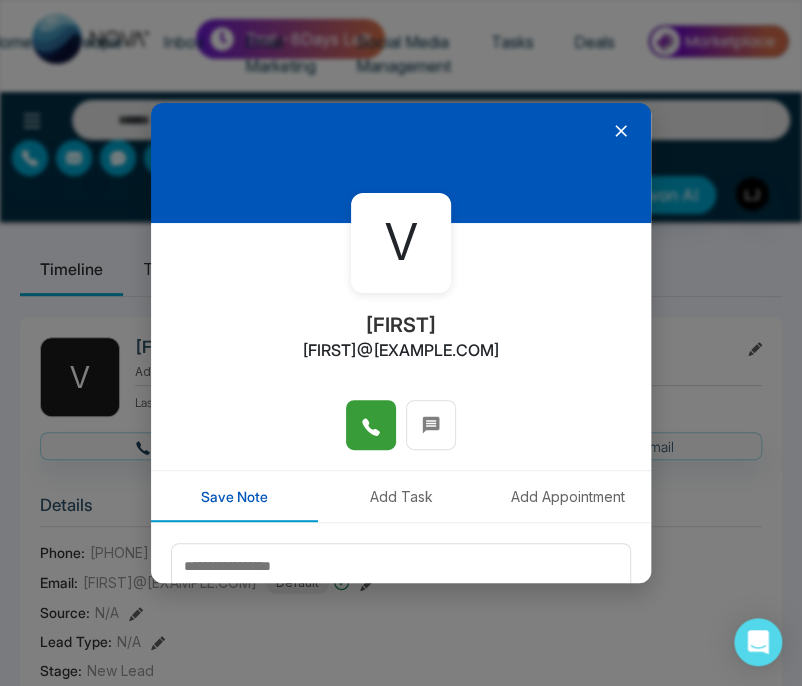 click 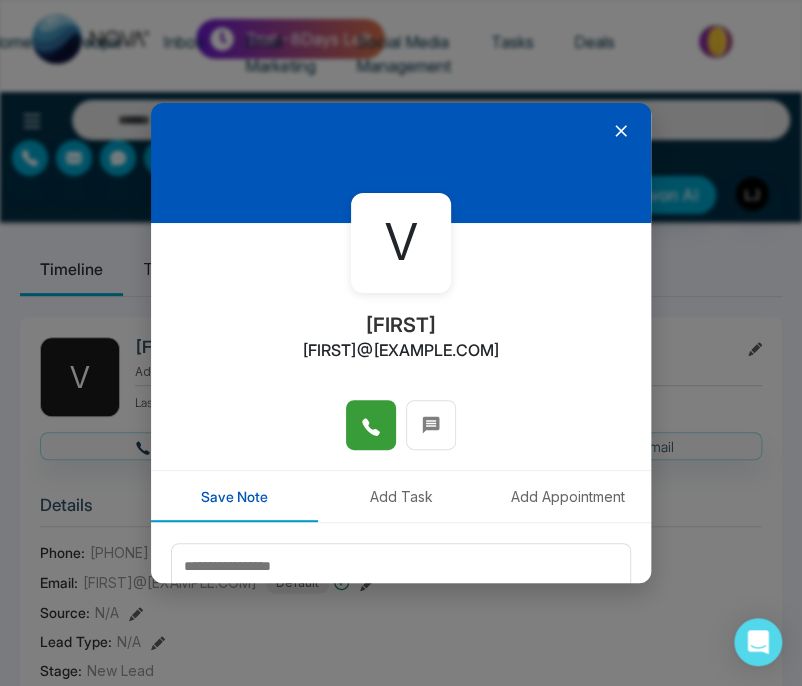 drag, startPoint x: 364, startPoint y: 425, endPoint x: 376, endPoint y: 469, distance: 45.607018 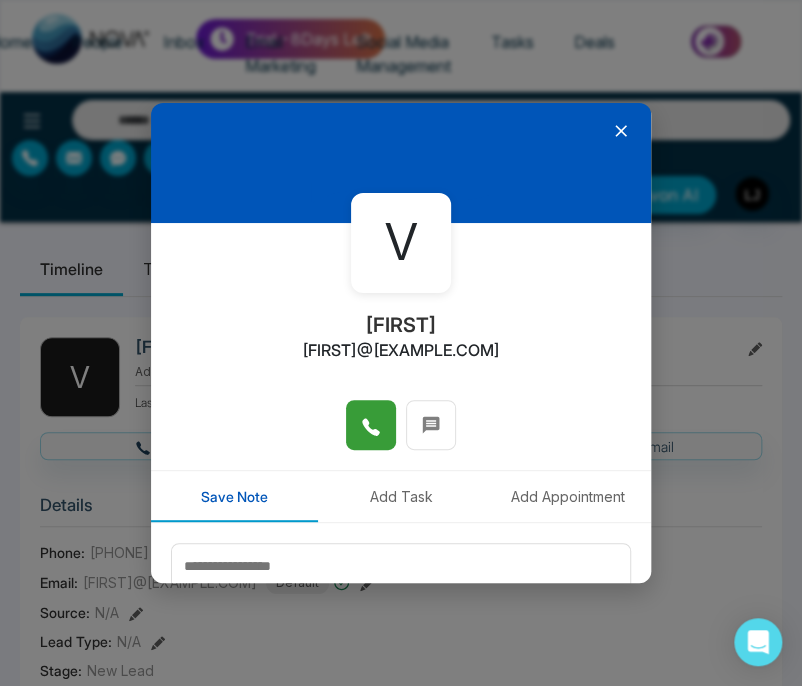 click 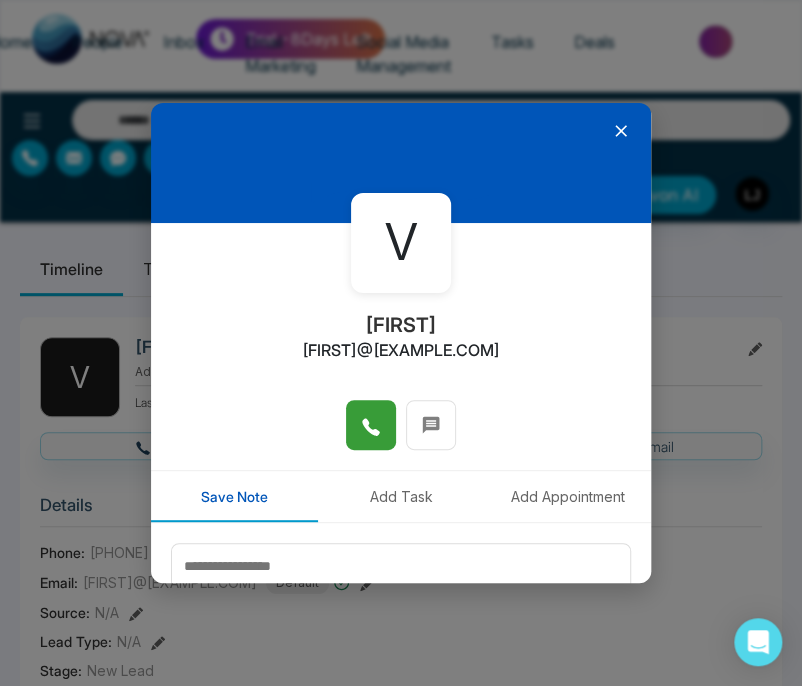 click 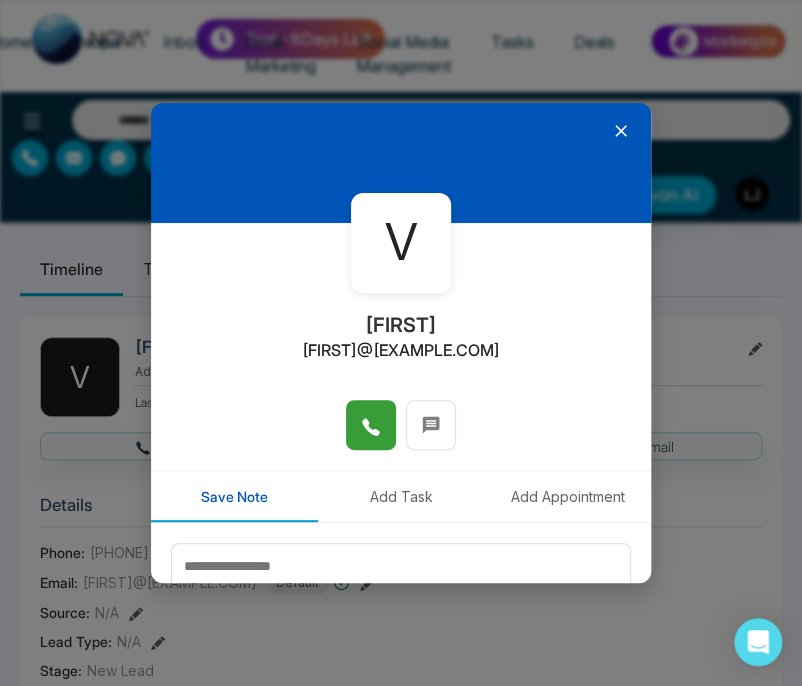 click 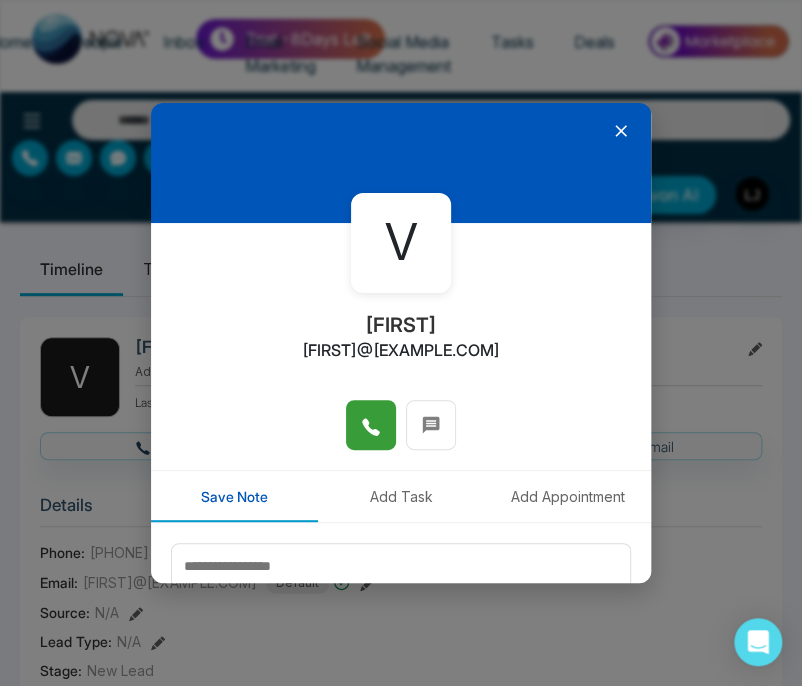 click on "Add Task" at bounding box center [401, 496] 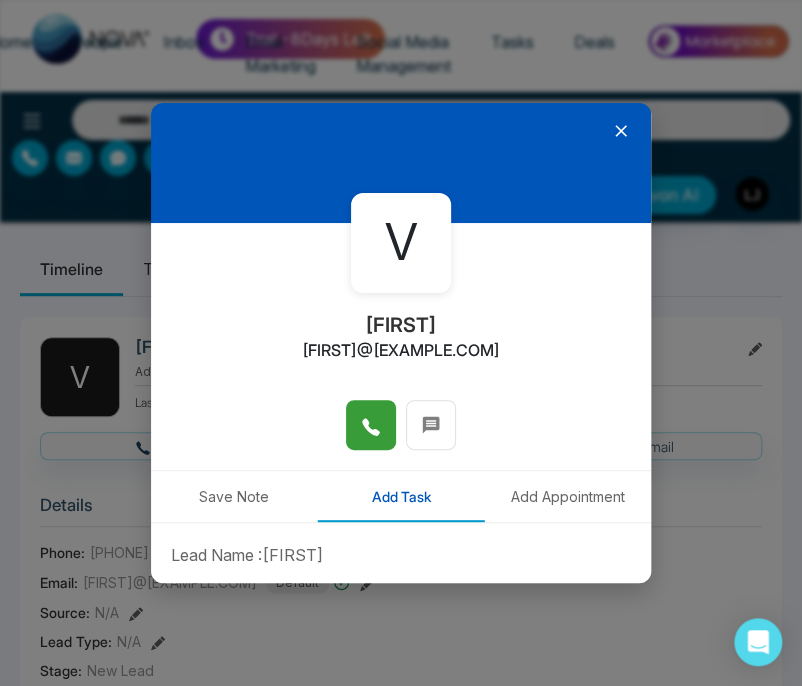 click 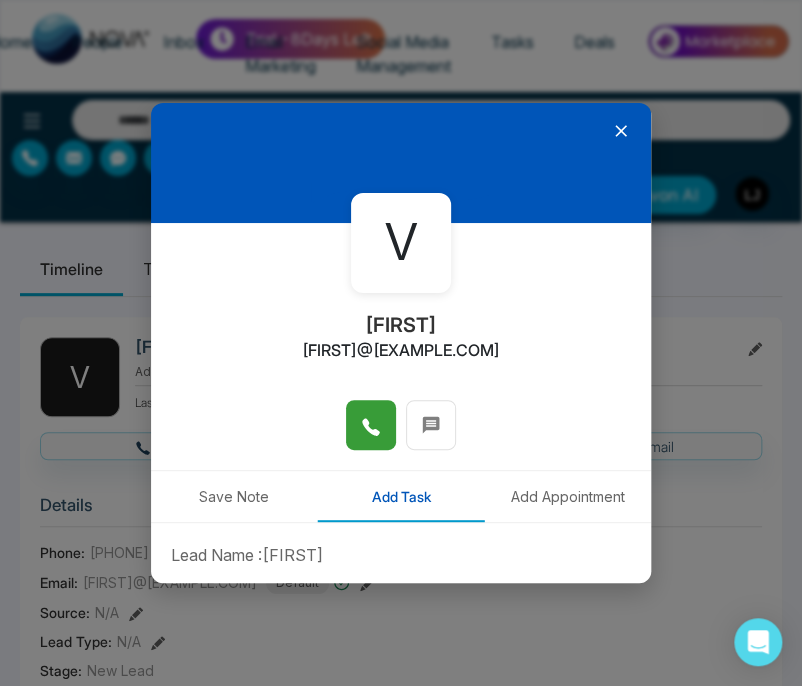 click at bounding box center [371, 425] 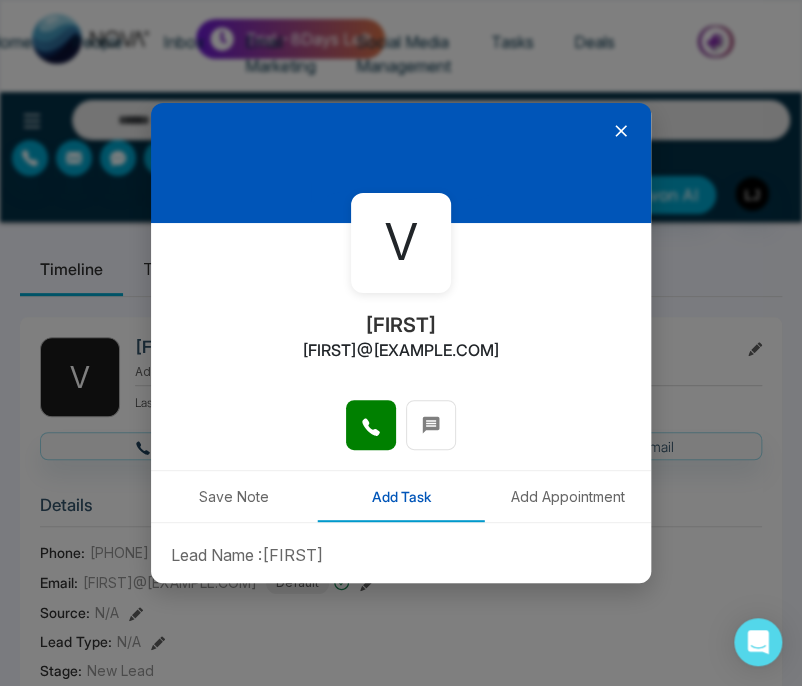 click 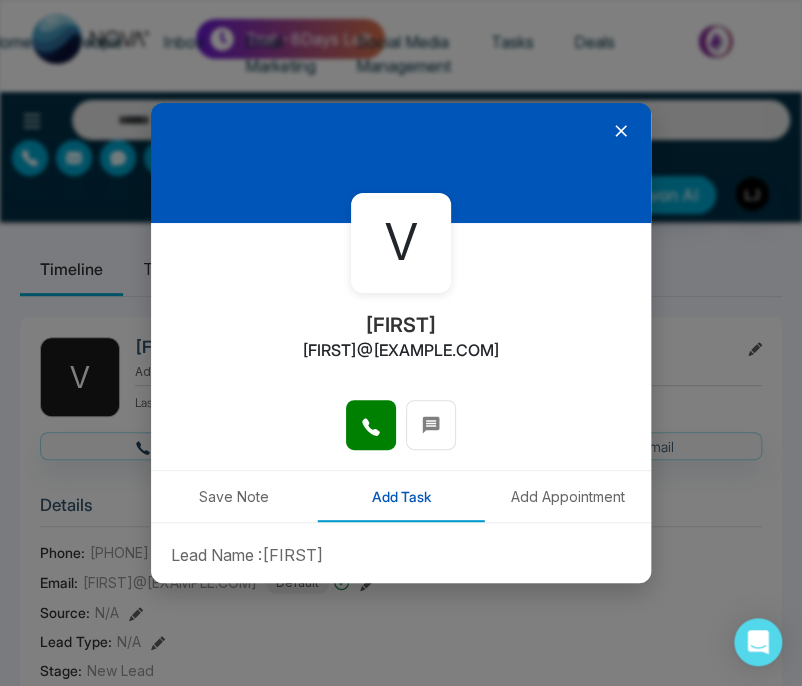 drag, startPoint x: 368, startPoint y: 426, endPoint x: 355, endPoint y: 488, distance: 63.348244 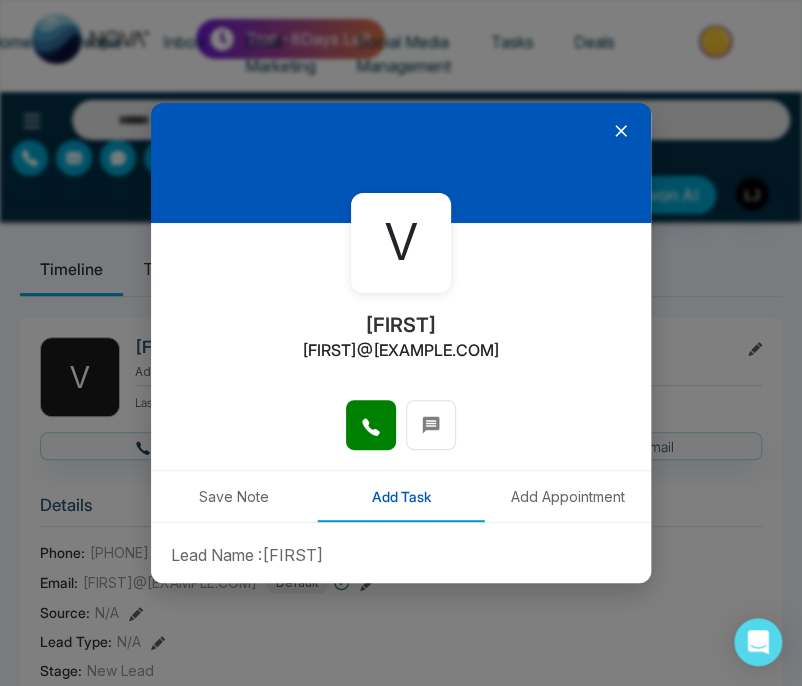 click 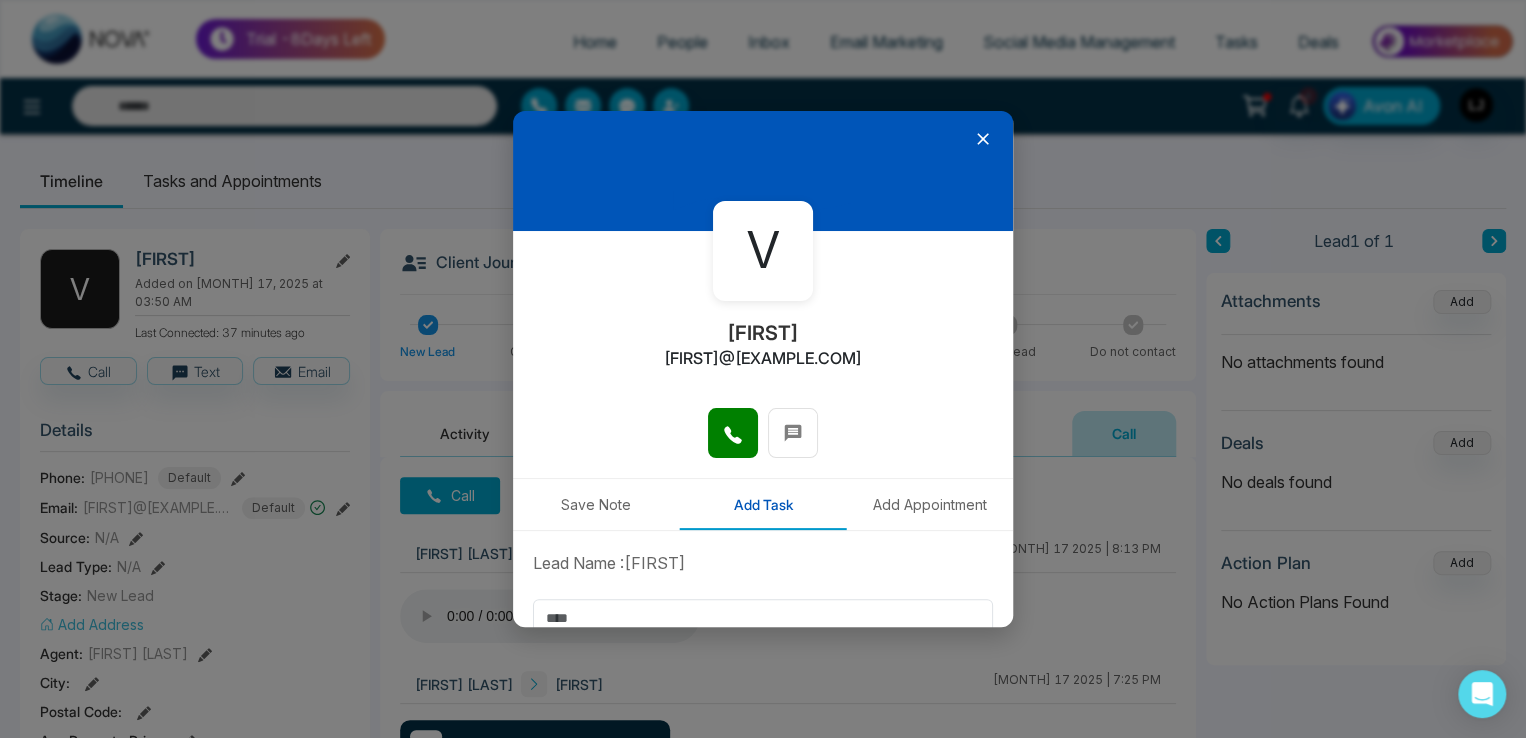 click 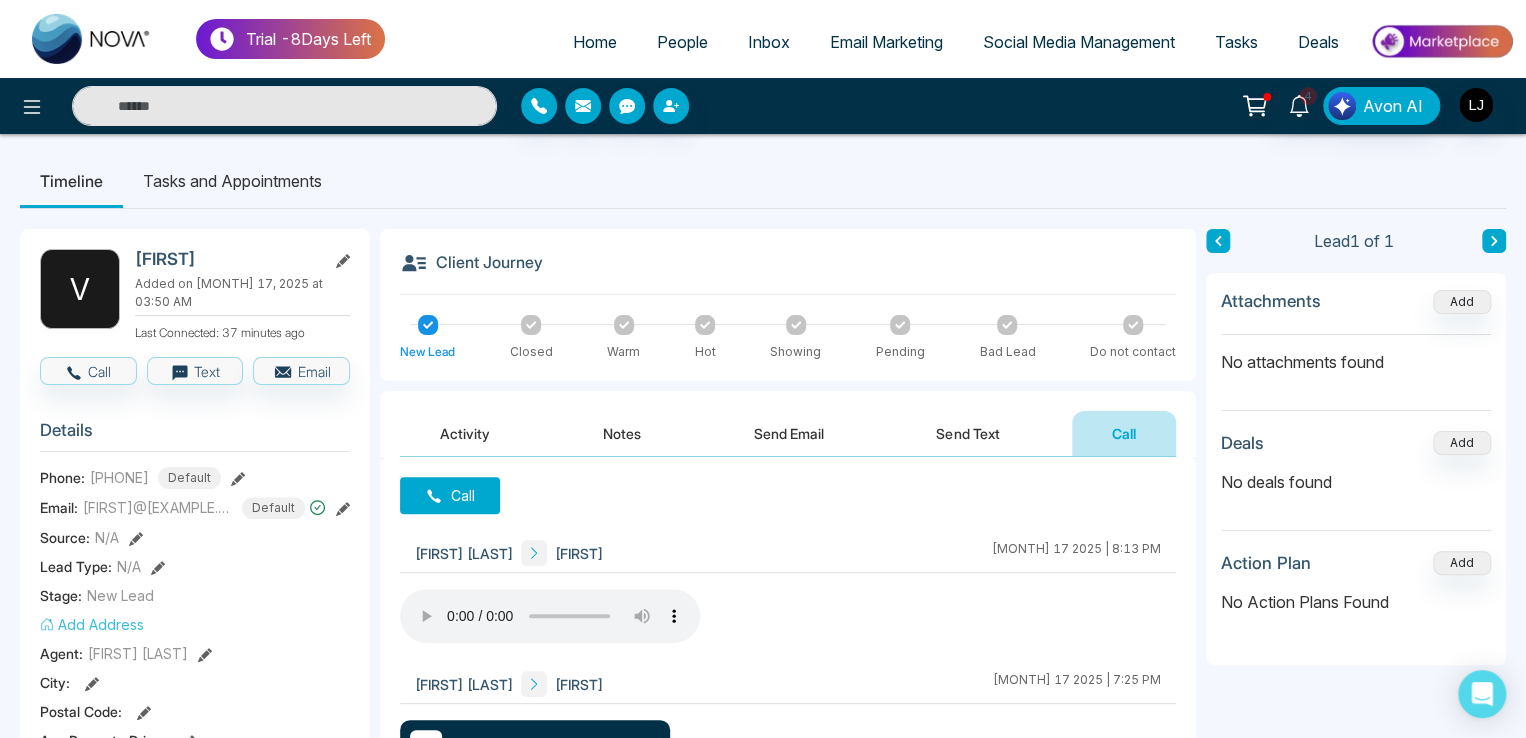 click on "Home" at bounding box center [595, 42] 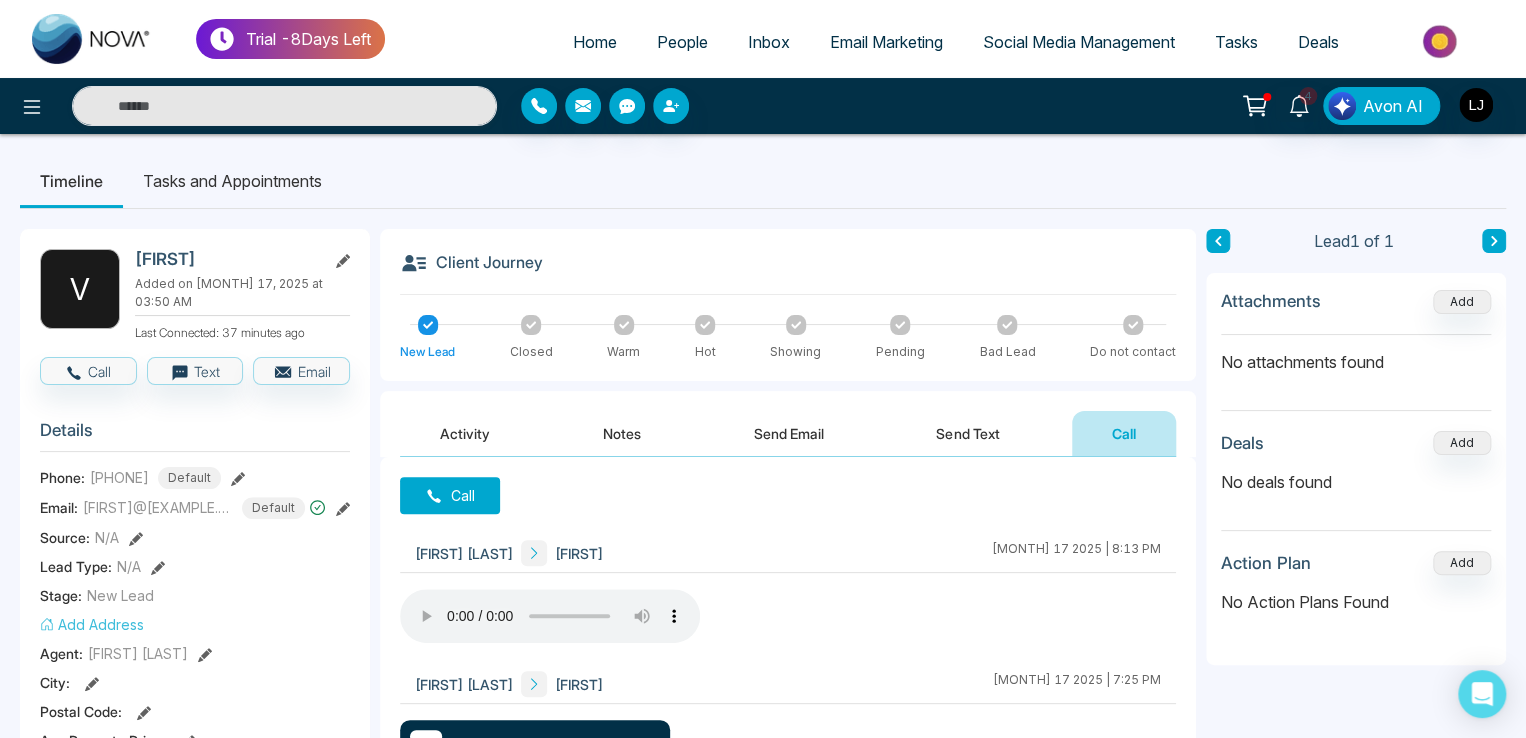 select on "*" 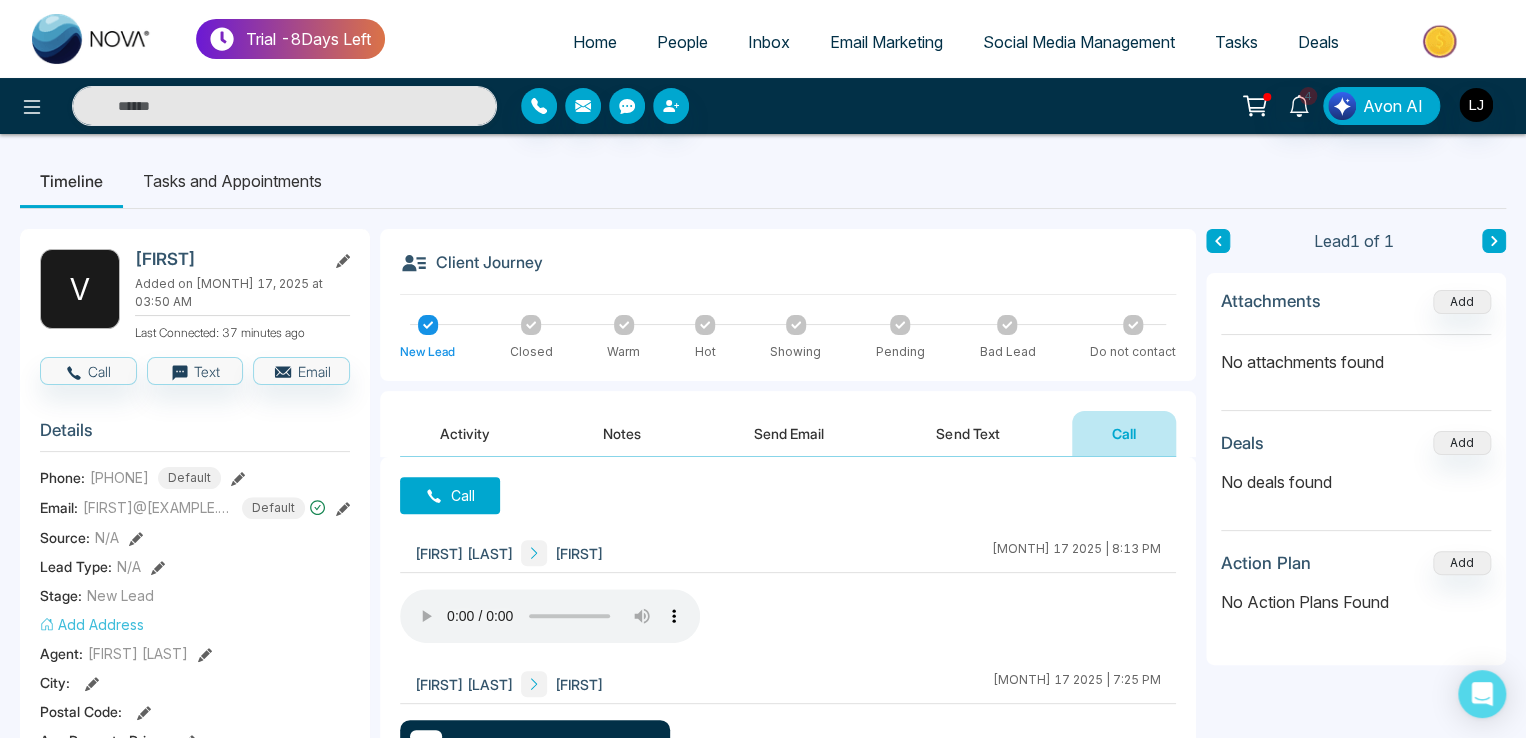 select on "*" 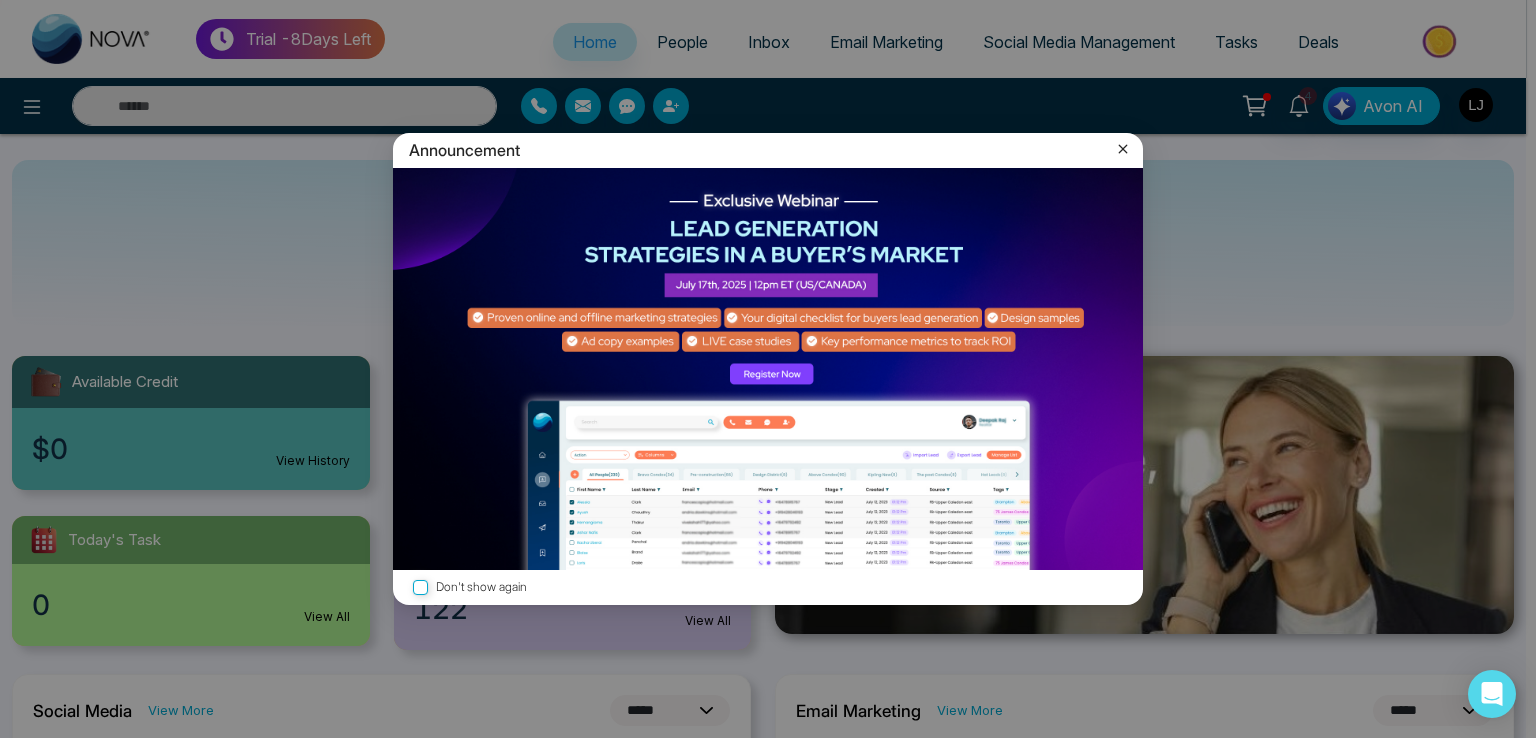 click on "Announcement" at bounding box center [768, 150] 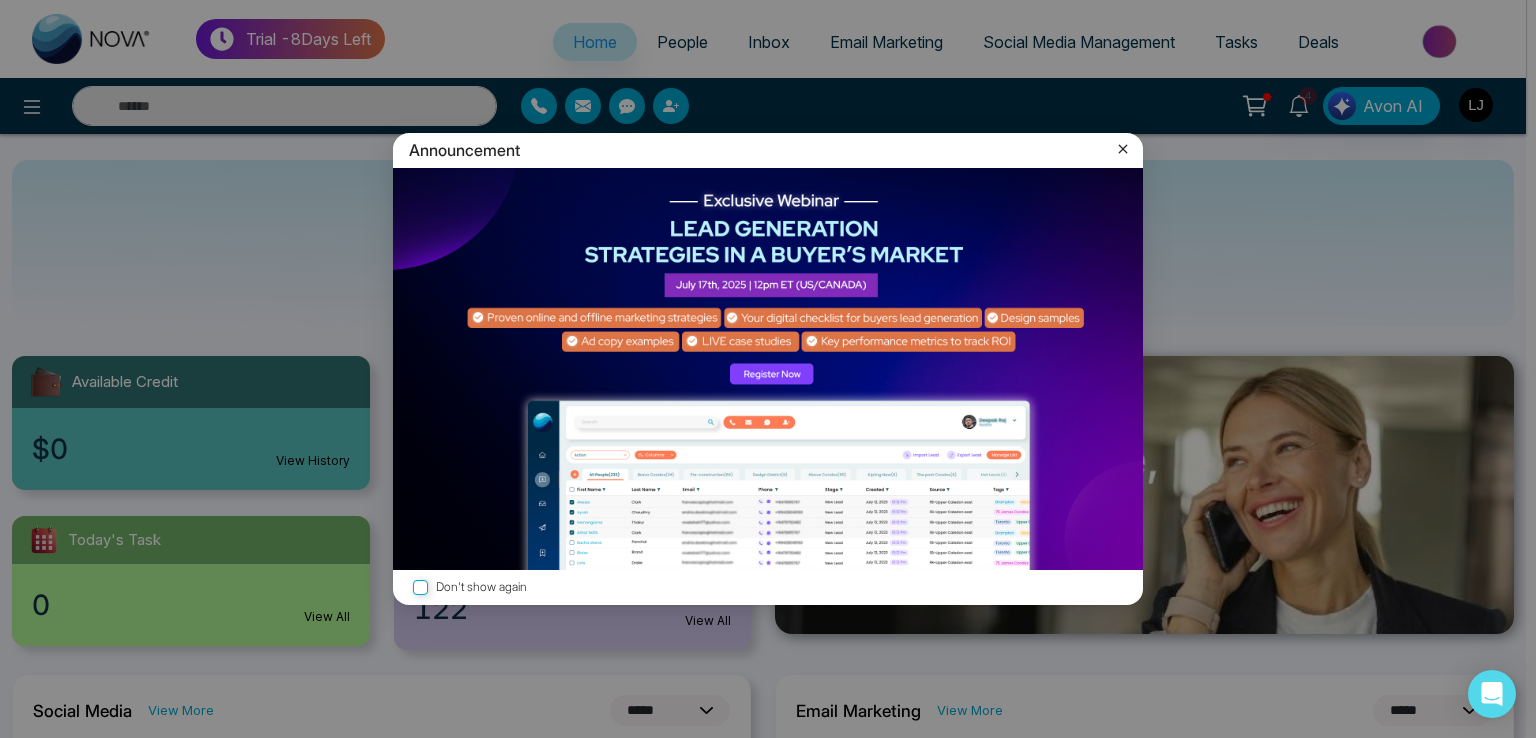 click 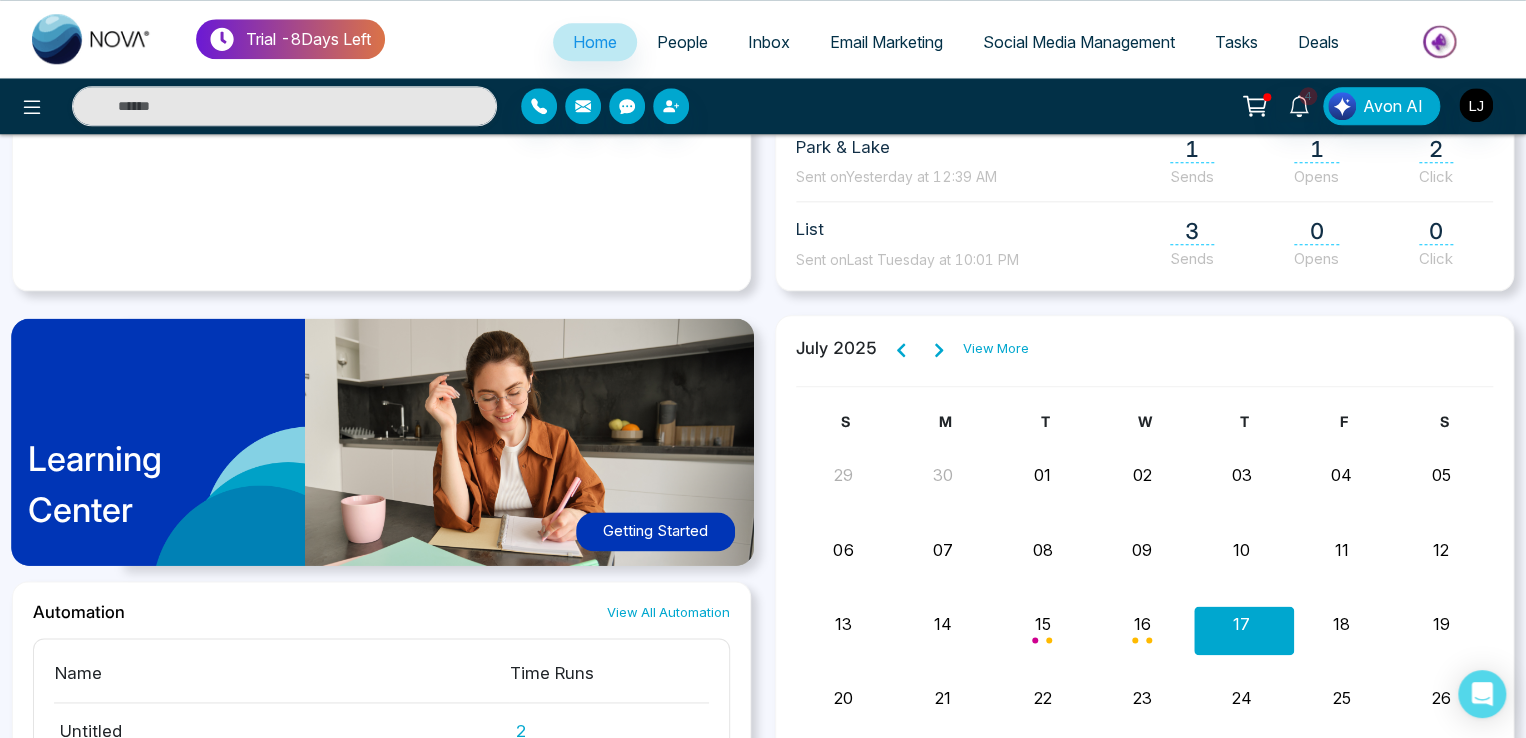 scroll, scrollTop: 1200, scrollLeft: 0, axis: vertical 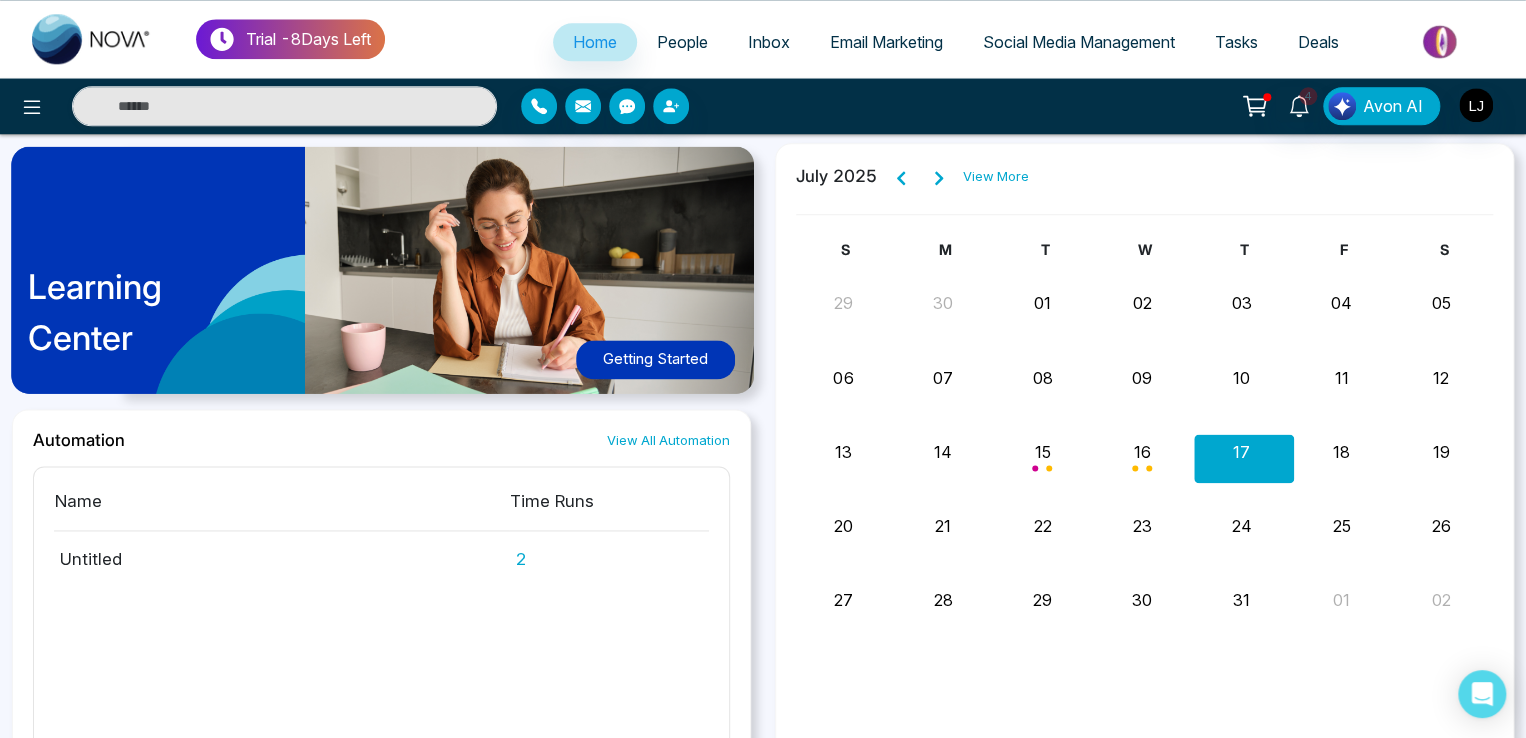 click on "Getting Started" at bounding box center [655, 359] 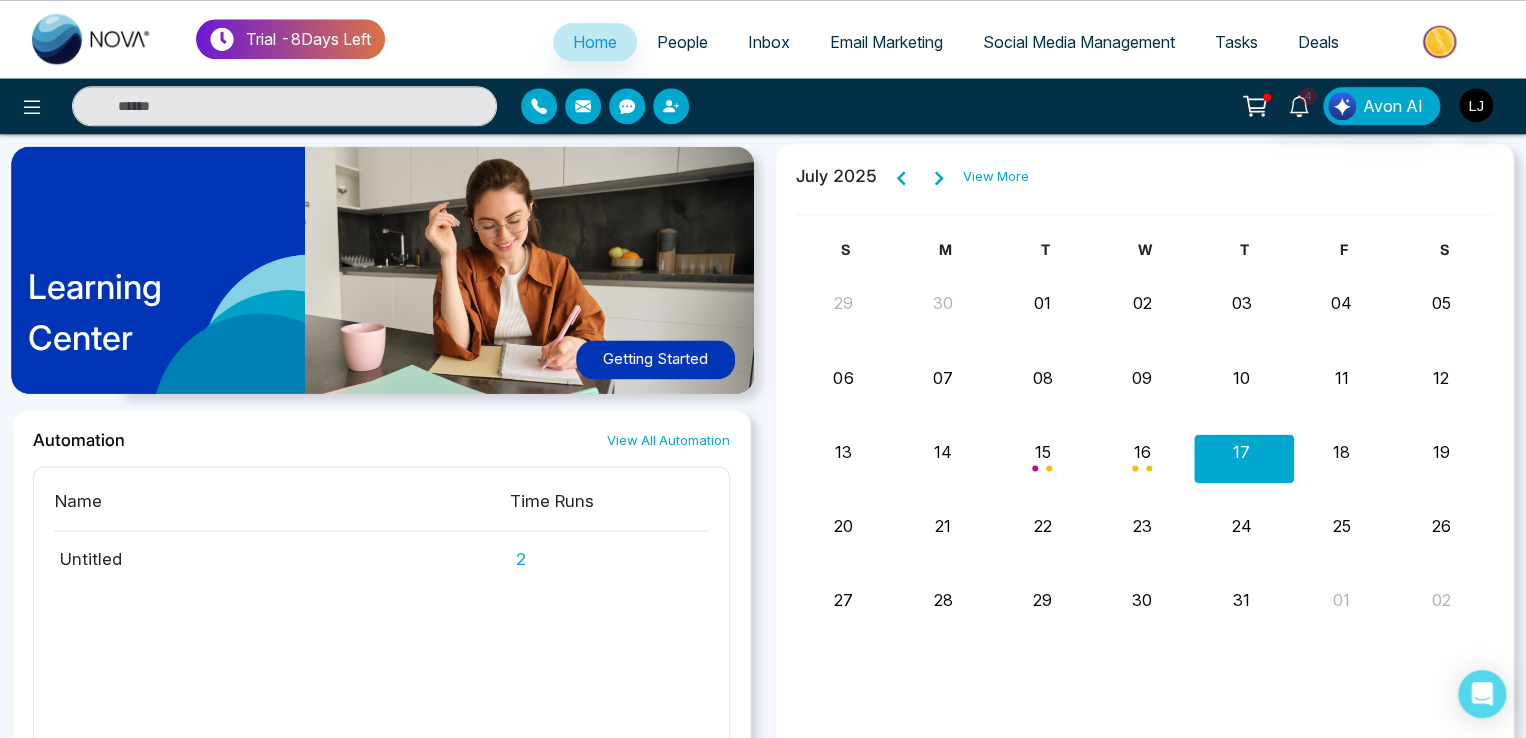 click on "People" at bounding box center [682, 42] 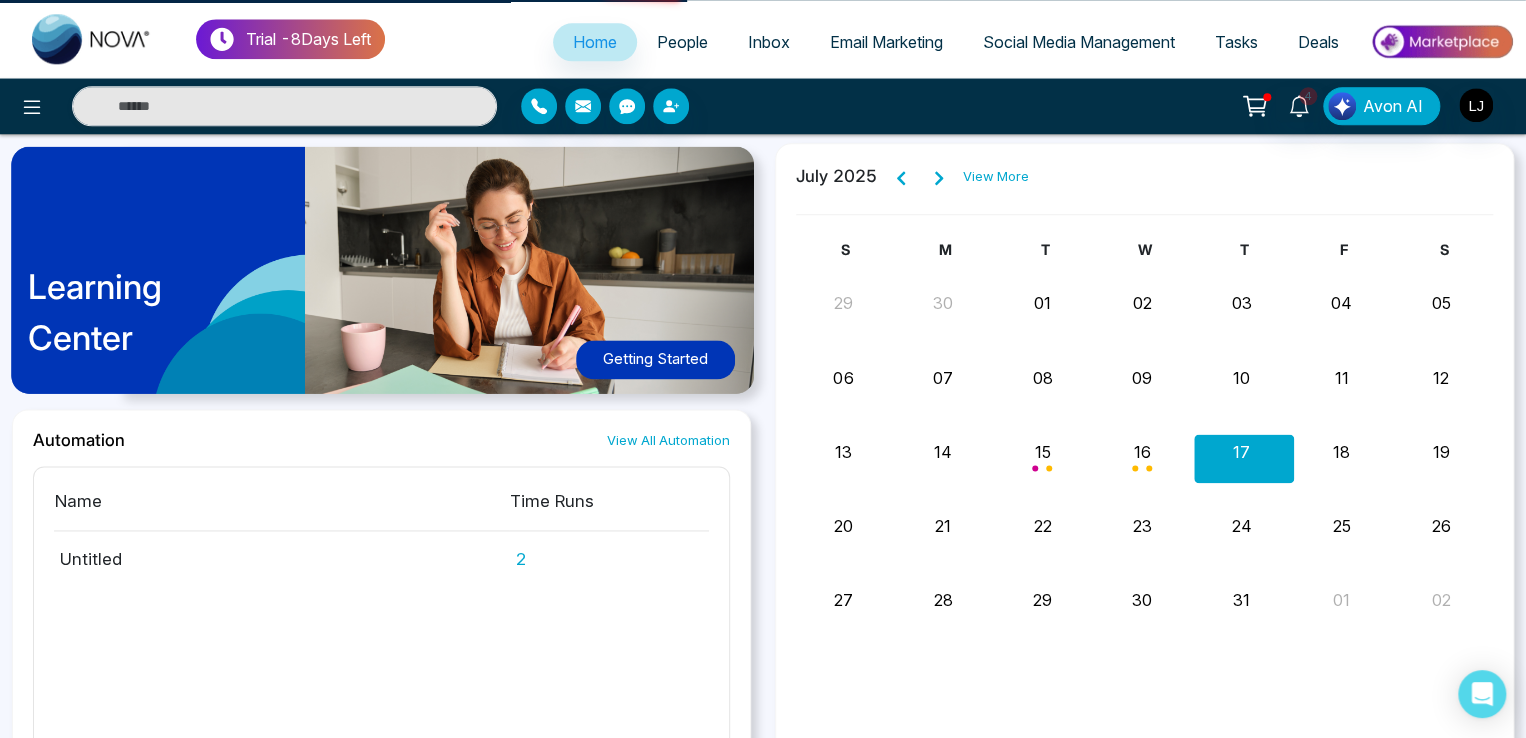 scroll, scrollTop: 0, scrollLeft: 0, axis: both 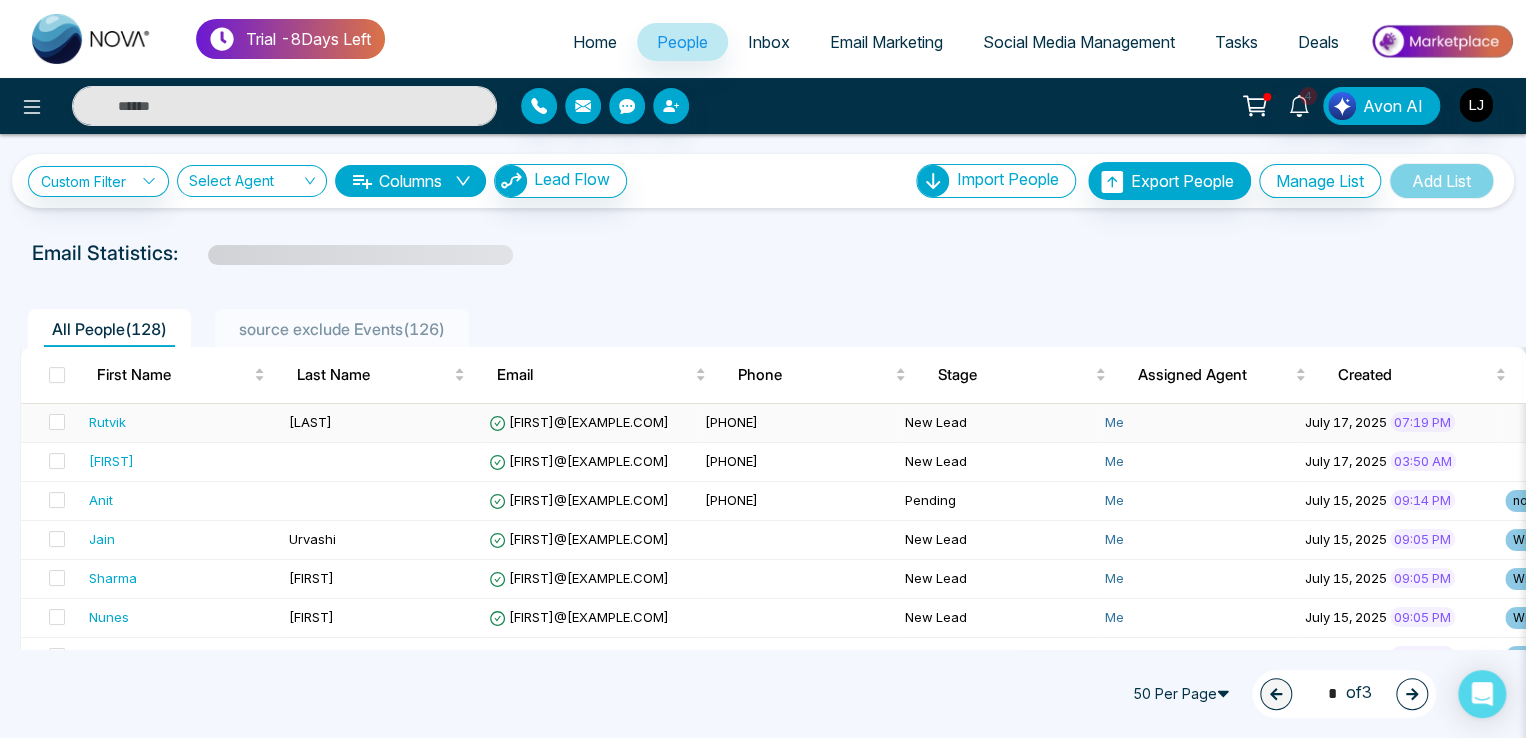click on "[FIRST]@[EXAMPLE.COM]" at bounding box center (579, 422) 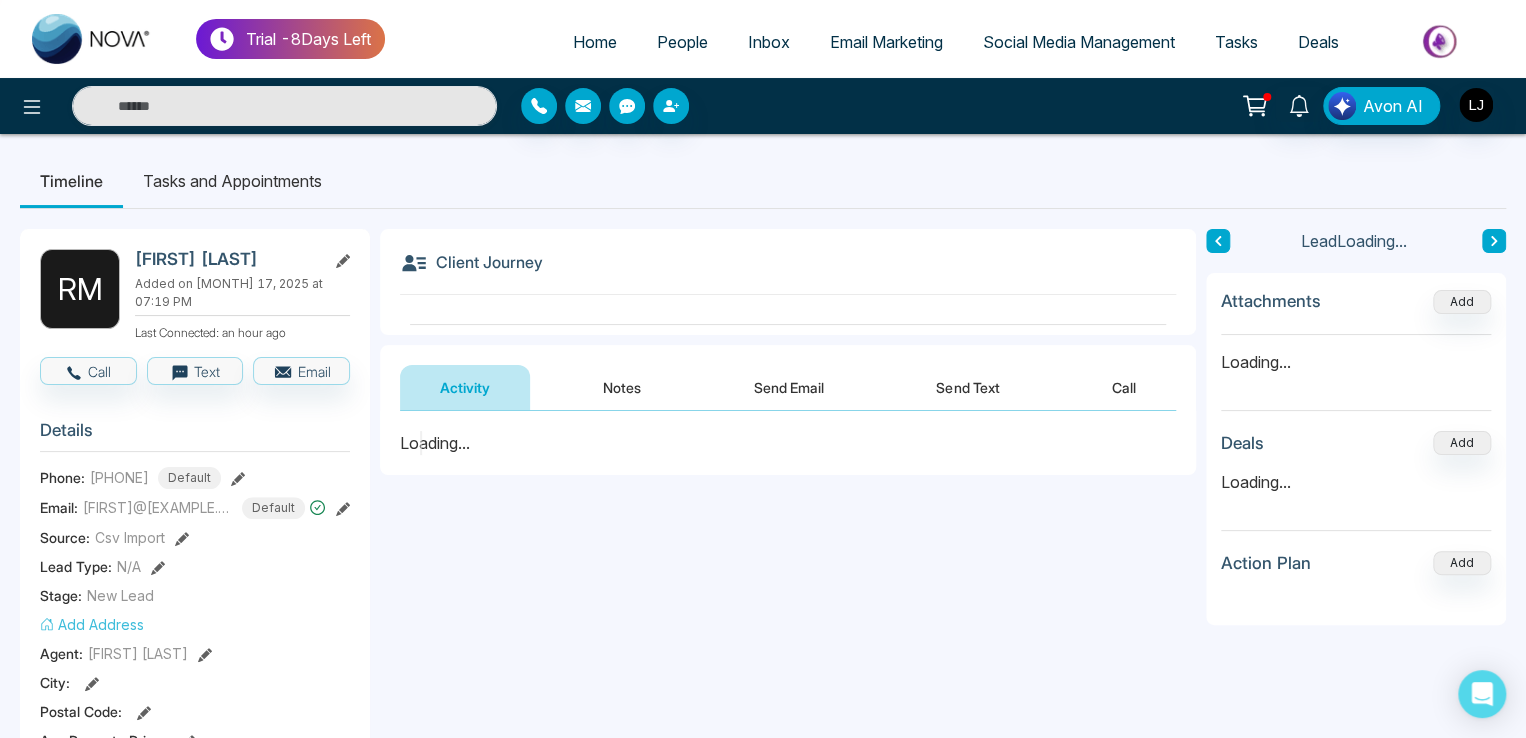 click on "Notes" at bounding box center (622, 387) 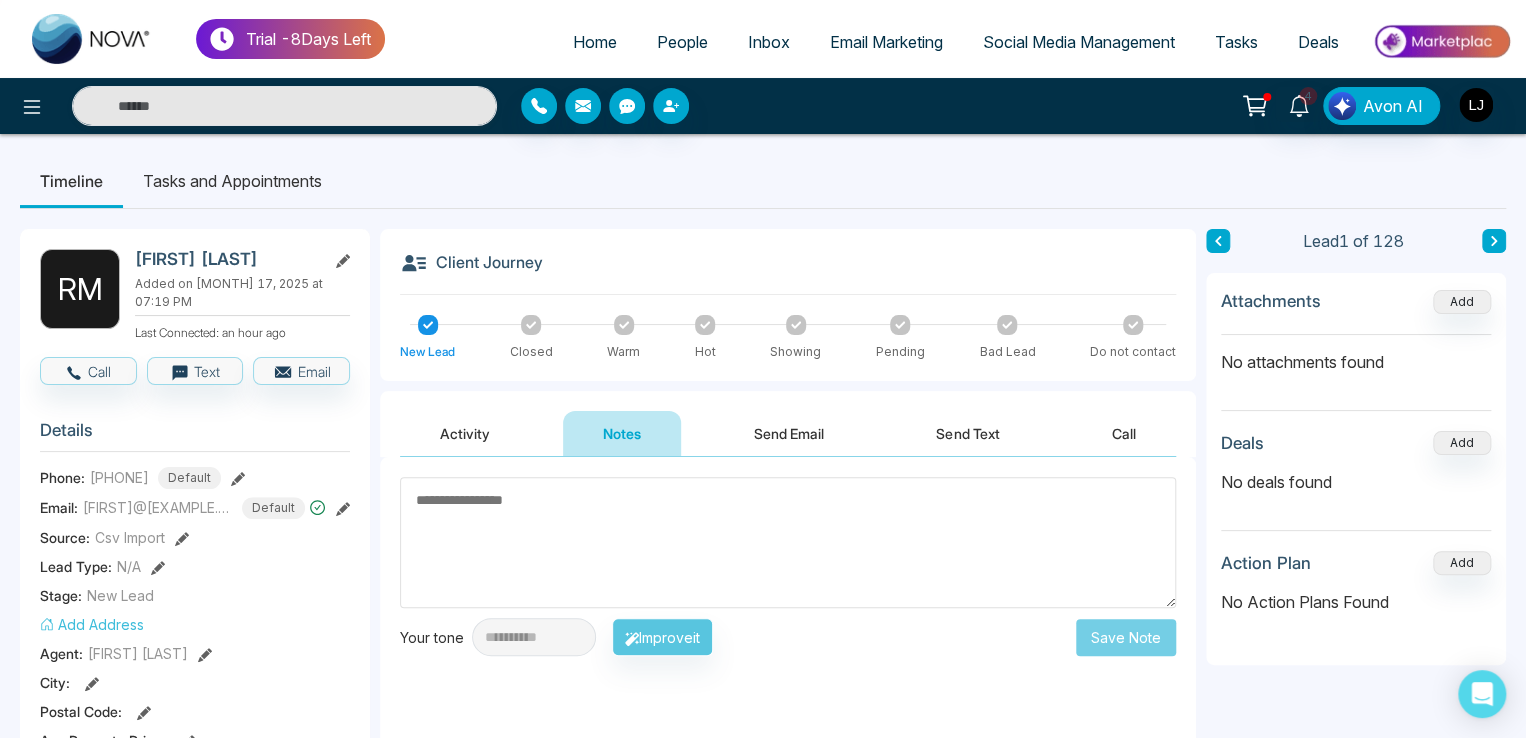 click on "Activity" at bounding box center (465, 433) 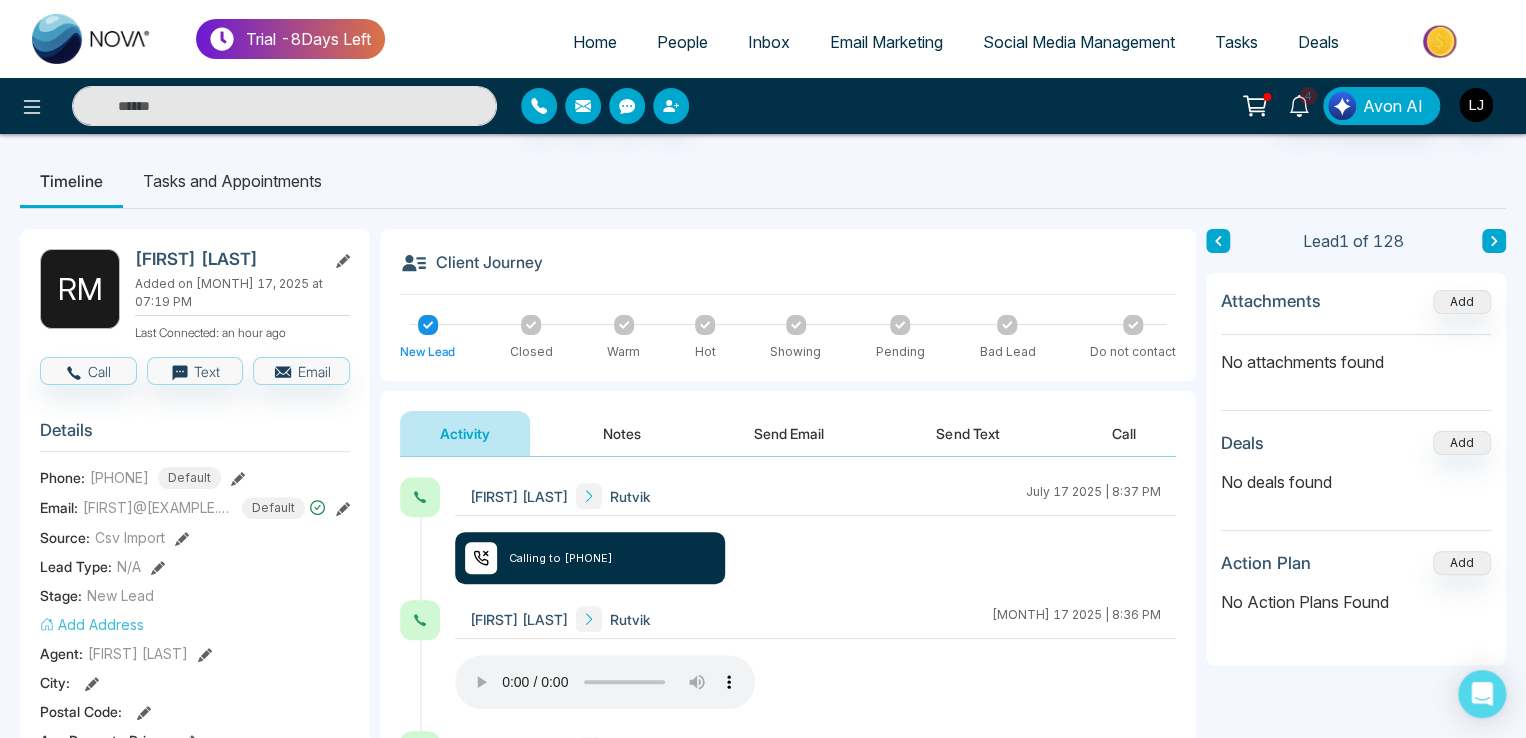 type 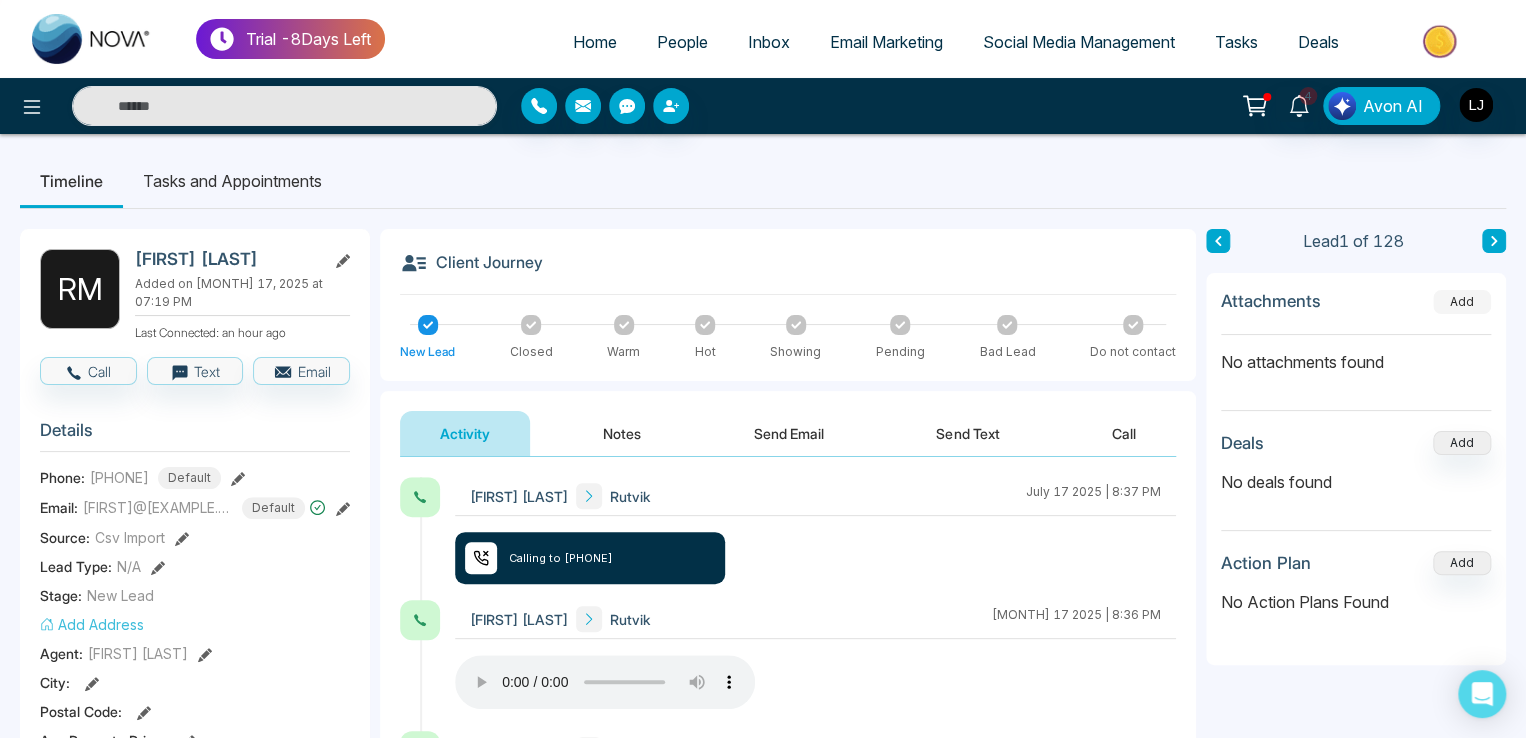 click on "Add" at bounding box center (1462, 302) 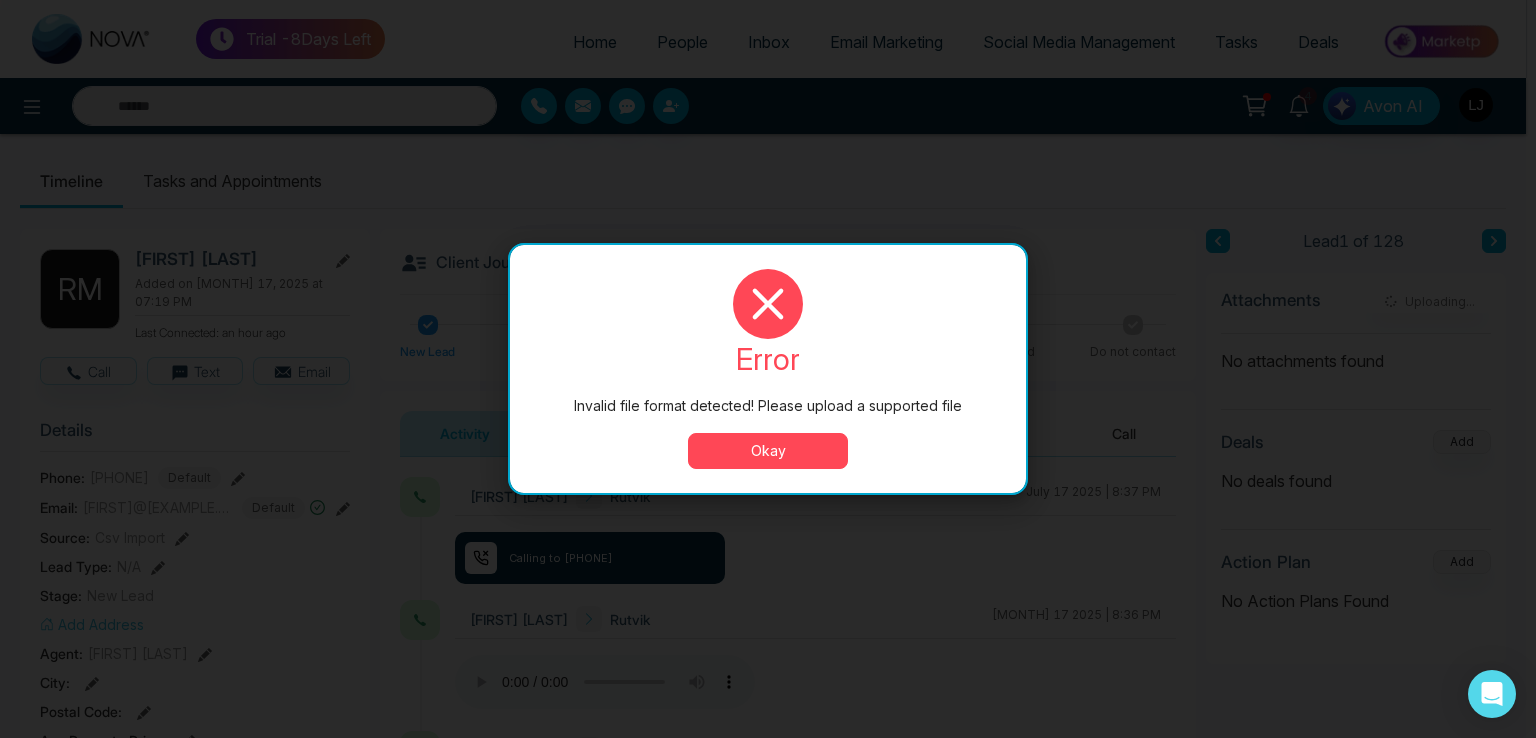 click on "Okay" at bounding box center (768, 451) 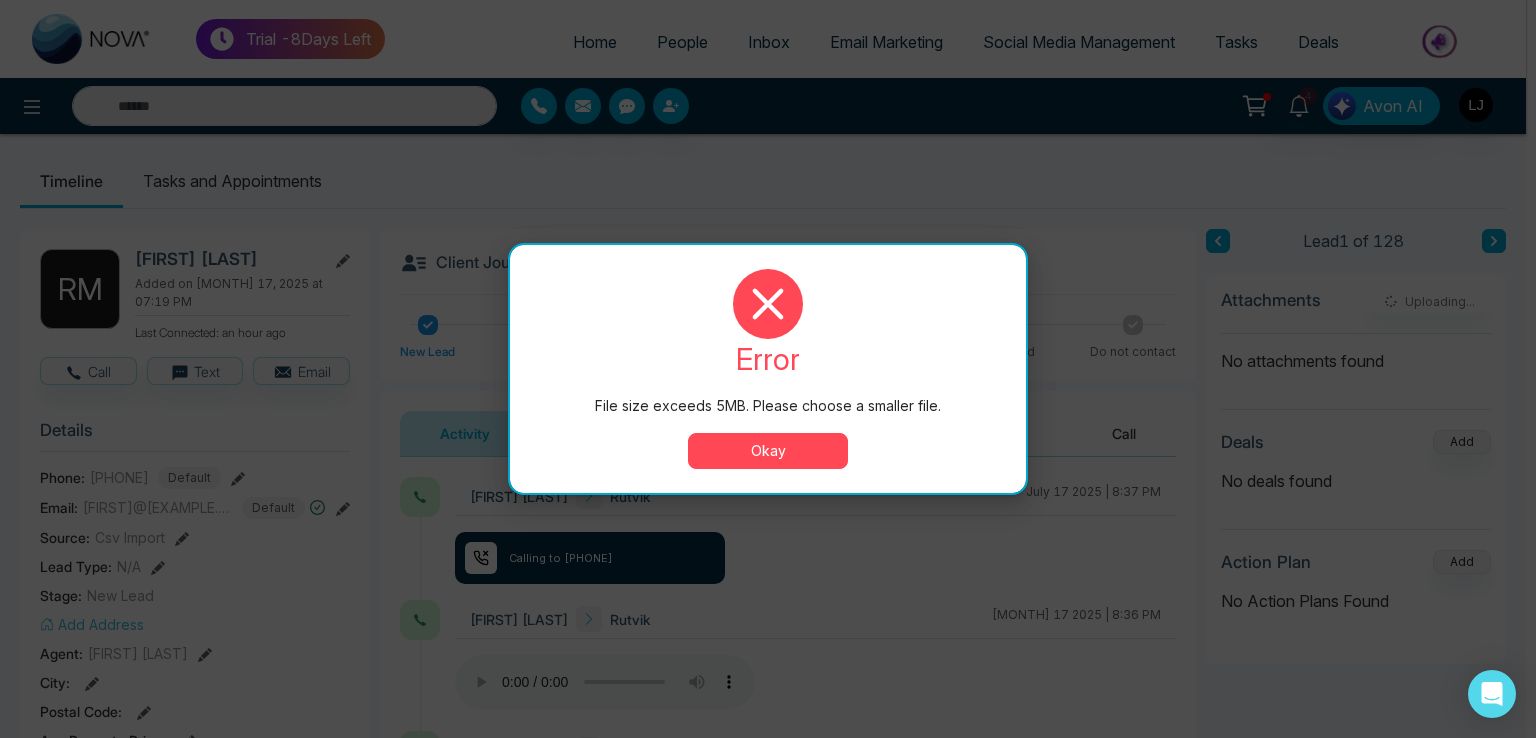 click on "Okay" at bounding box center [768, 451] 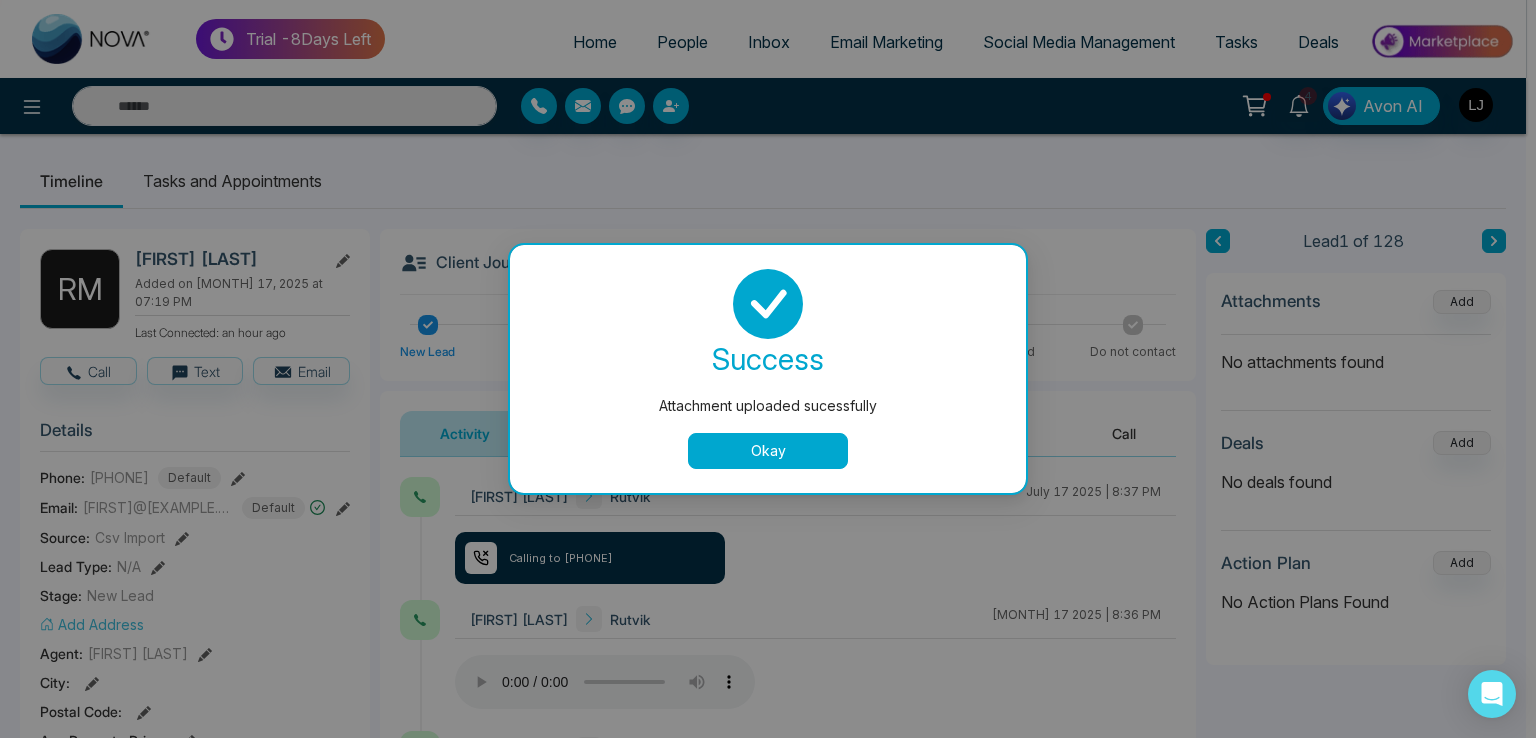click on "Okay" at bounding box center [768, 451] 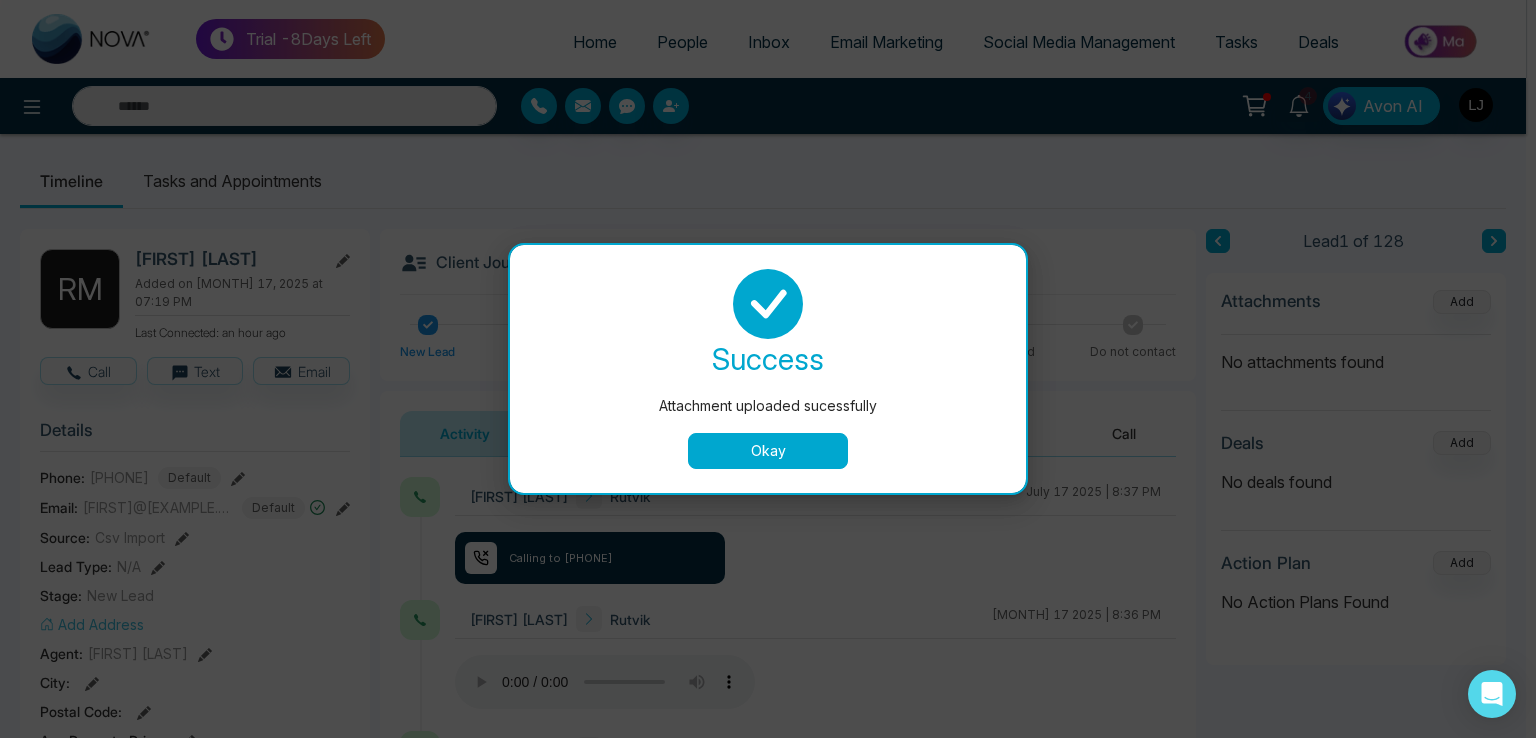 click on "Okay" at bounding box center (768, 451) 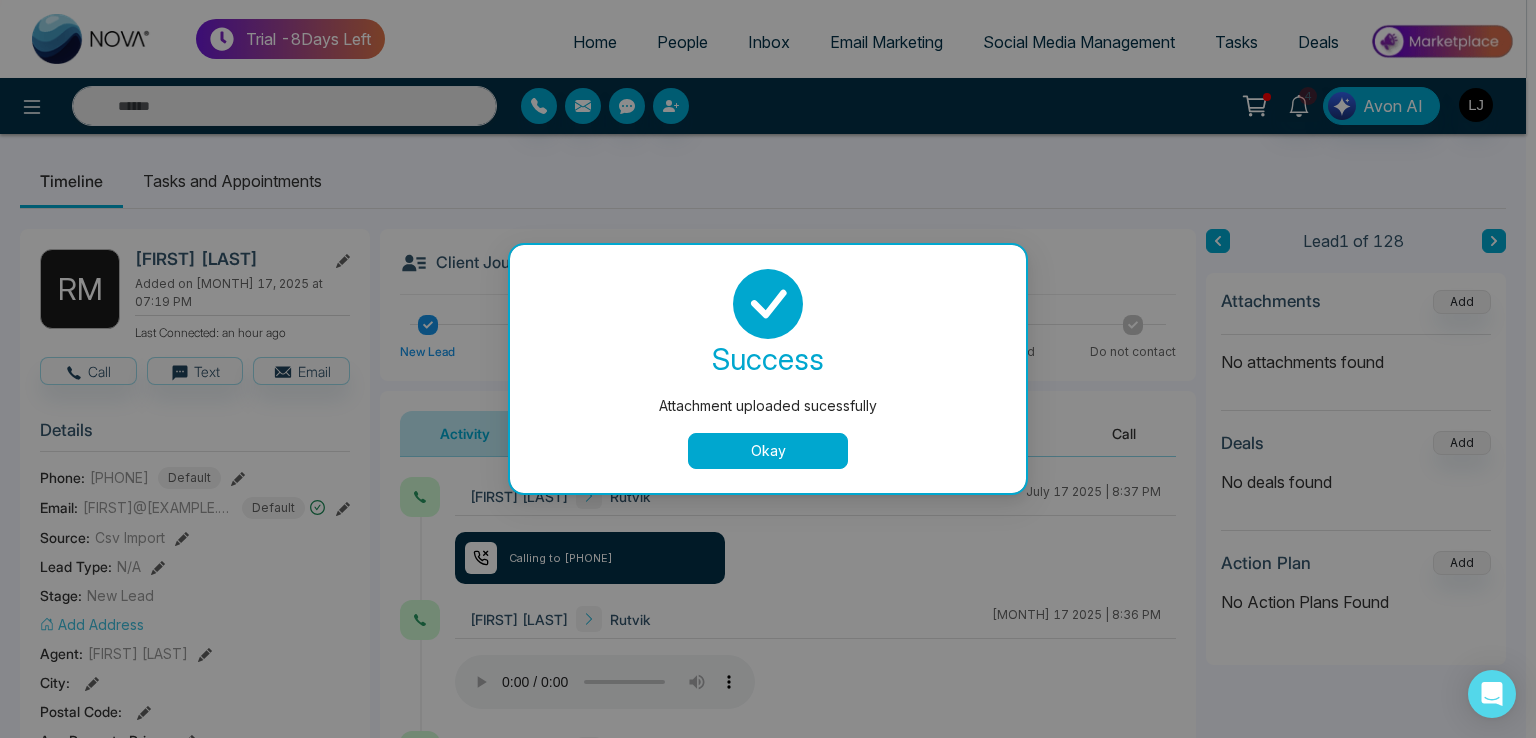 click on "Okay" at bounding box center [768, 451] 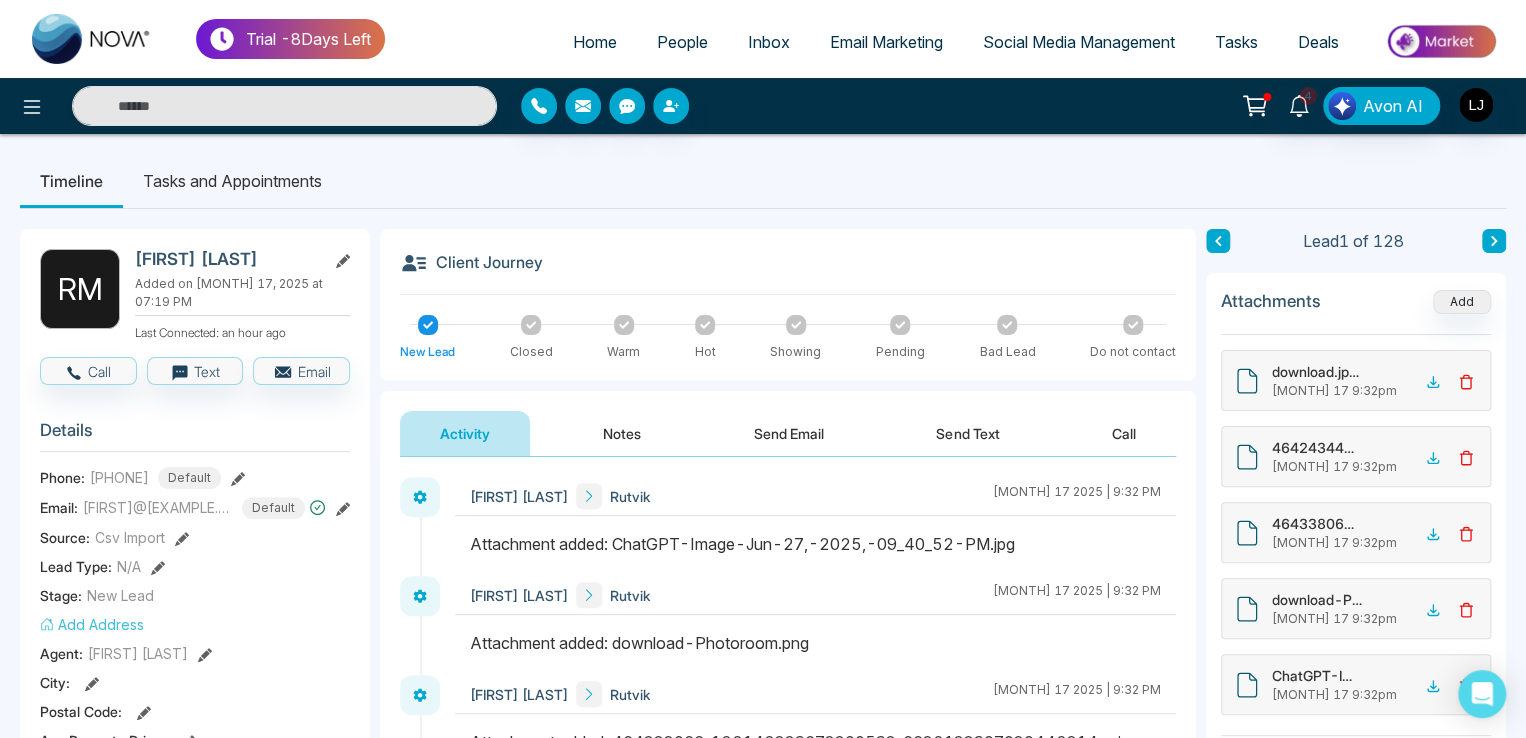 click on "Home People Inbox Email Marketing Social Media Management Tasks Deals" at bounding box center (949, 43) 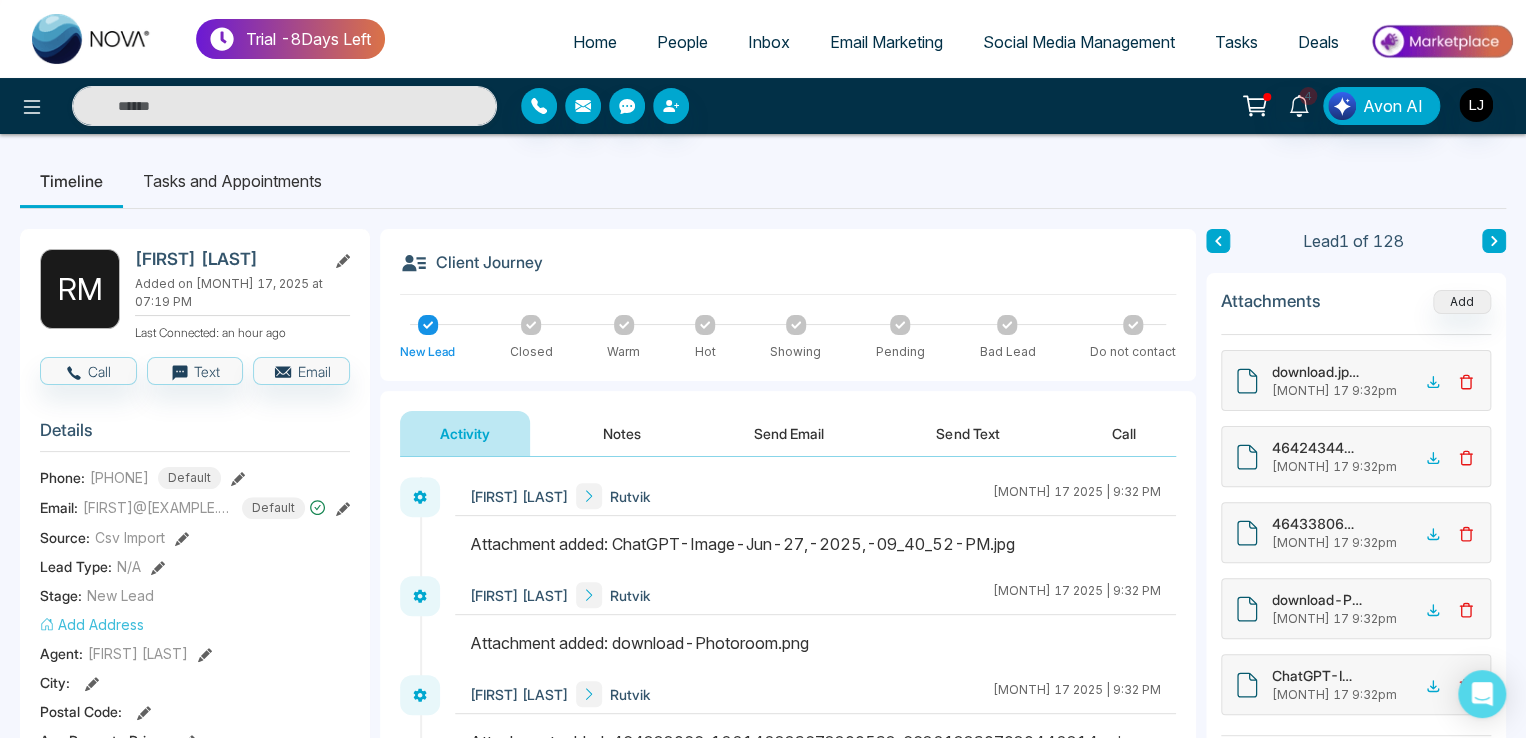 click 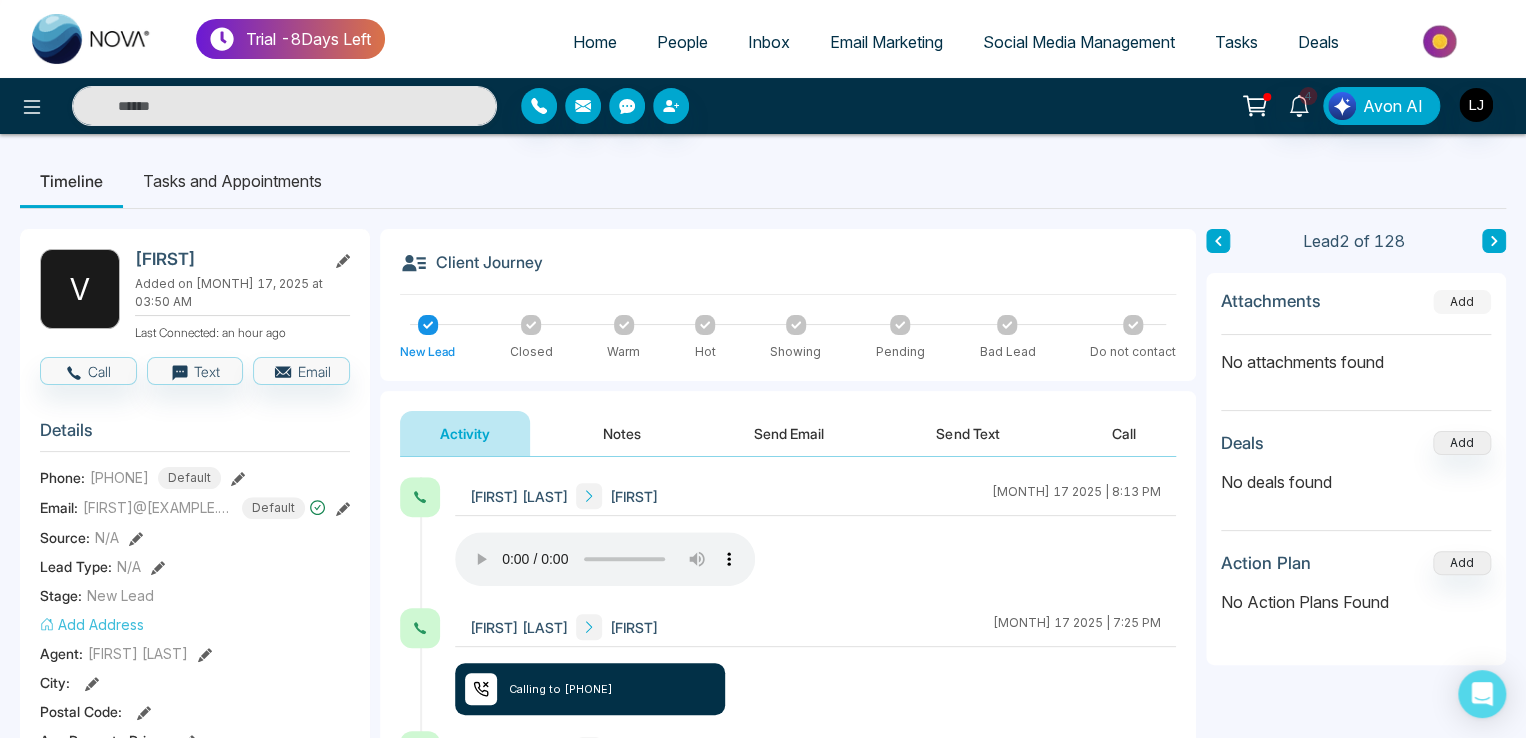 click on "Add" at bounding box center [1462, 302] 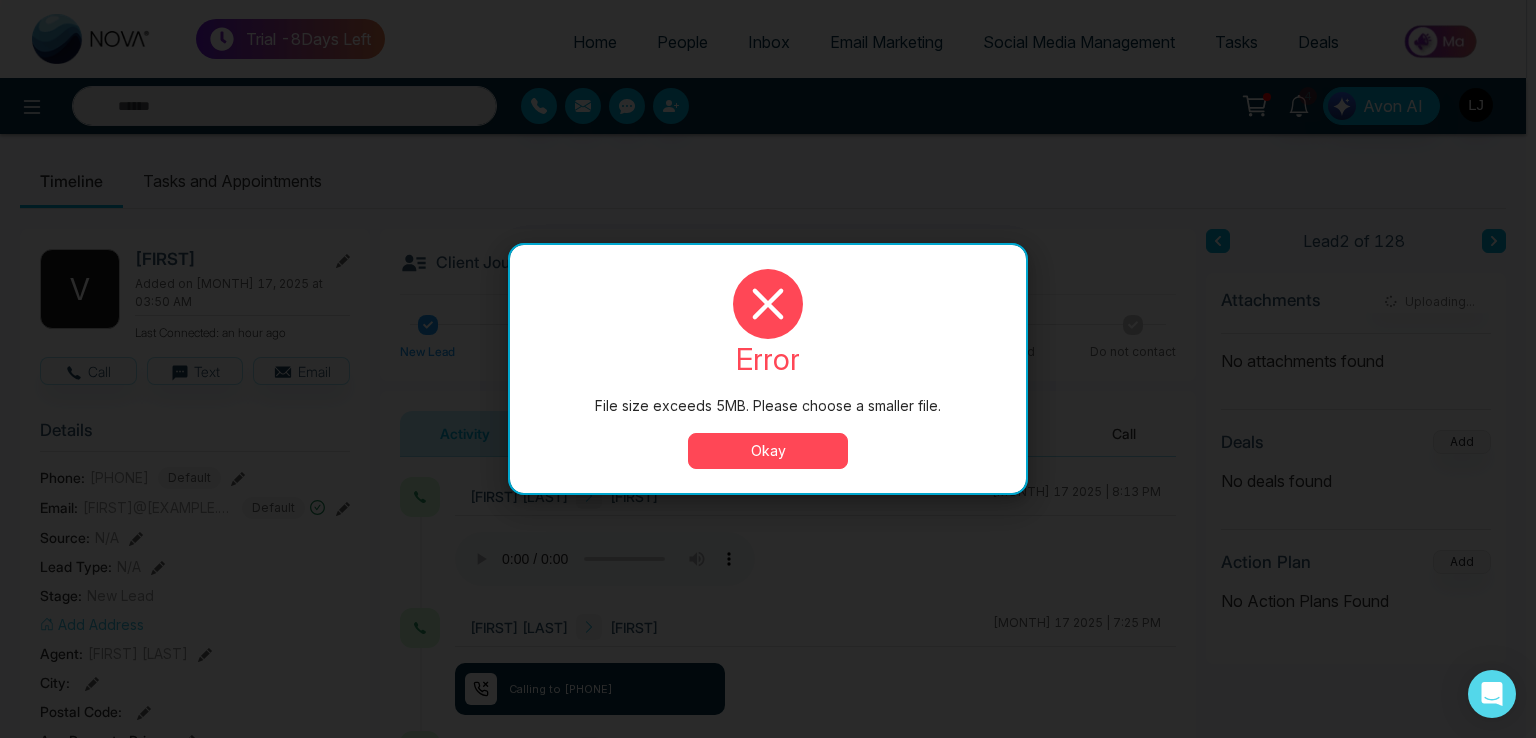 click on "Okay" at bounding box center (768, 451) 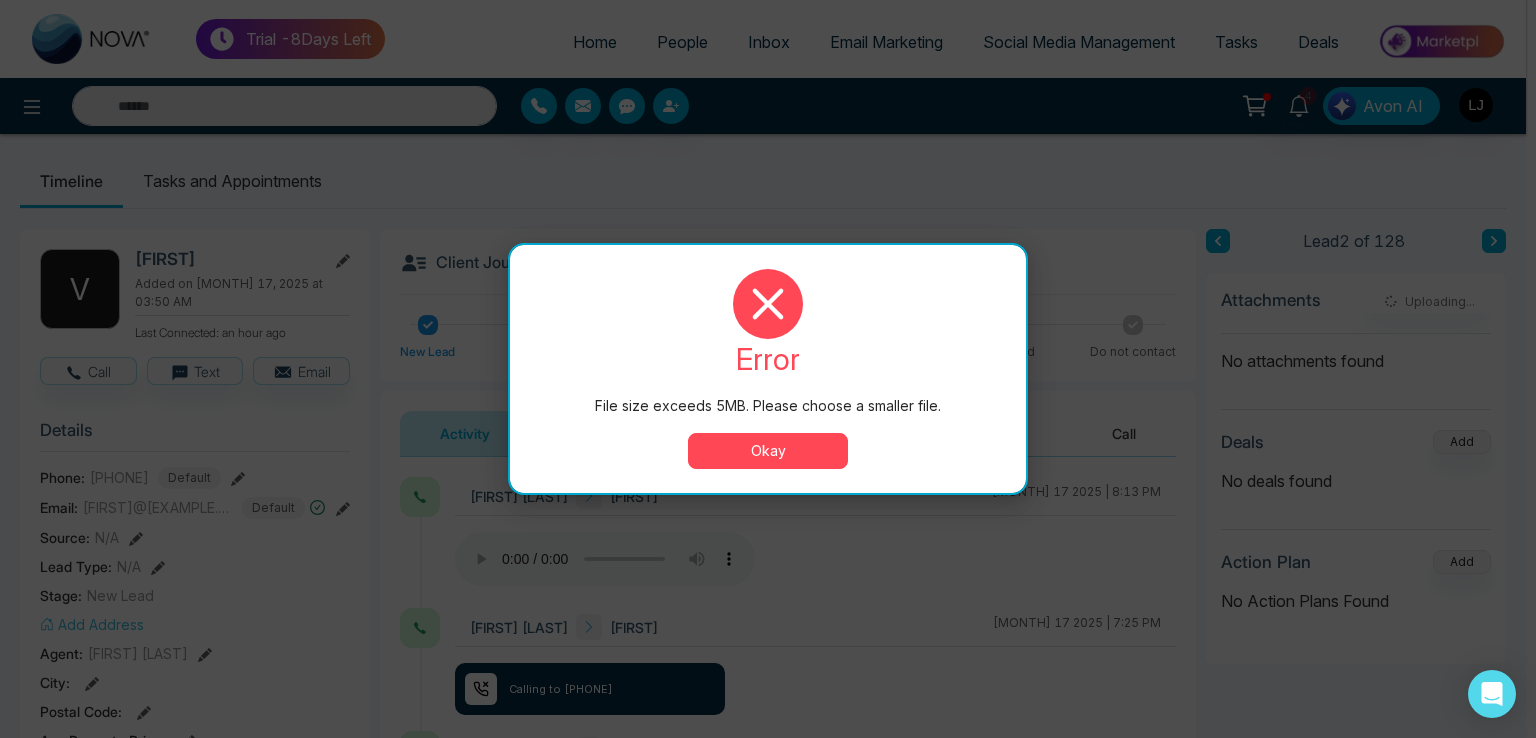 click on "Okay" at bounding box center (768, 451) 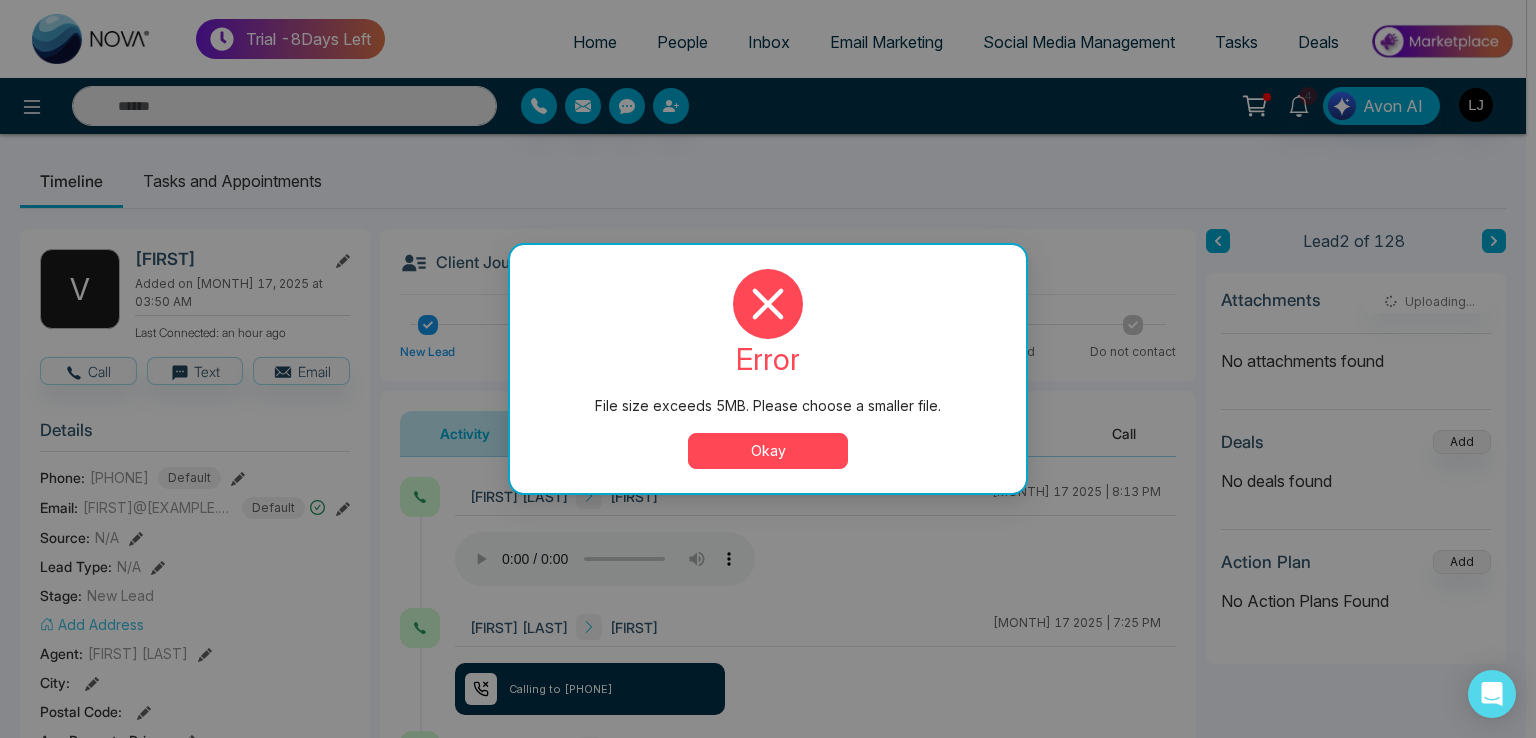 click on "Okay" at bounding box center (768, 451) 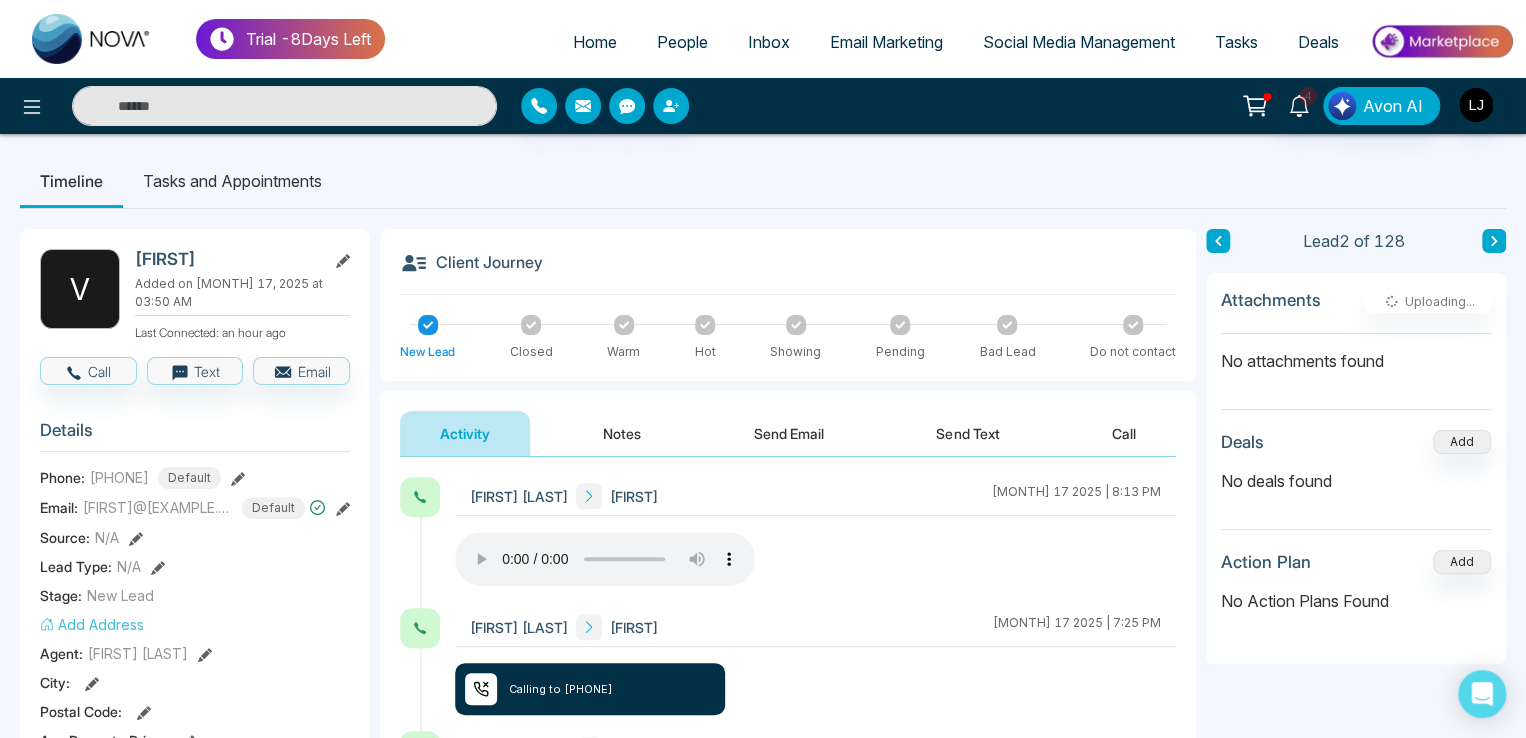 click on "Home People Inbox Email Marketing Social Media Management Tasks Deals" at bounding box center (949, 43) 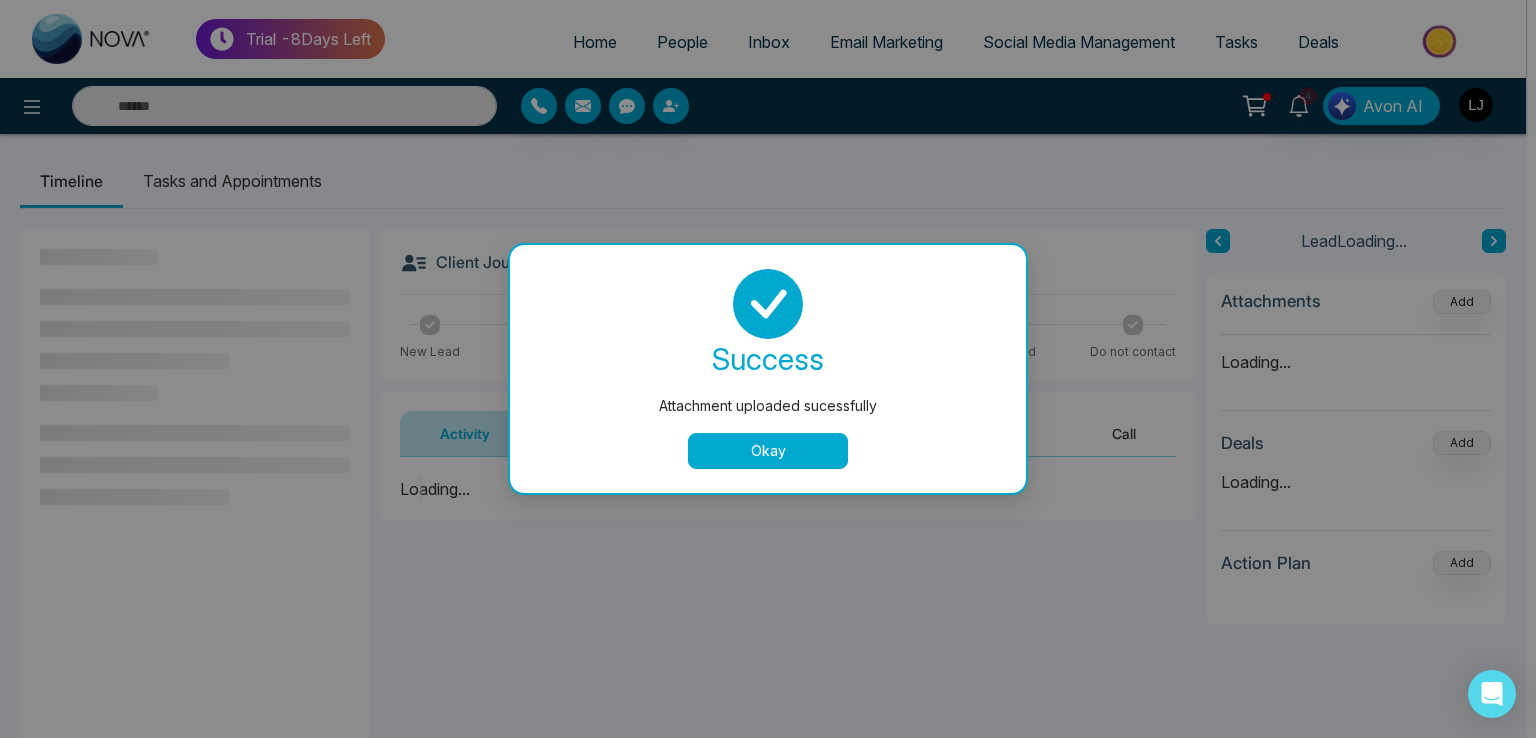 click on "Okay" at bounding box center [768, 451] 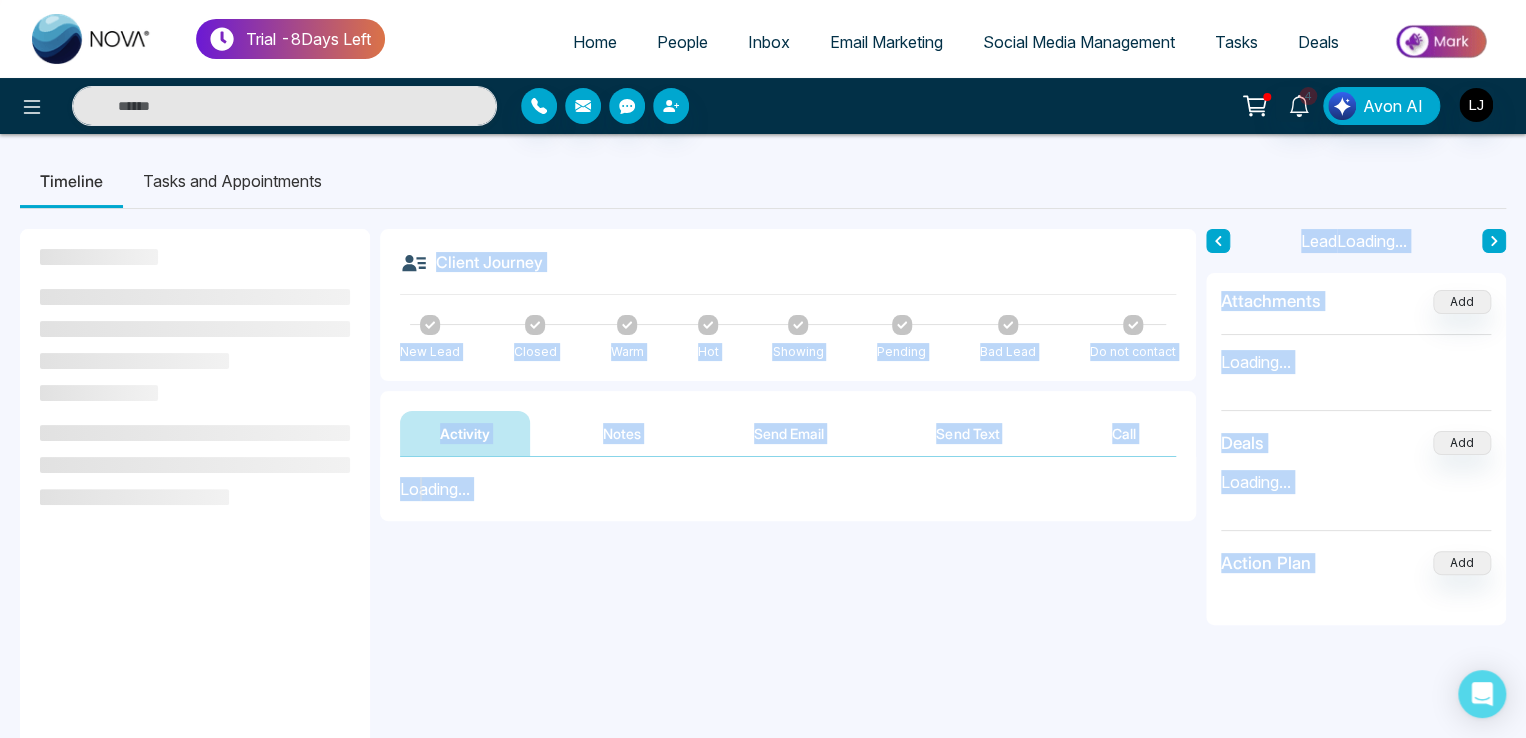 click on "**********" at bounding box center (763, 369) 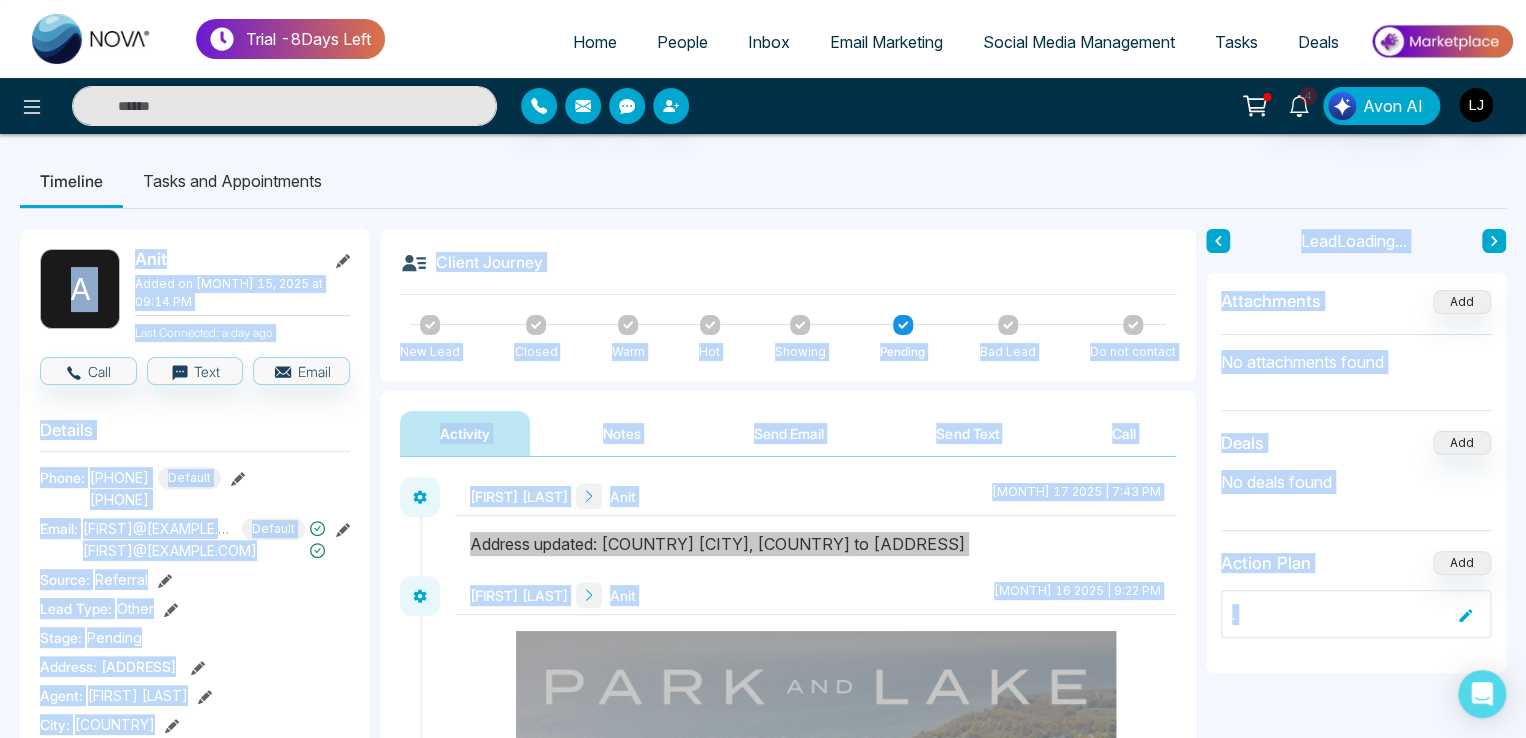 click on "Timeline Tasks and Appointments" at bounding box center [763, 181] 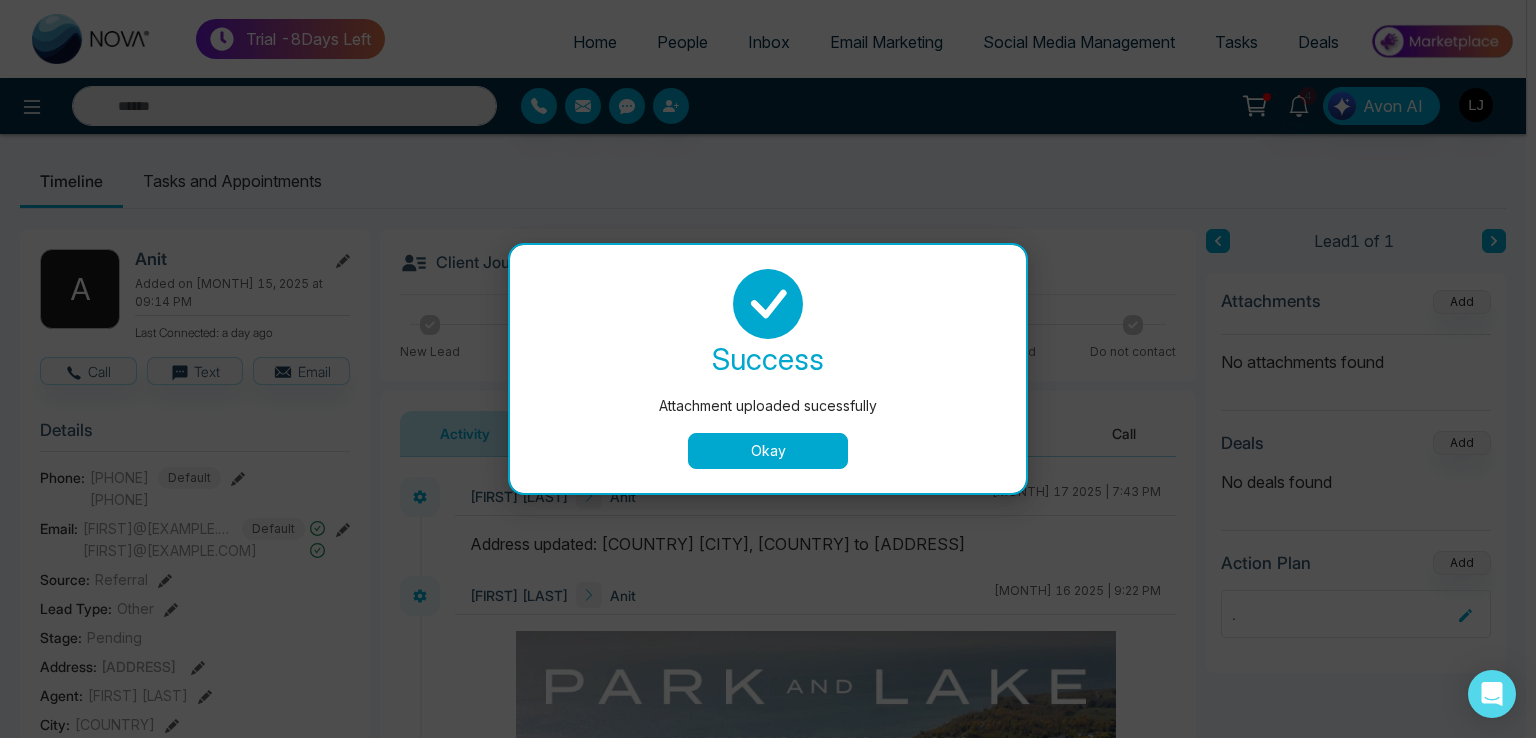 click on "Okay" at bounding box center (768, 451) 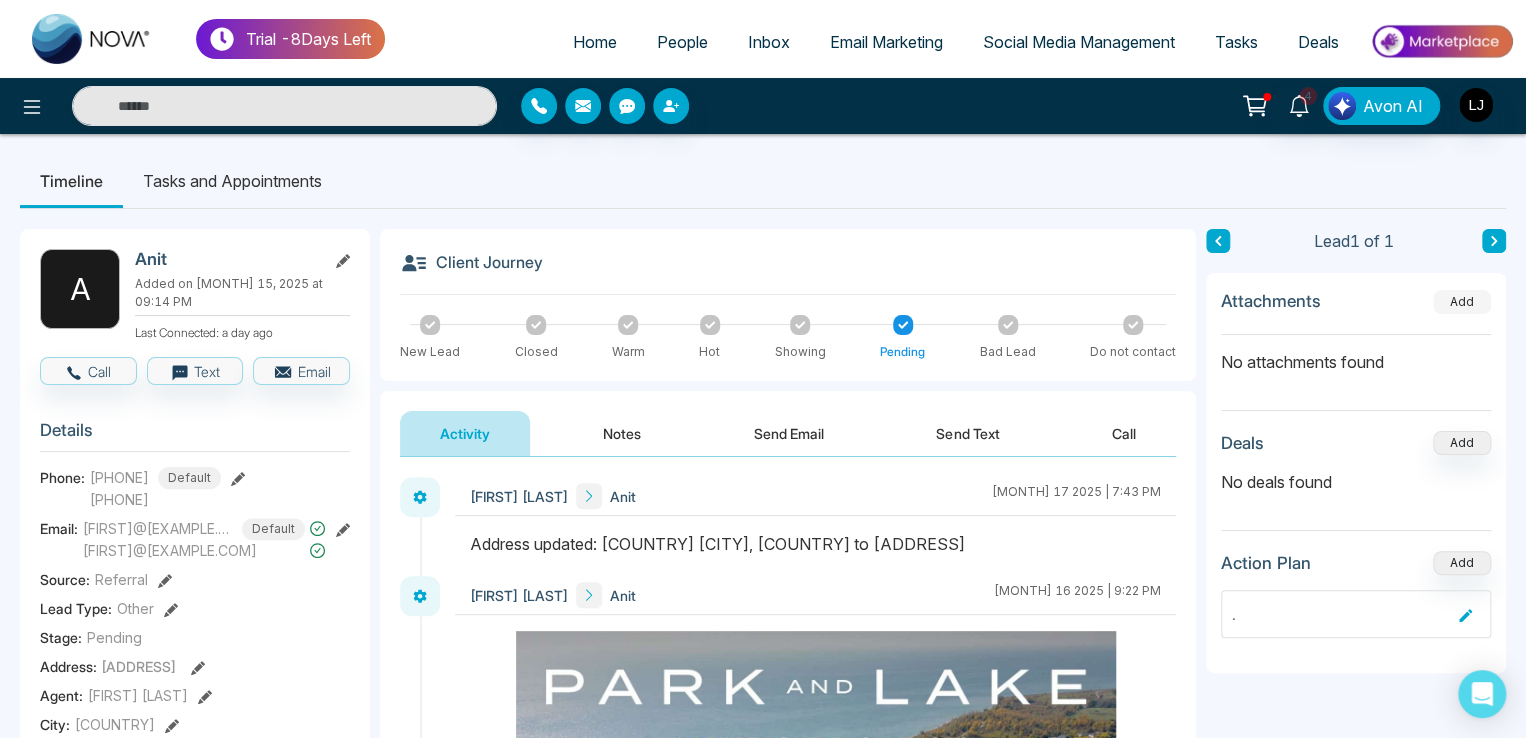 click on "Add" at bounding box center (1462, 302) 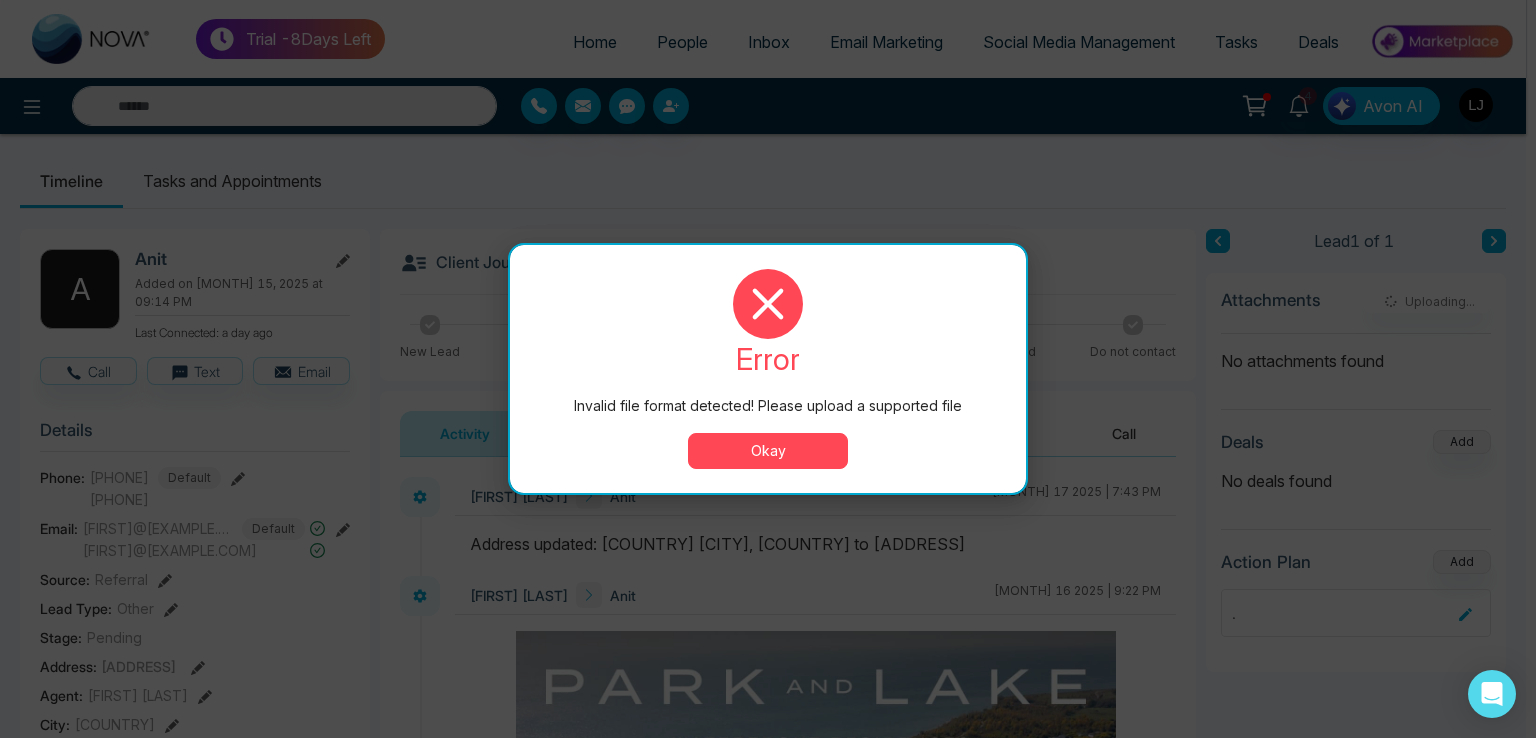 click on "error Invalid file format detected! Please upload a supported file   Okay" at bounding box center (768, 369) 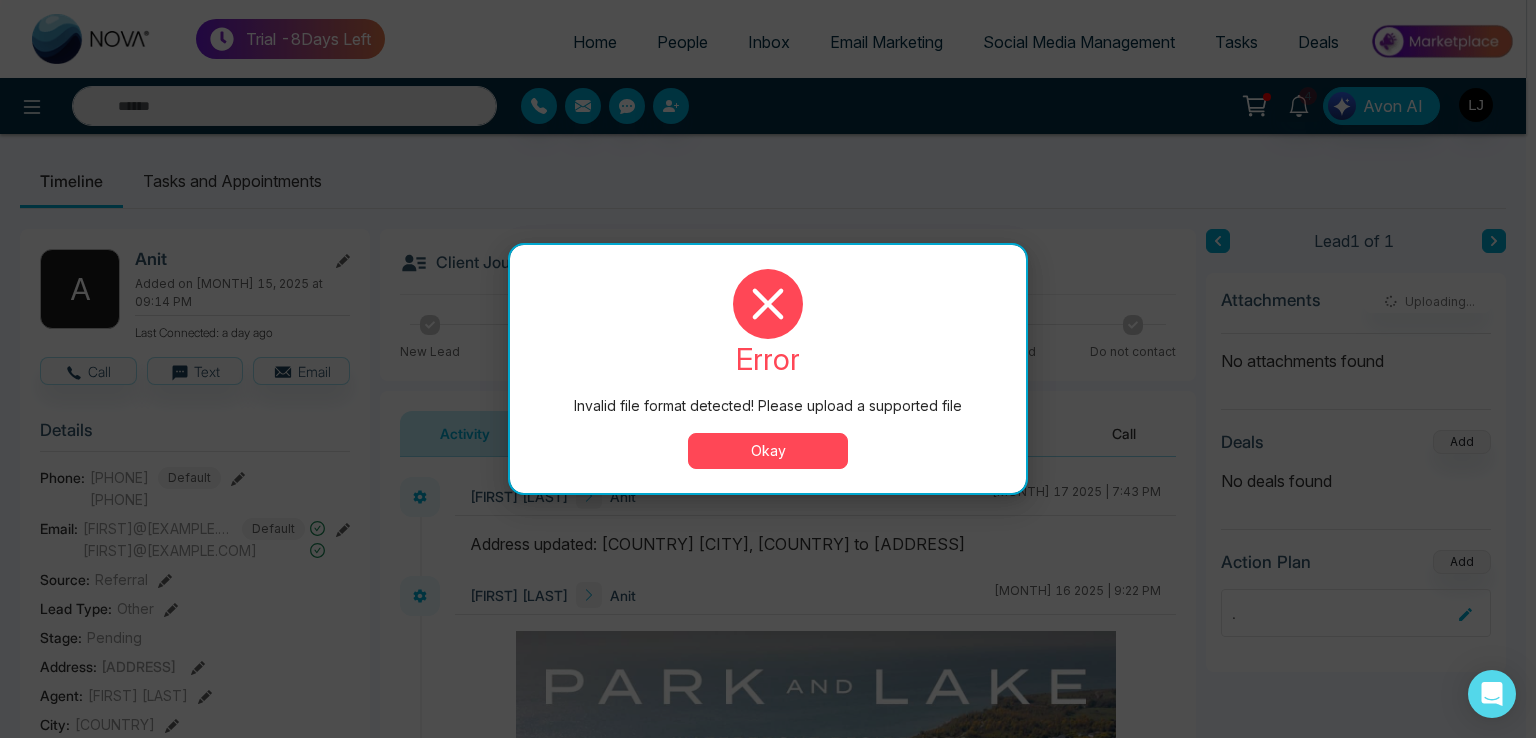 click on "Okay" at bounding box center [768, 451] 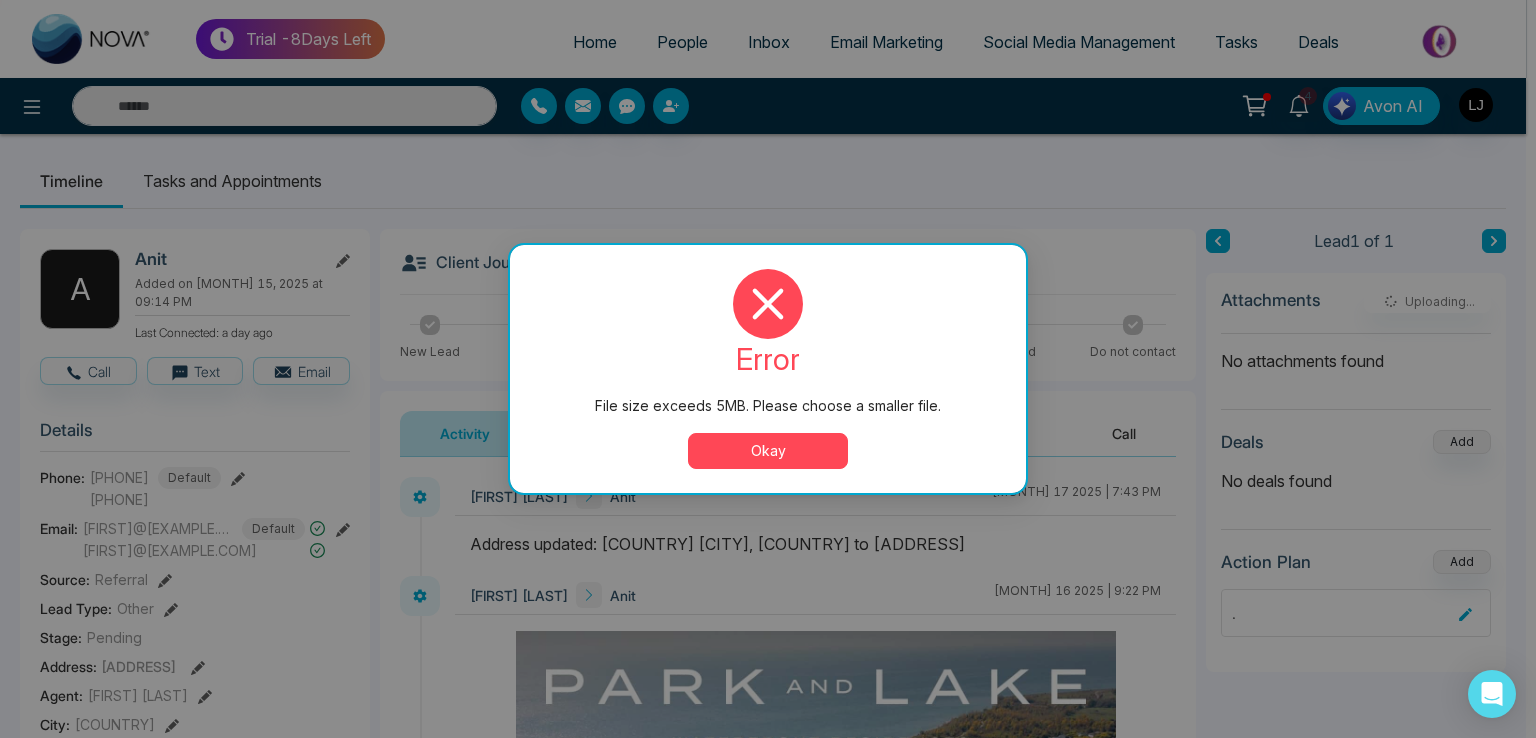 click on "Okay" at bounding box center [768, 451] 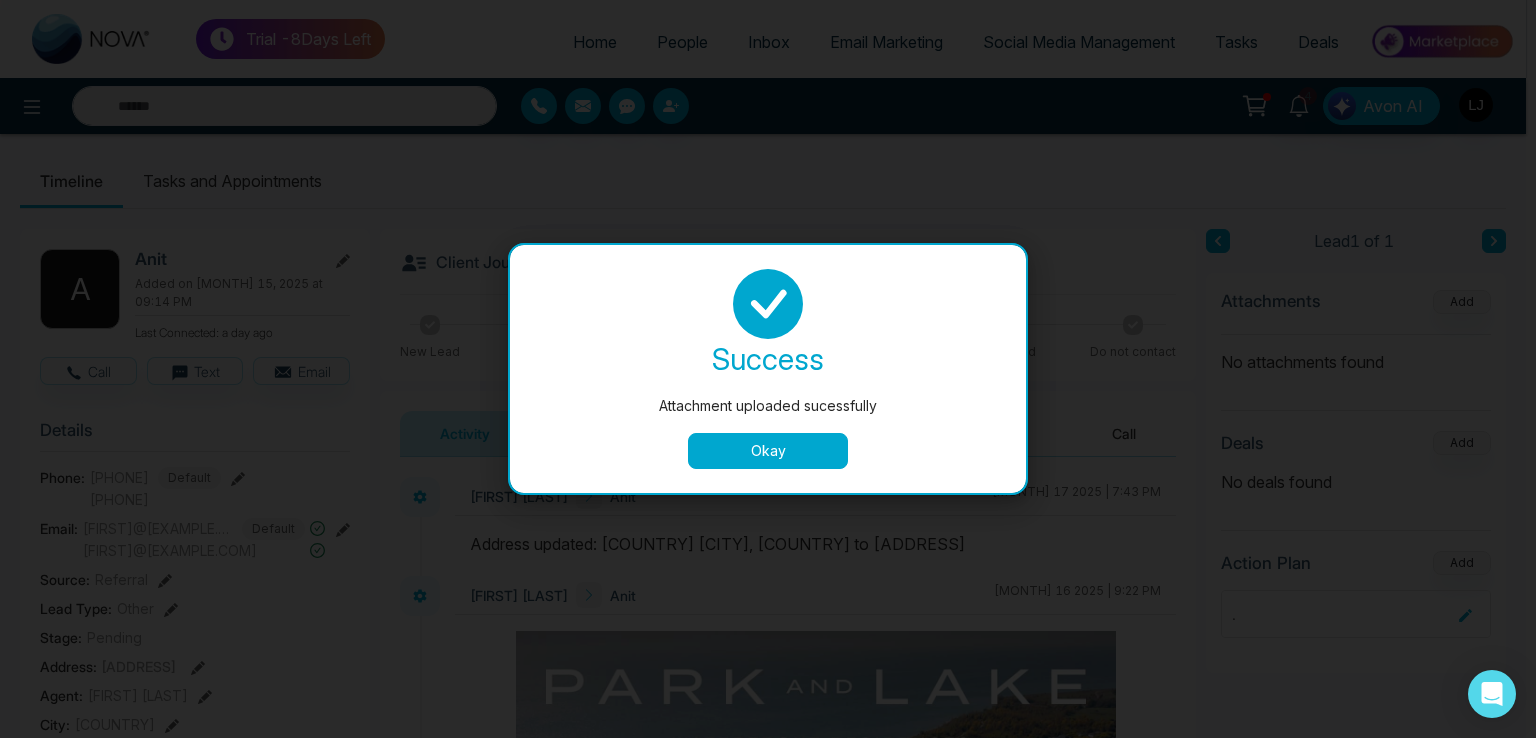 click on "Okay" at bounding box center (768, 451) 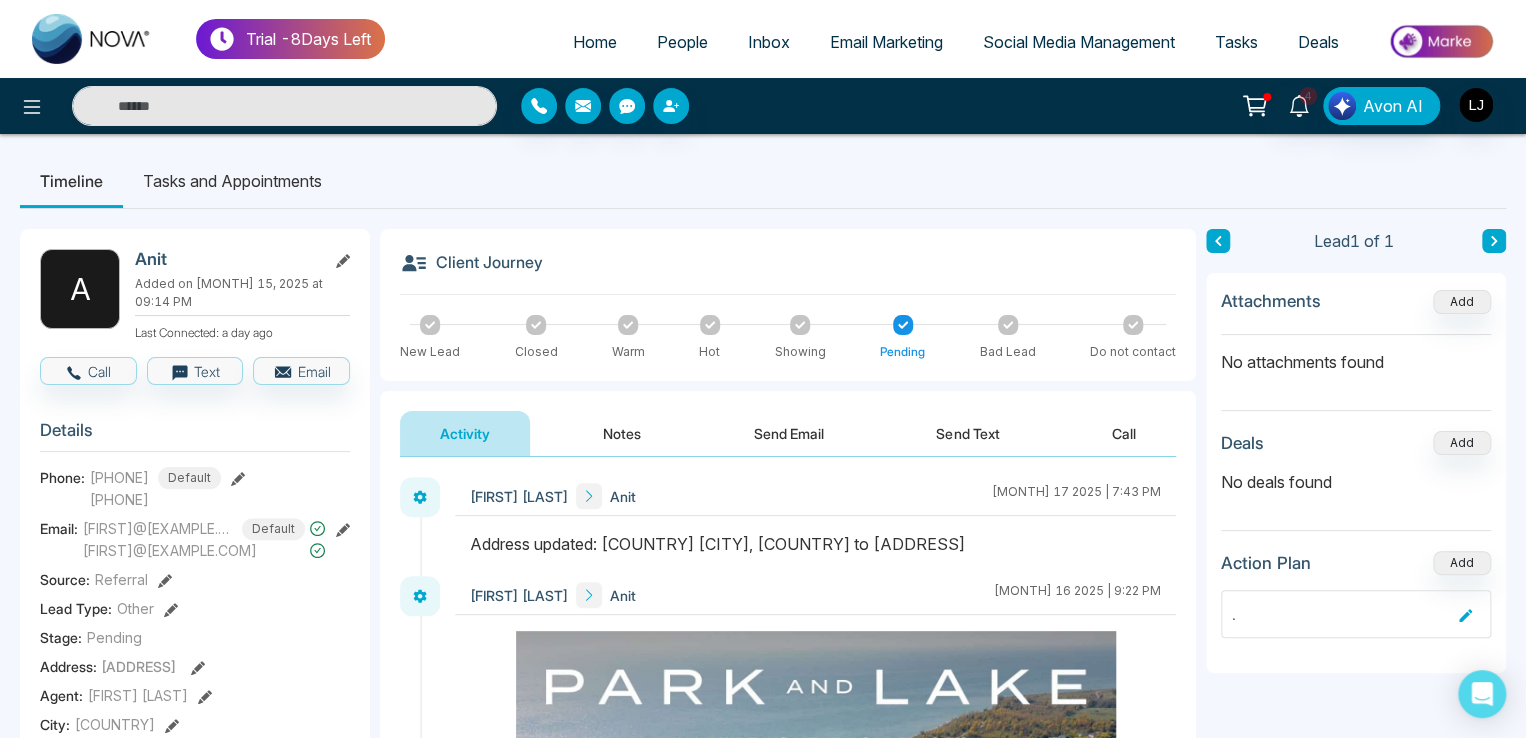 click on "[FIRST] [LAST] Update Personal Number [PHONE] Email [FIRST]@[EXAMPLE.COM] Date Joined [MONTH] 11, 2025 Logout" at bounding box center (788, 6955) 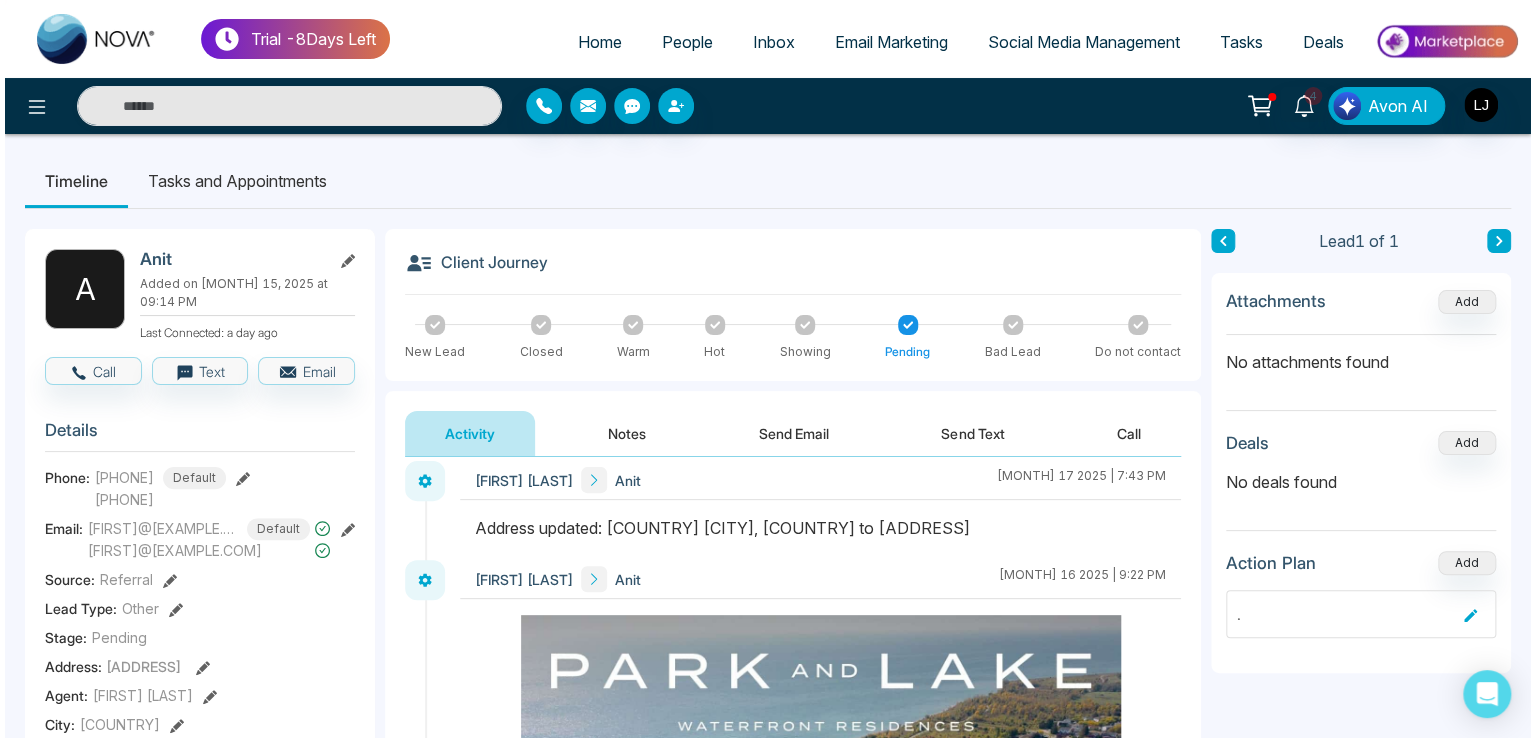 scroll, scrollTop: 0, scrollLeft: 0, axis: both 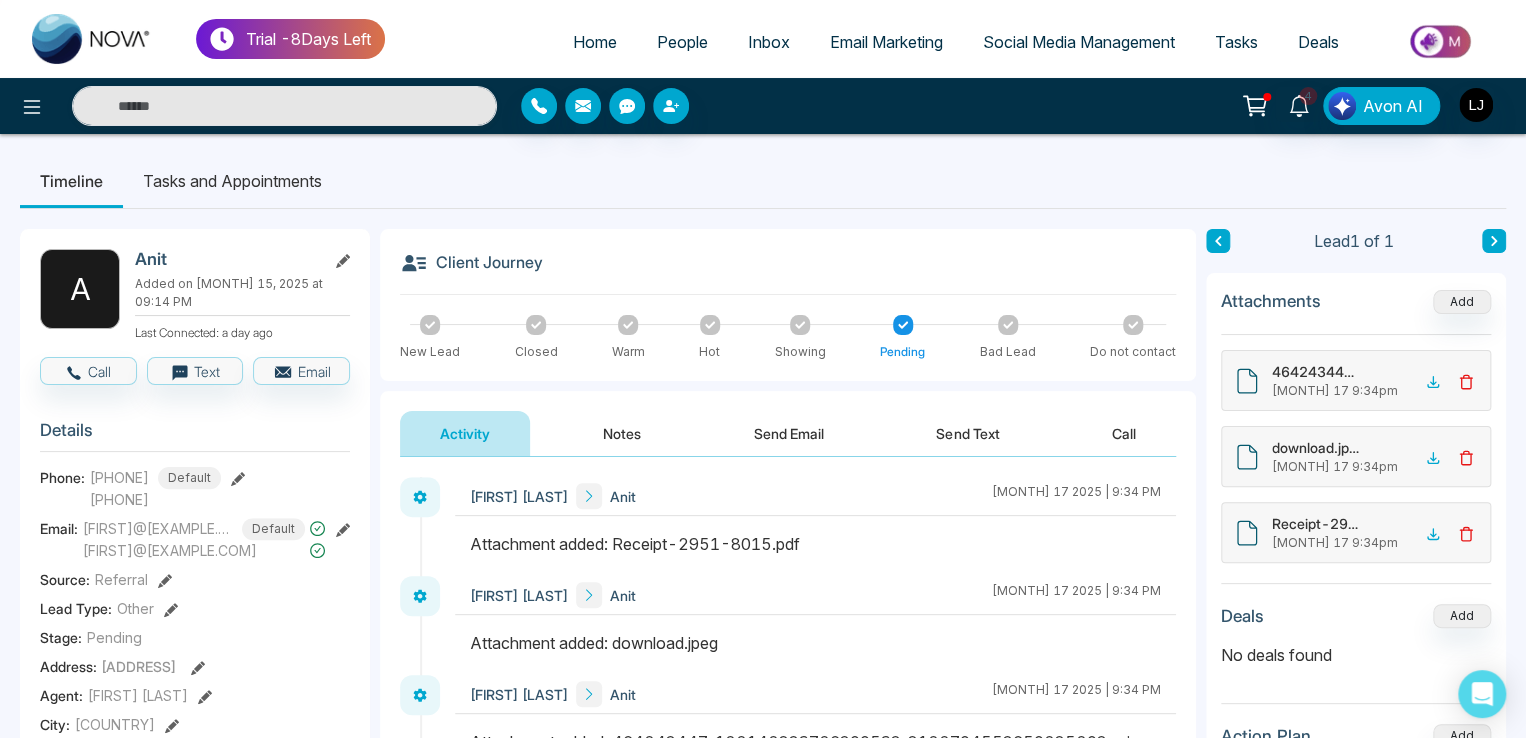 click on "Lead  1 of 1" at bounding box center (1356, 241) 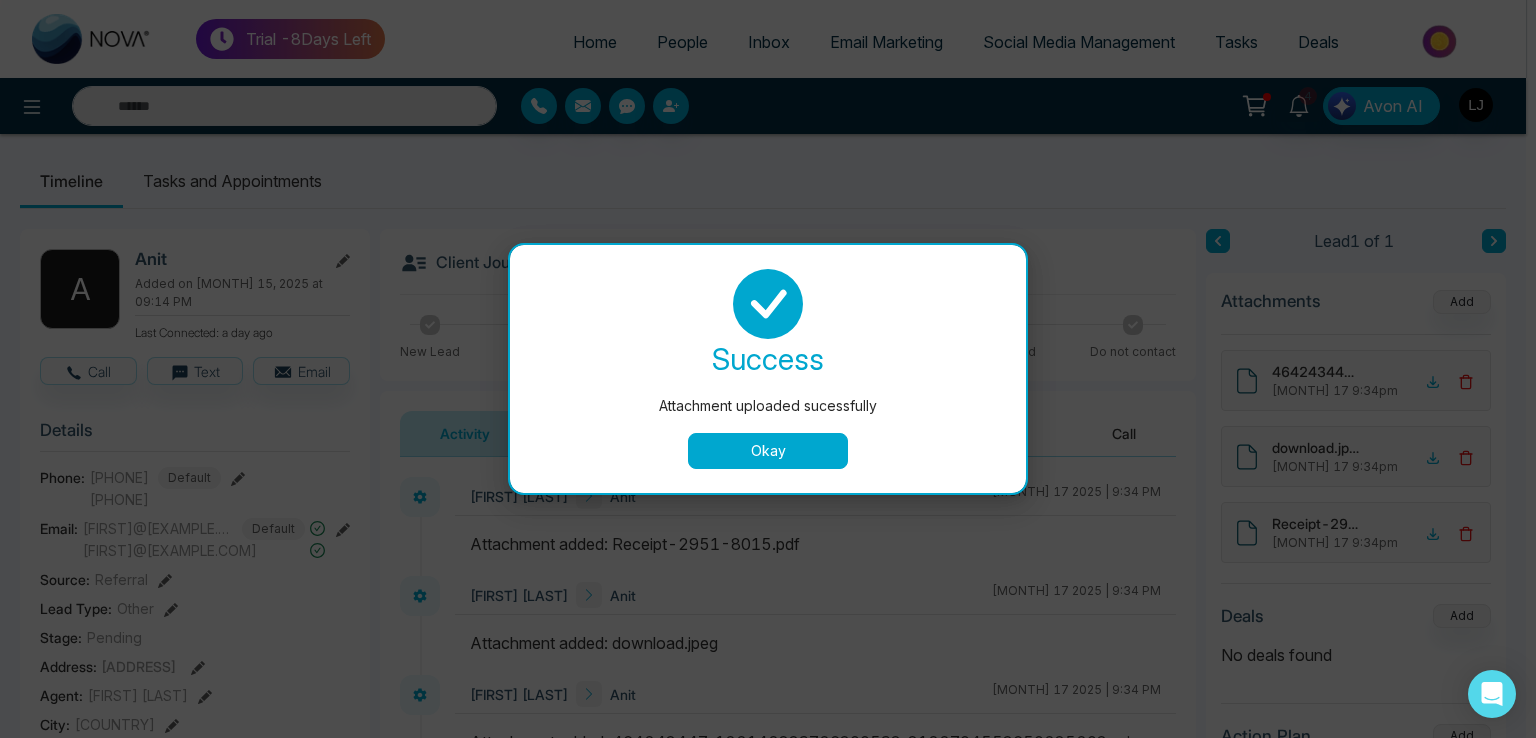 click on "Okay" at bounding box center [768, 451] 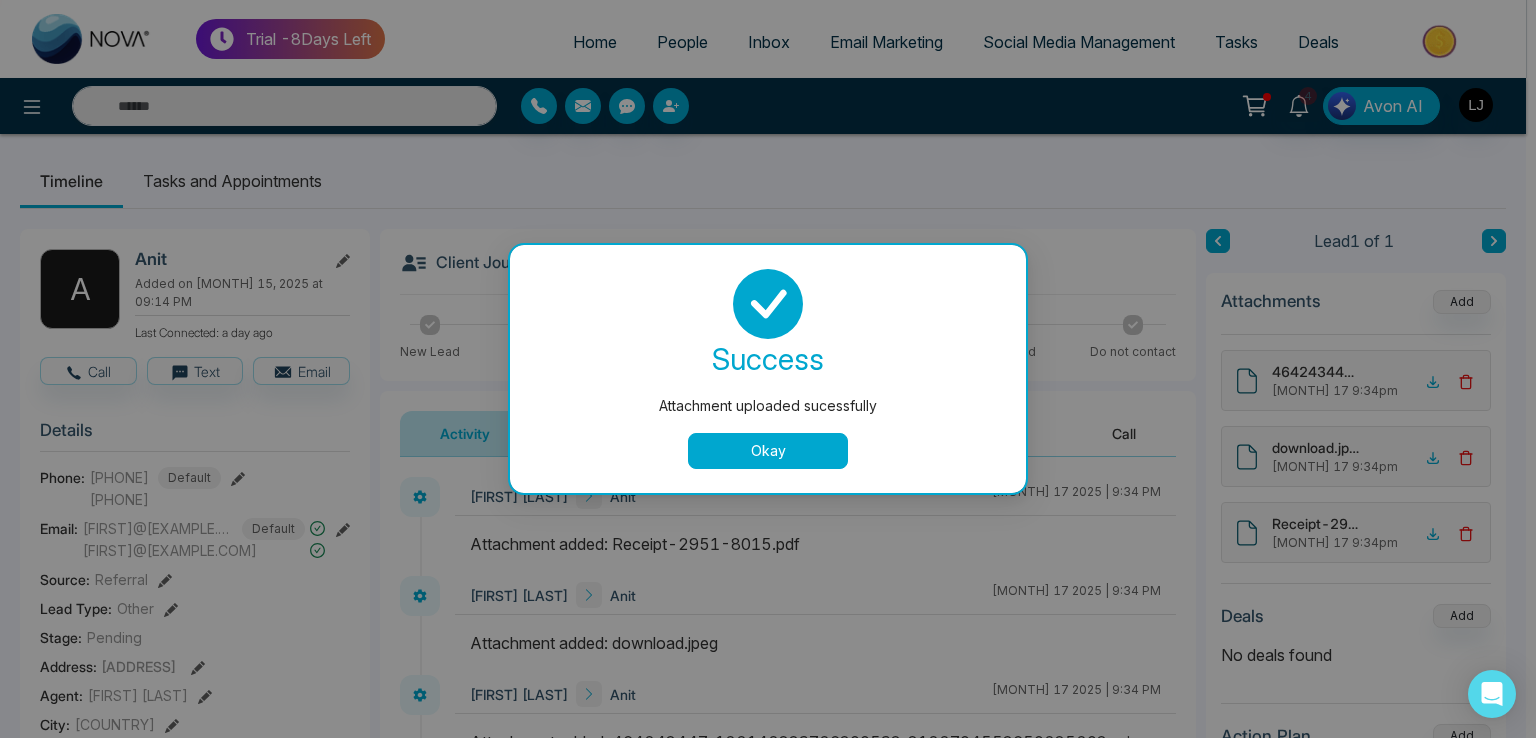 click on "Attachment uploaded sucessfully success Attachment uploaded sucessfully   Okay" at bounding box center (768, 369) 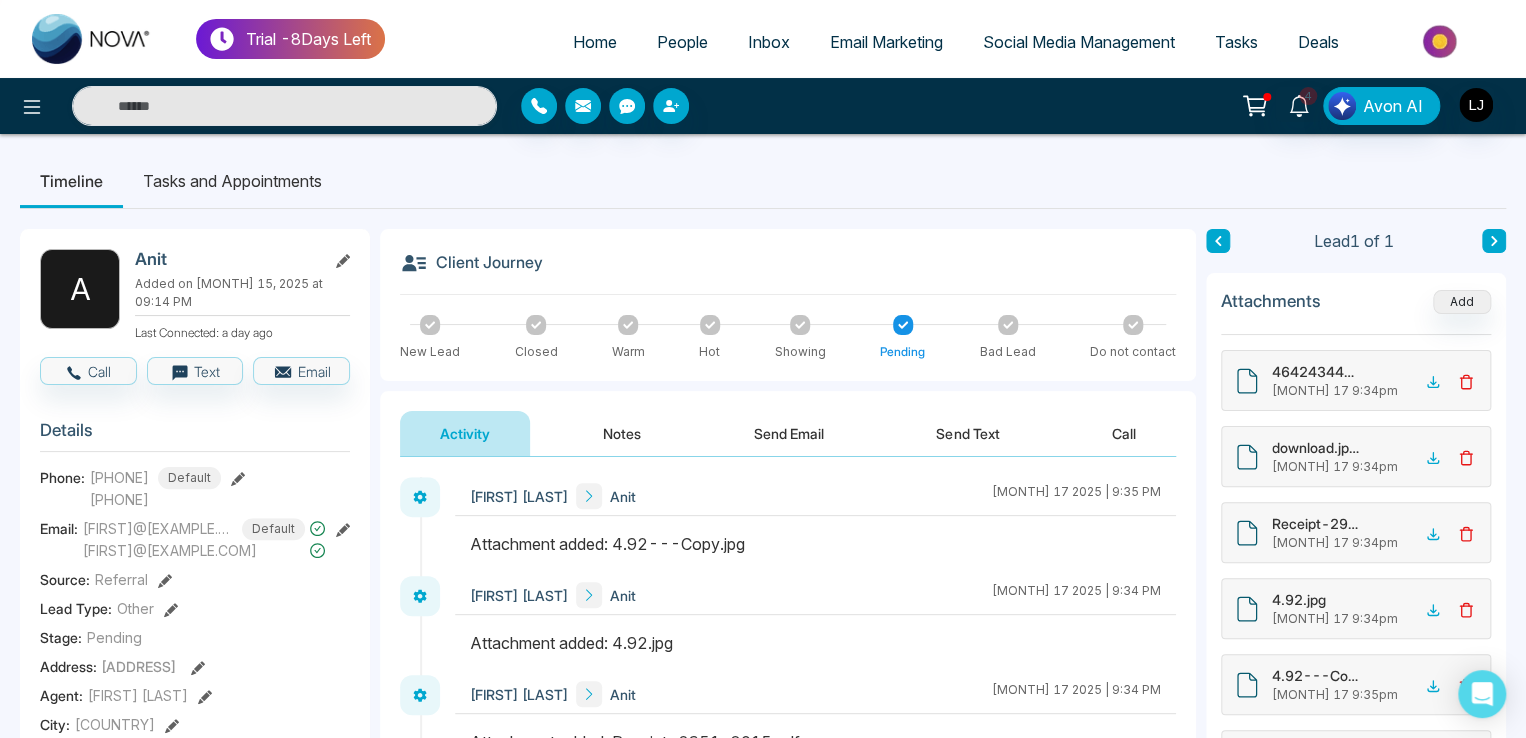 click on "Trial -  8  Days Left Home People Inbox Email Marketing Social Media Management Tasks Deals" at bounding box center (763, 39) 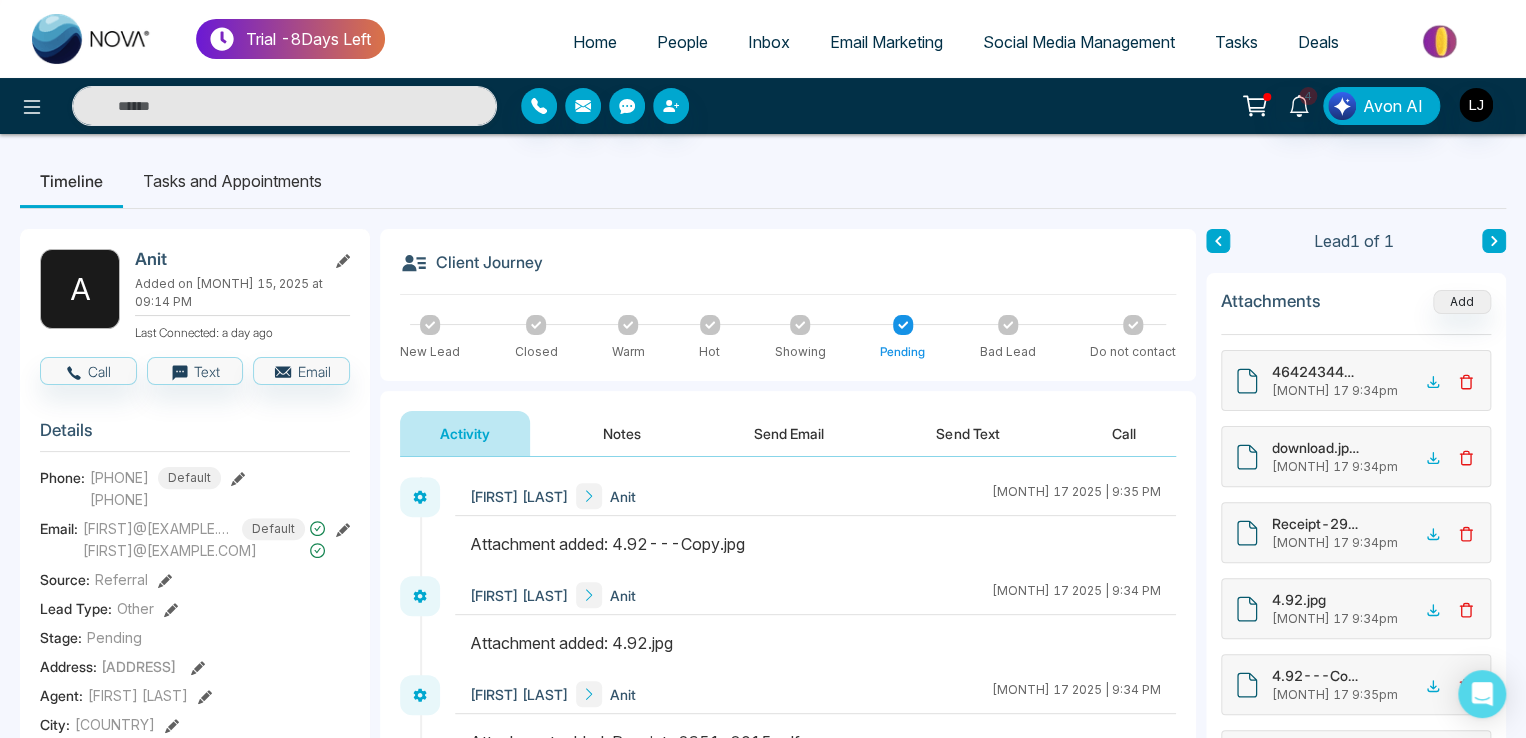 click on "People" at bounding box center [682, 42] 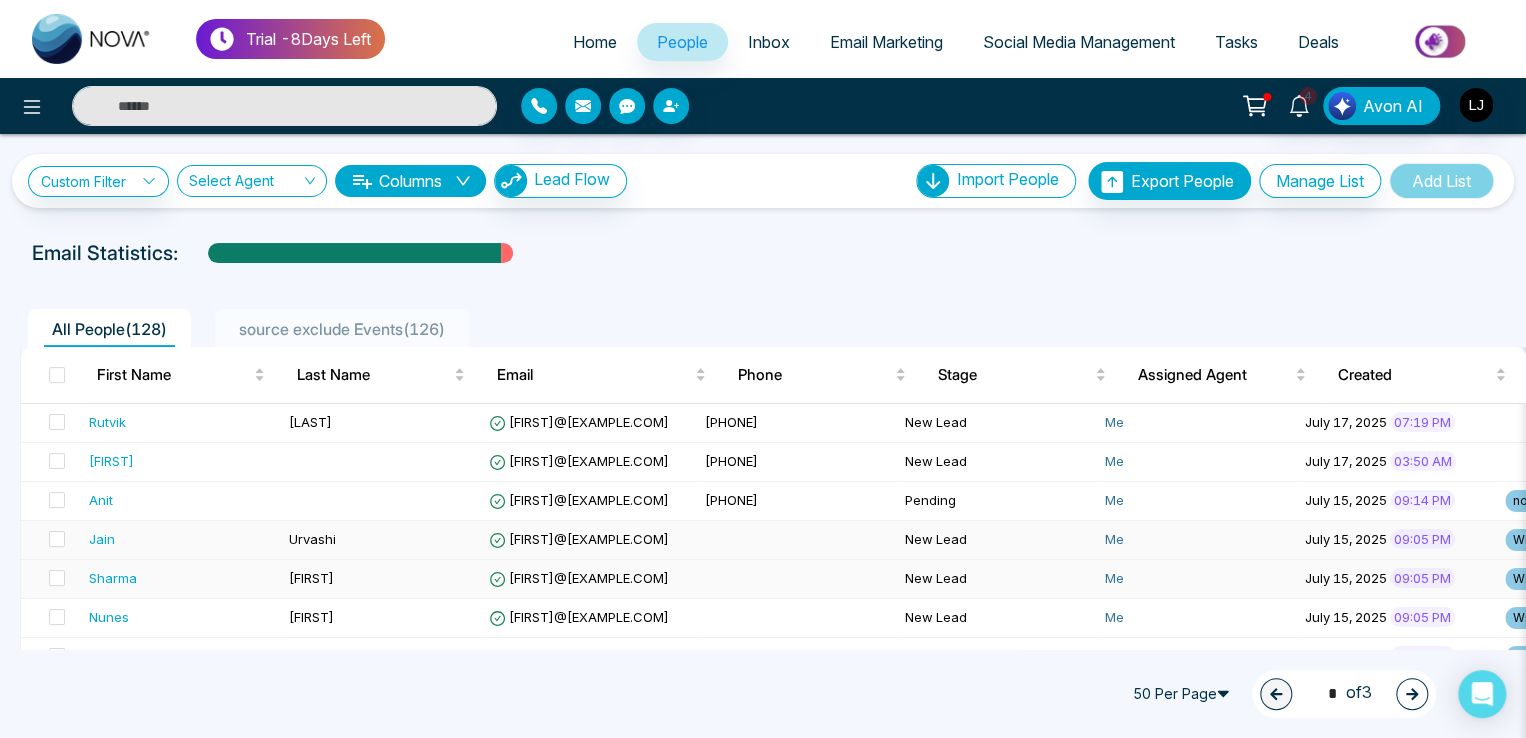 click on "[FIRST]@[EXAMPLE.COM]" at bounding box center [589, 579] 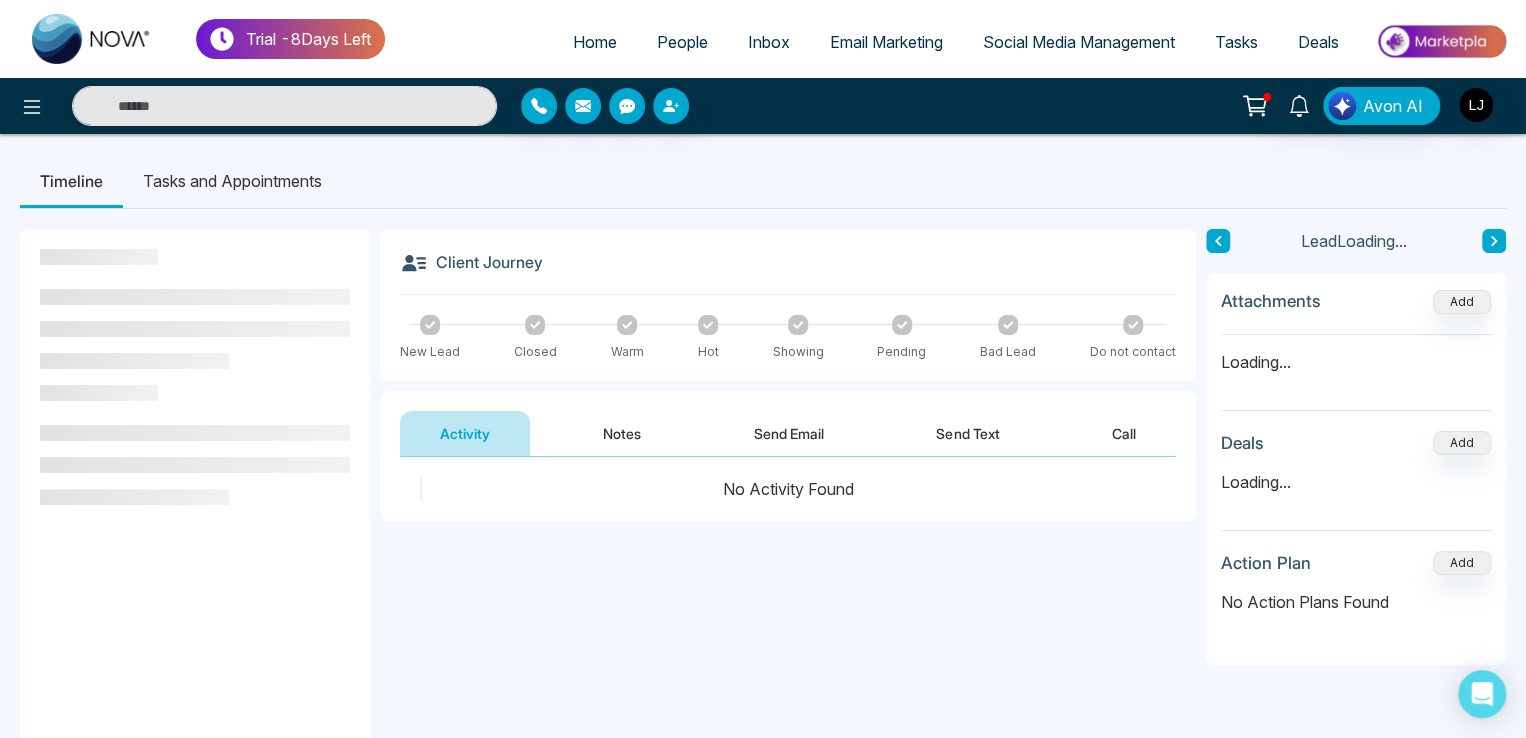 click on "Timeline Tasks and Appointments" at bounding box center [763, 181] 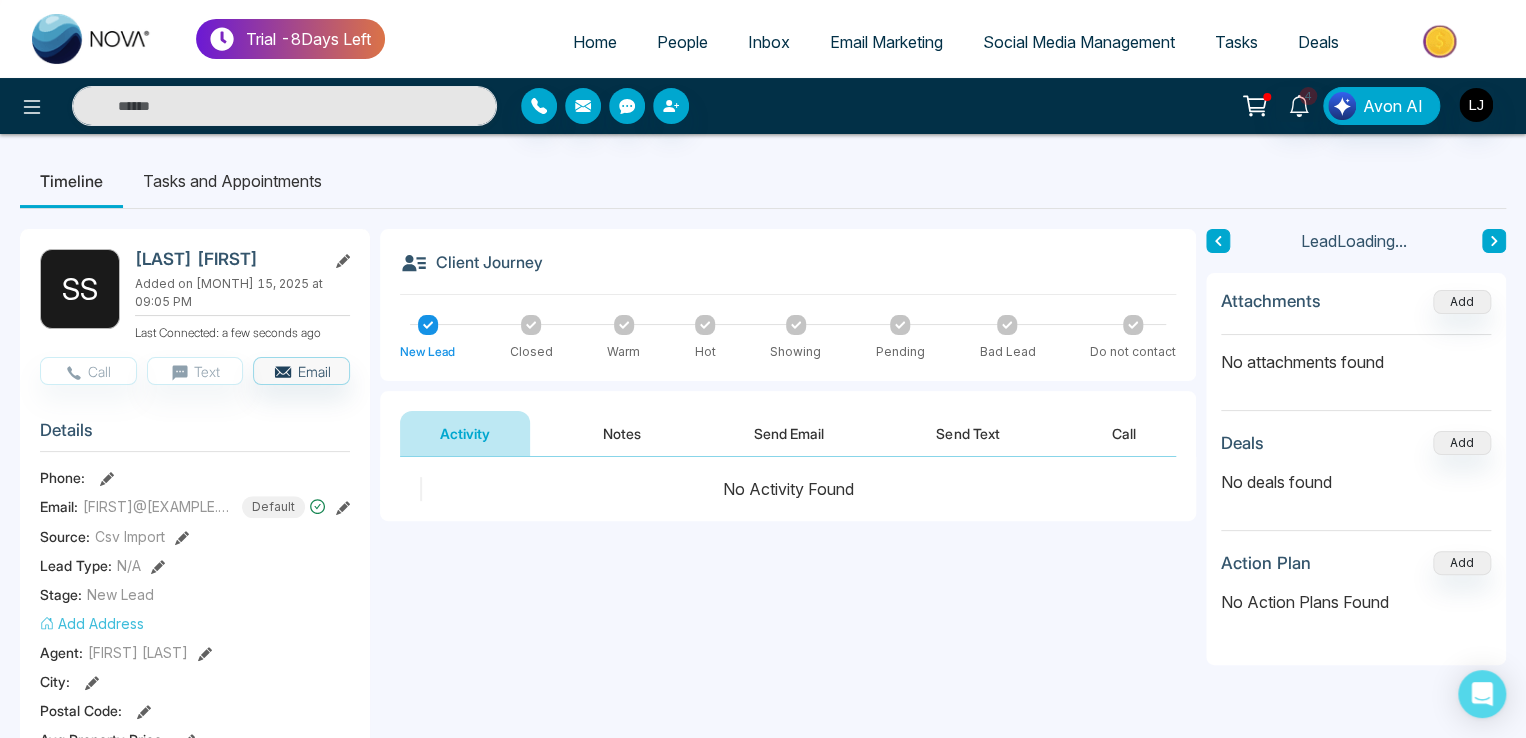 click on "Timeline Tasks and Appointments" at bounding box center [763, 181] 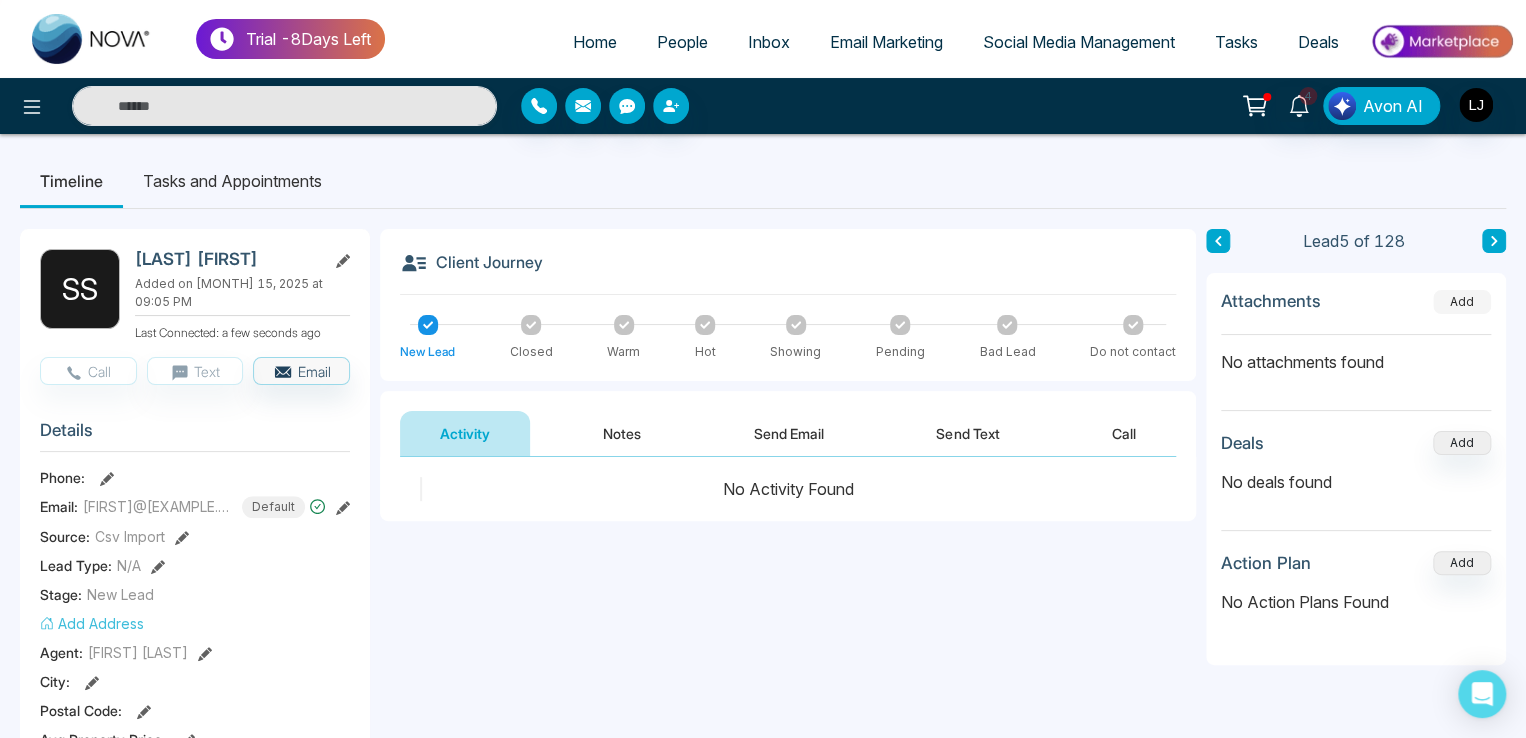 click on "Add" at bounding box center (1462, 302) 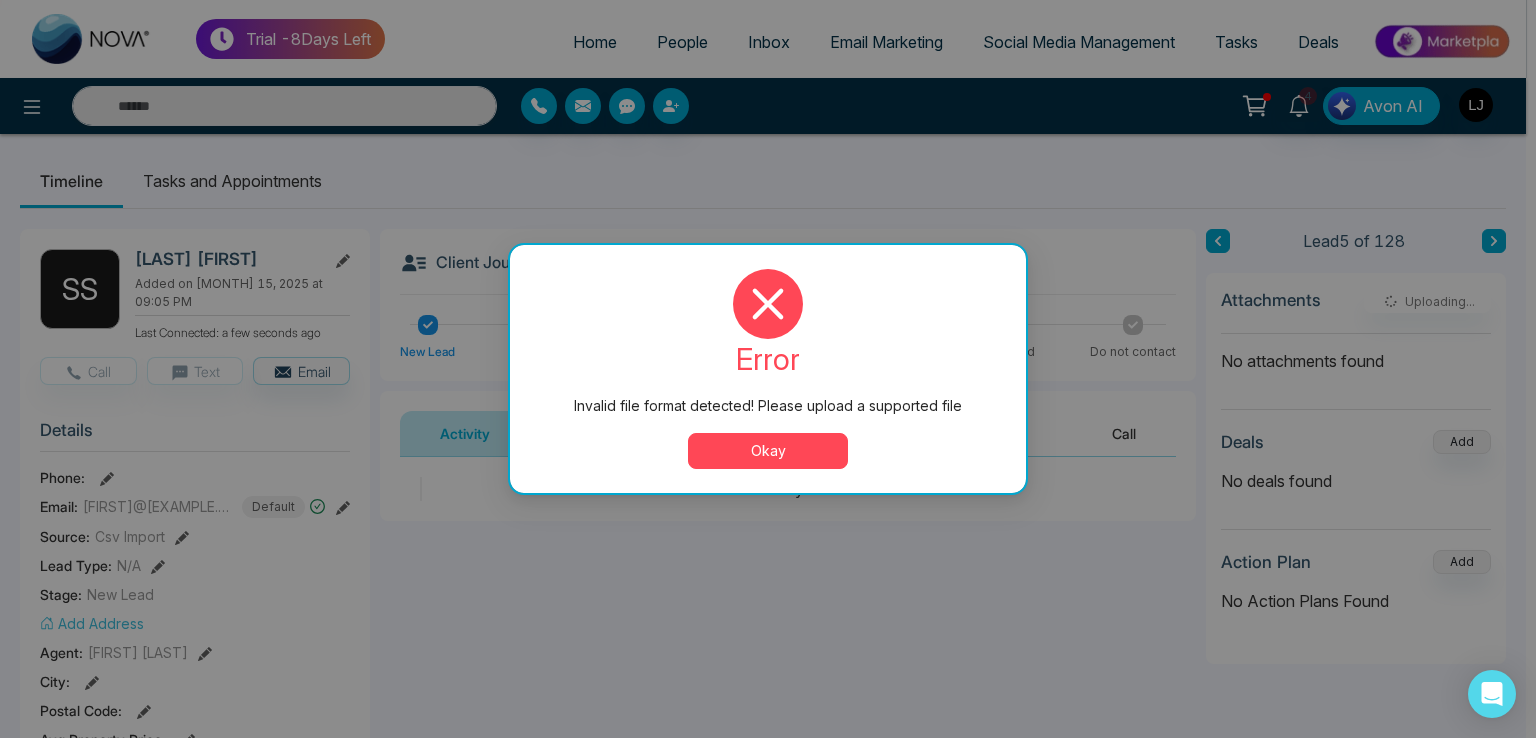 click on "Okay" at bounding box center (768, 451) 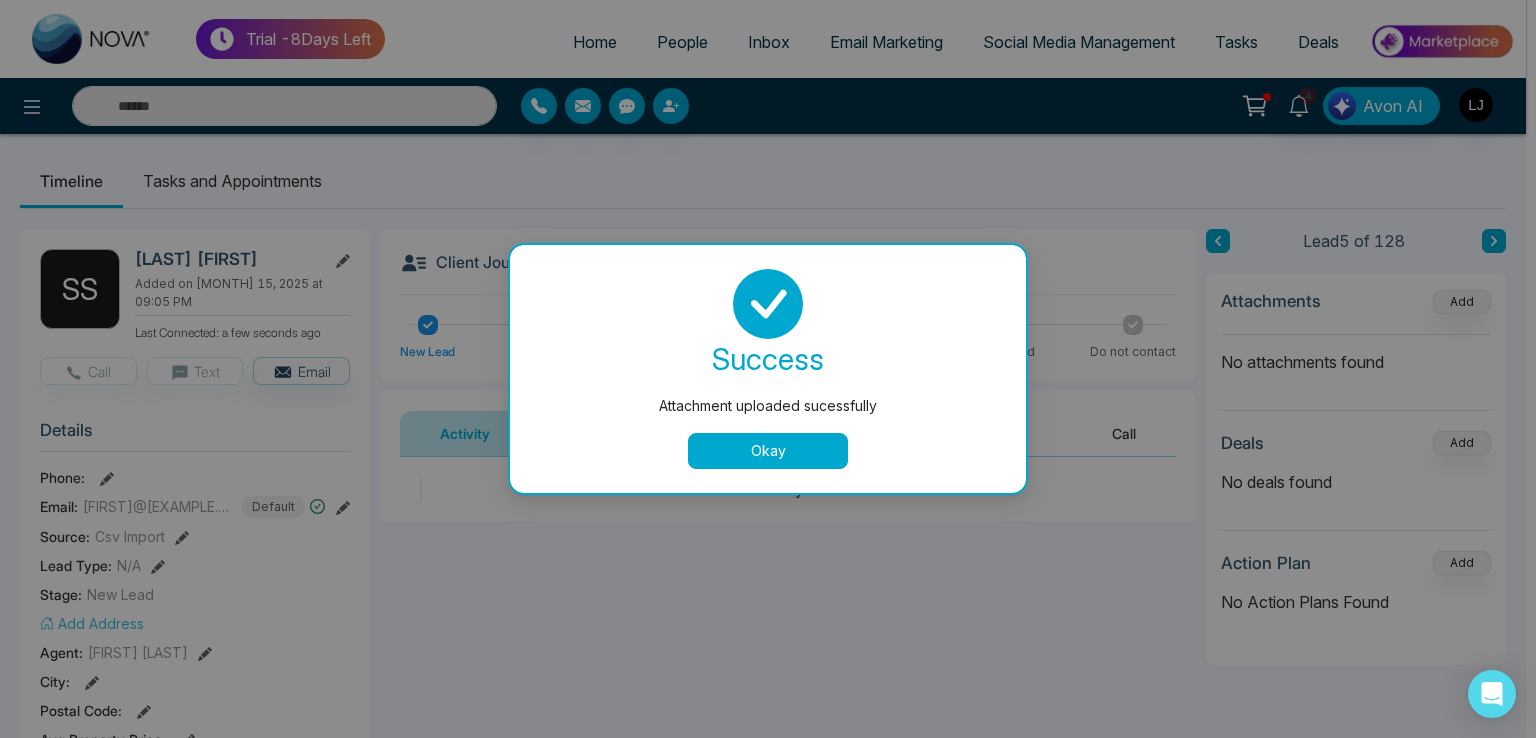click on "Okay" at bounding box center [768, 451] 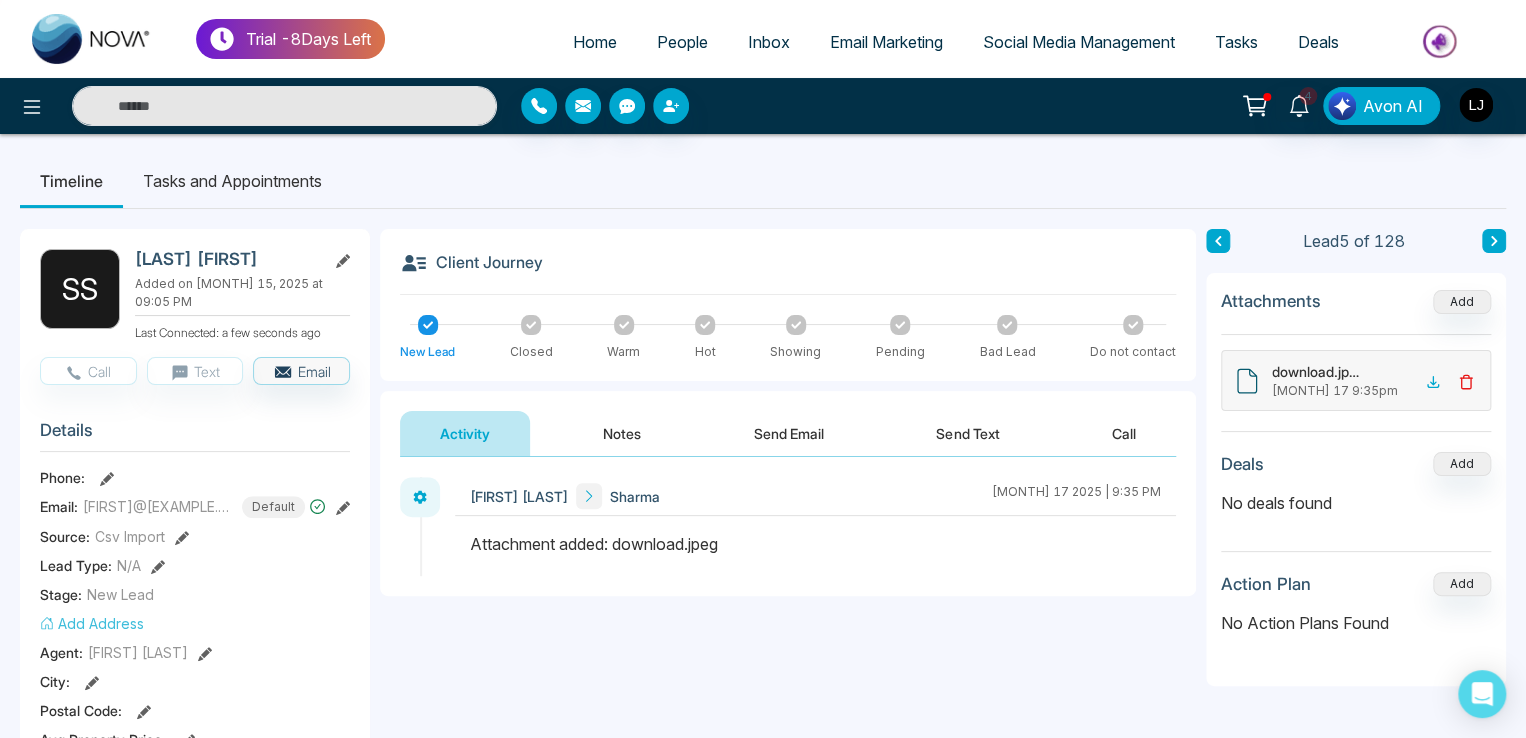 click on "Home" at bounding box center (595, 42) 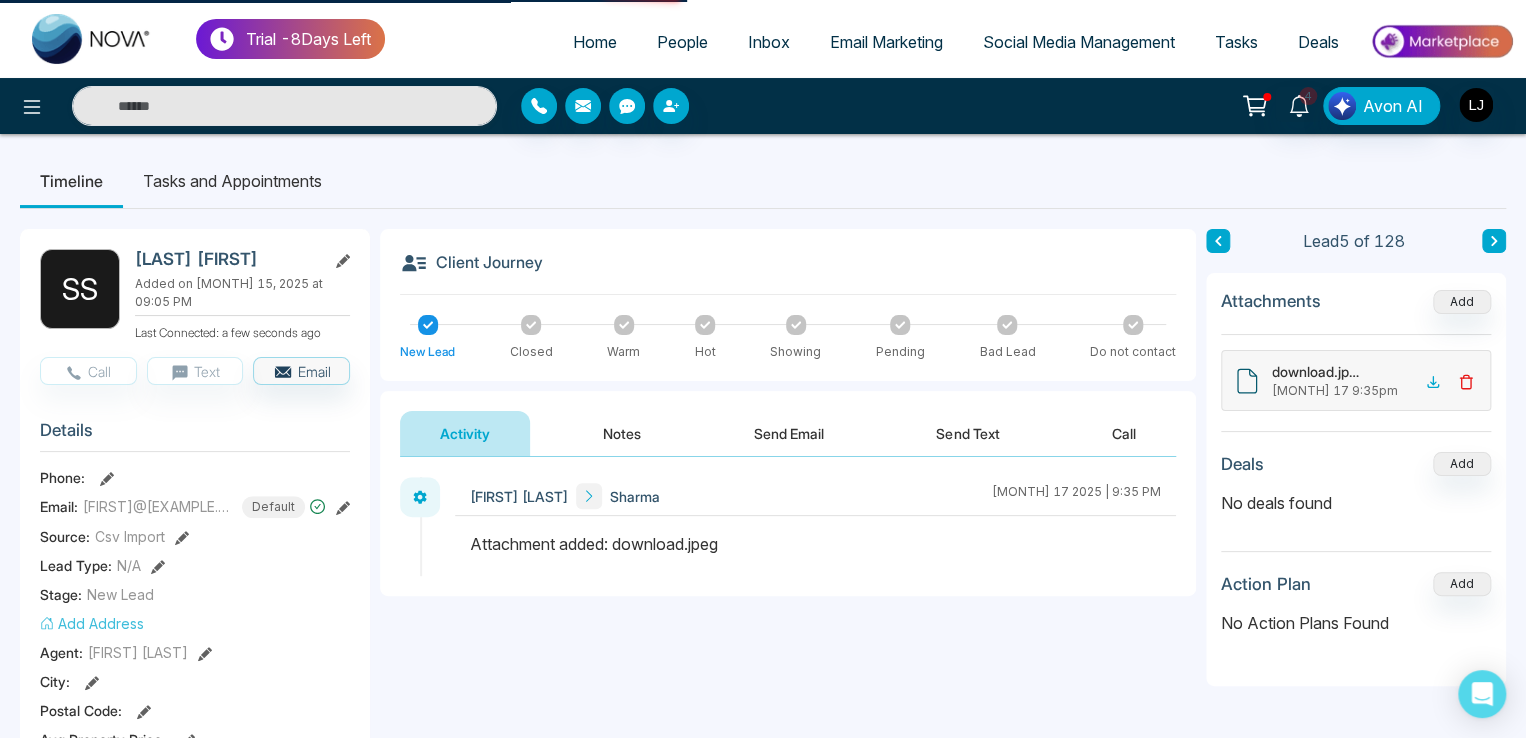 select on "*" 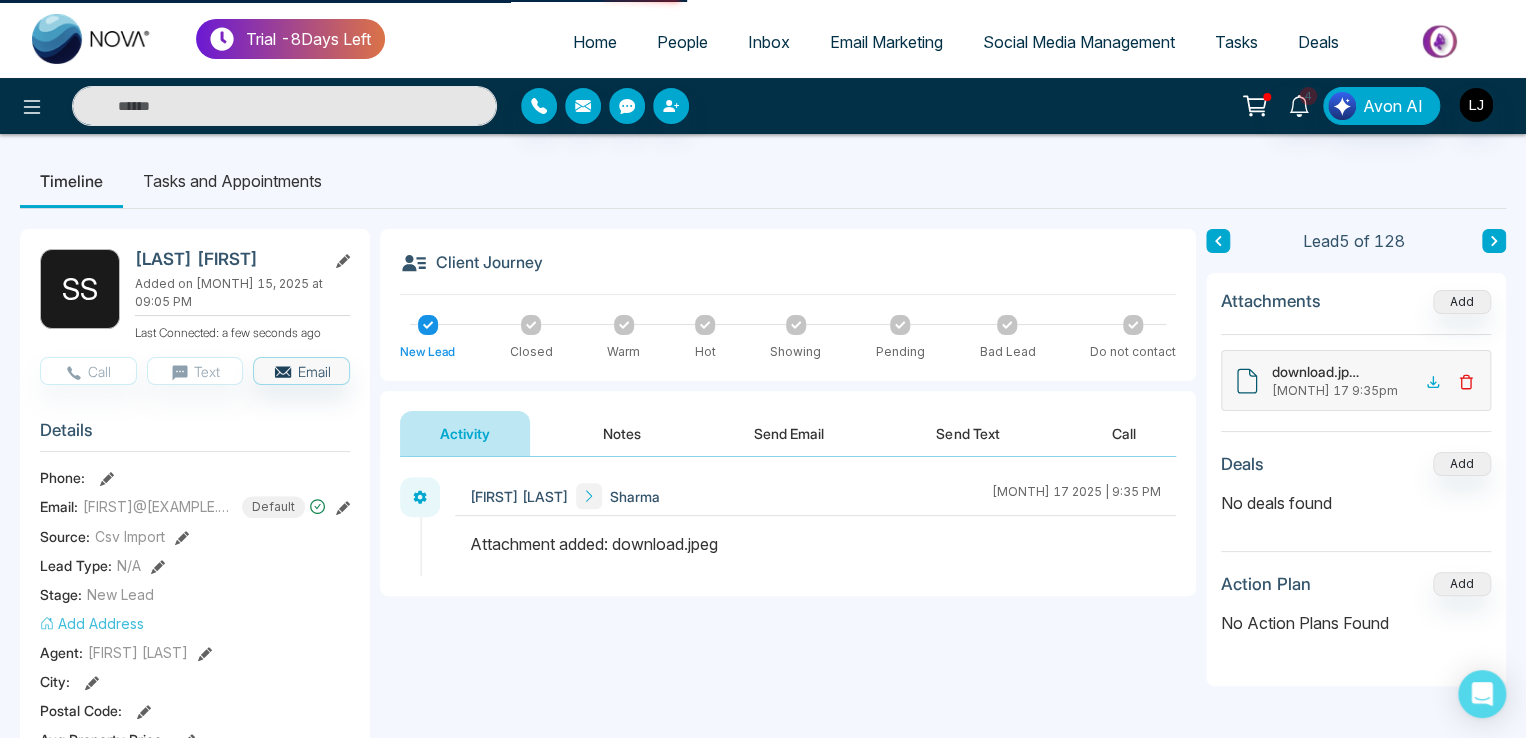 select on "*" 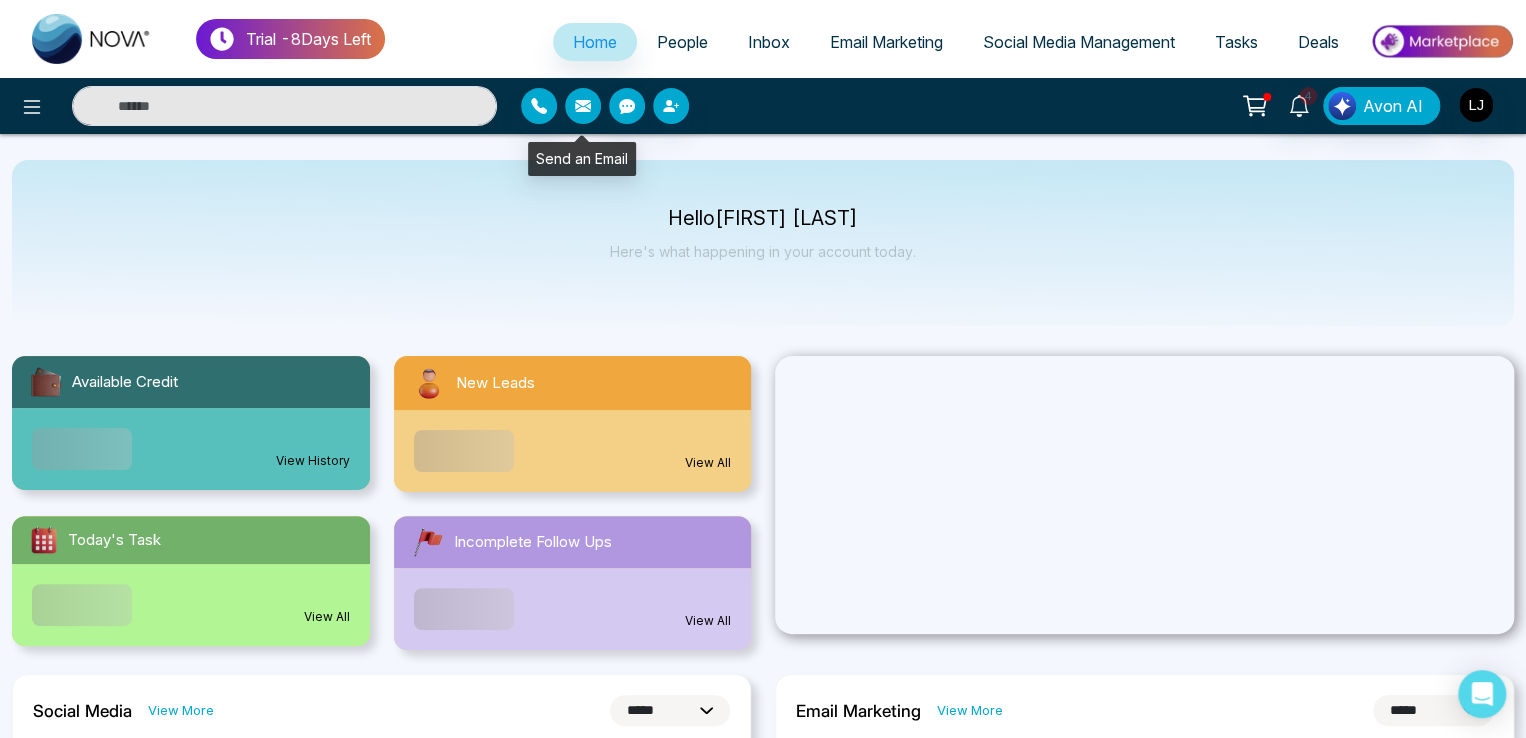 click at bounding box center [583, 106] 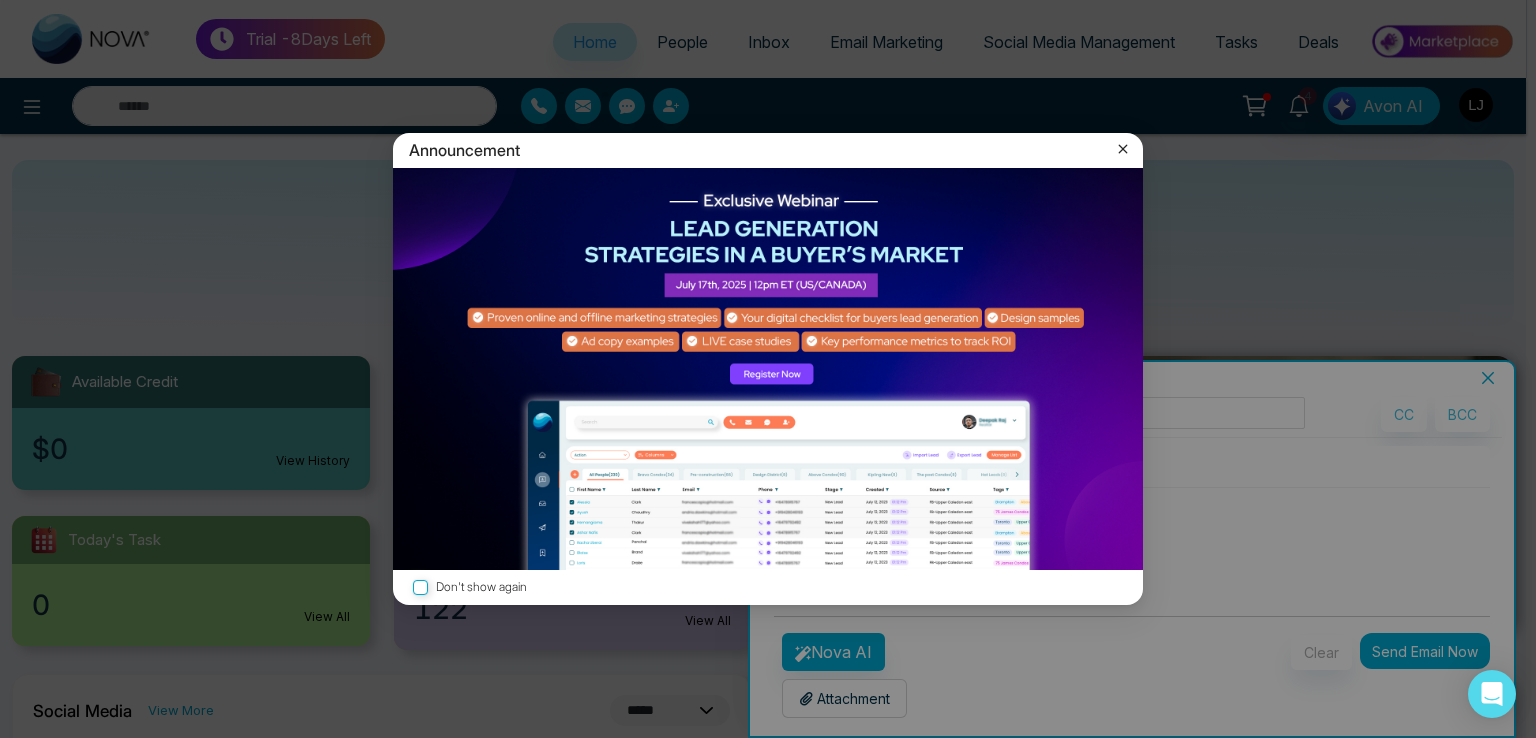 click 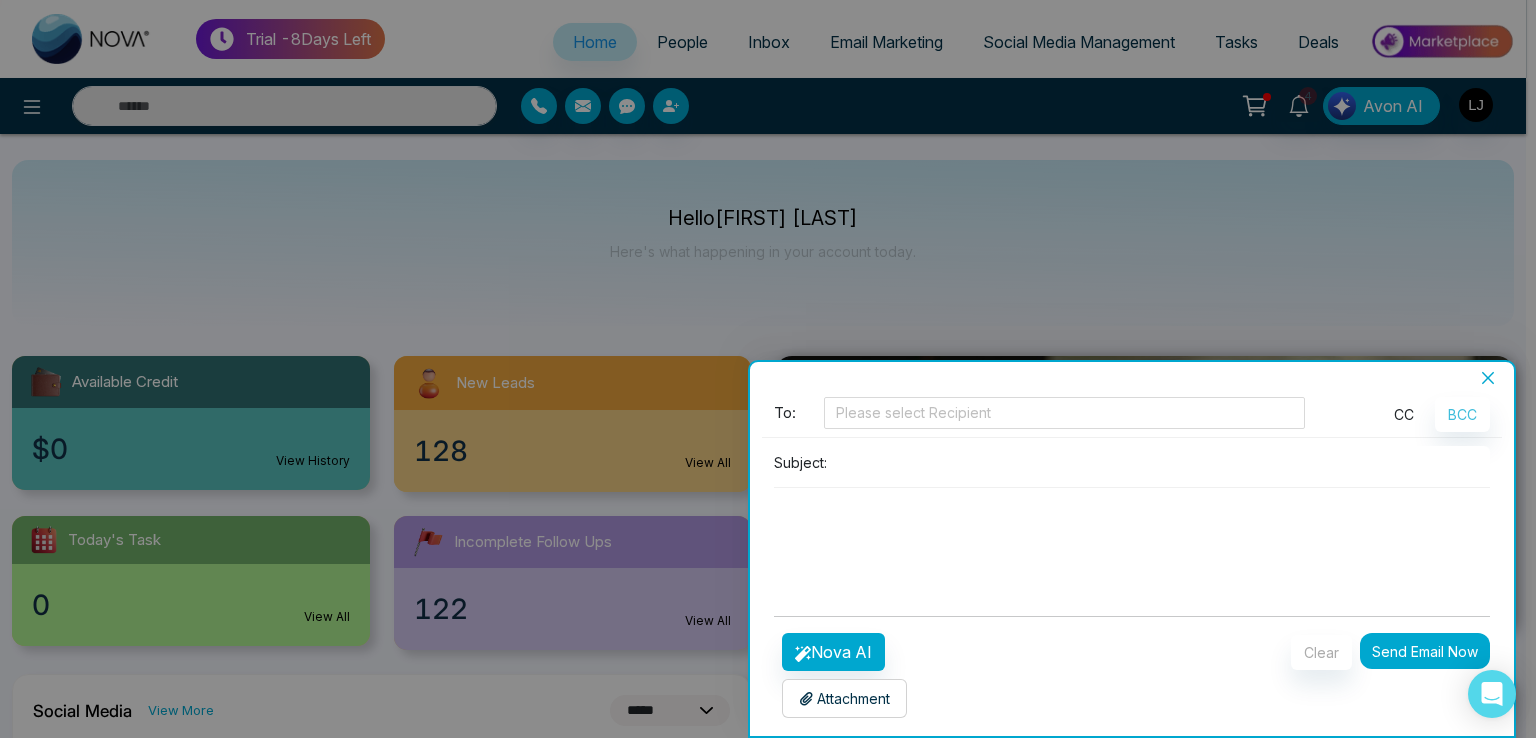 click on "CC" at bounding box center [1404, 414] 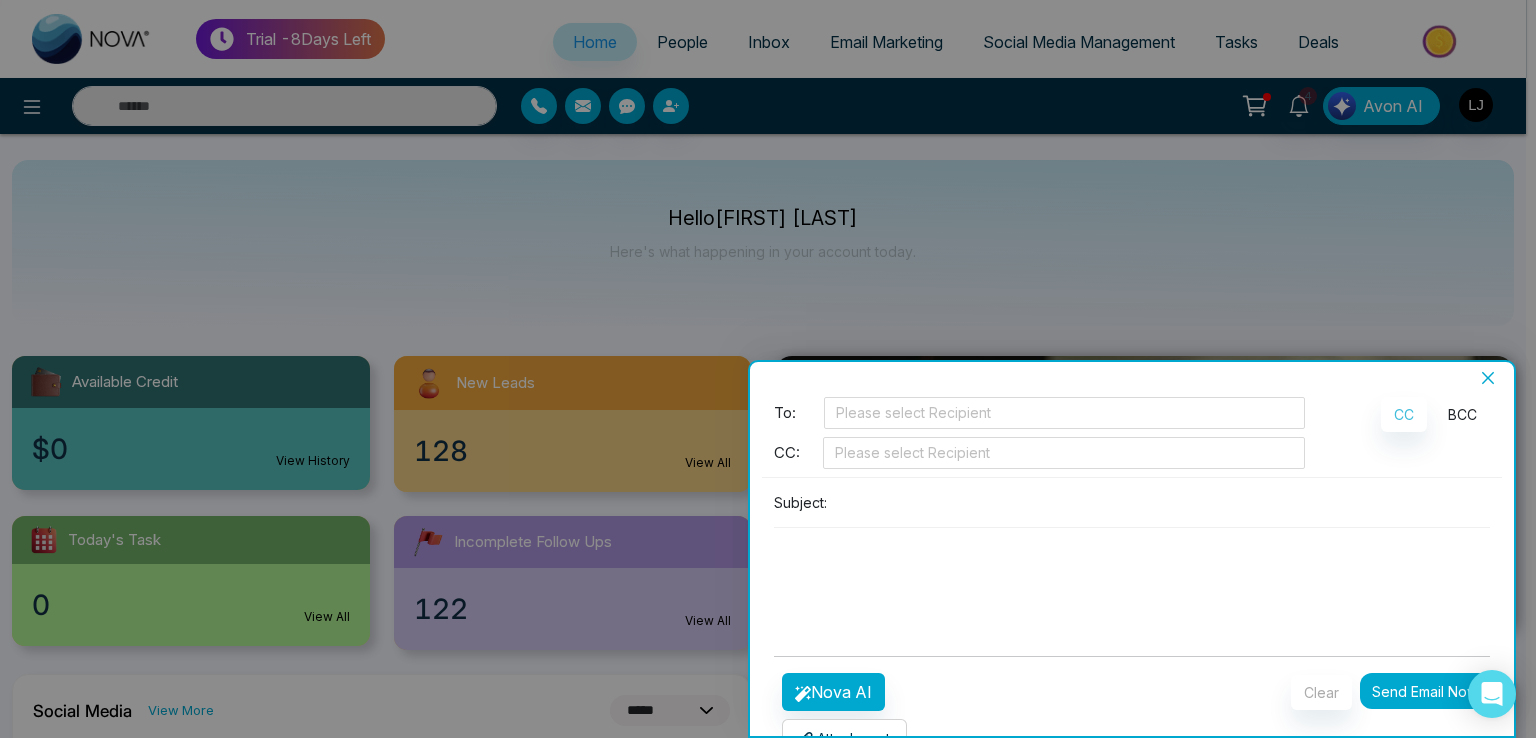 drag, startPoint x: 1458, startPoint y: 416, endPoint x: 1444, endPoint y: 417, distance: 14.035668 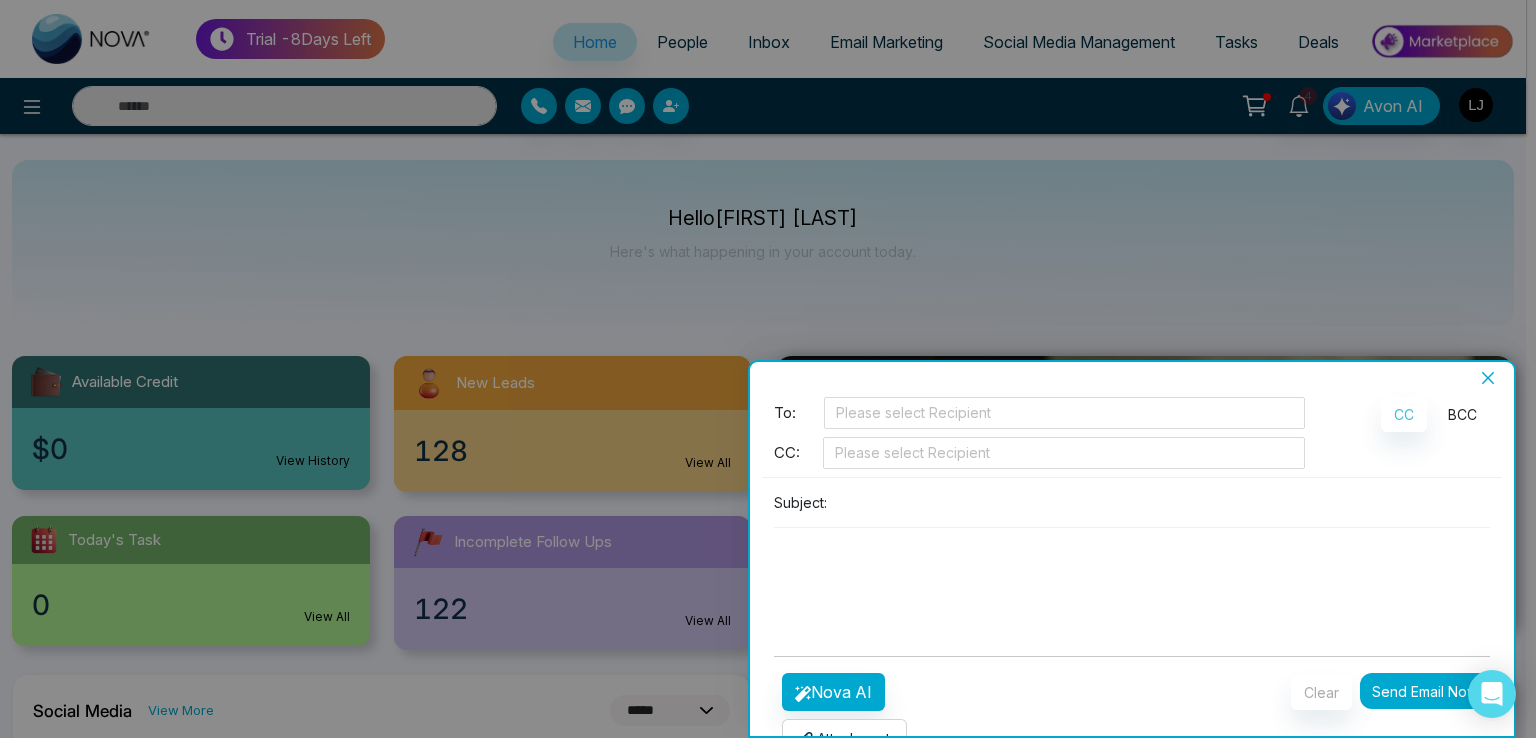 click on "BCC" at bounding box center (1462, 414) 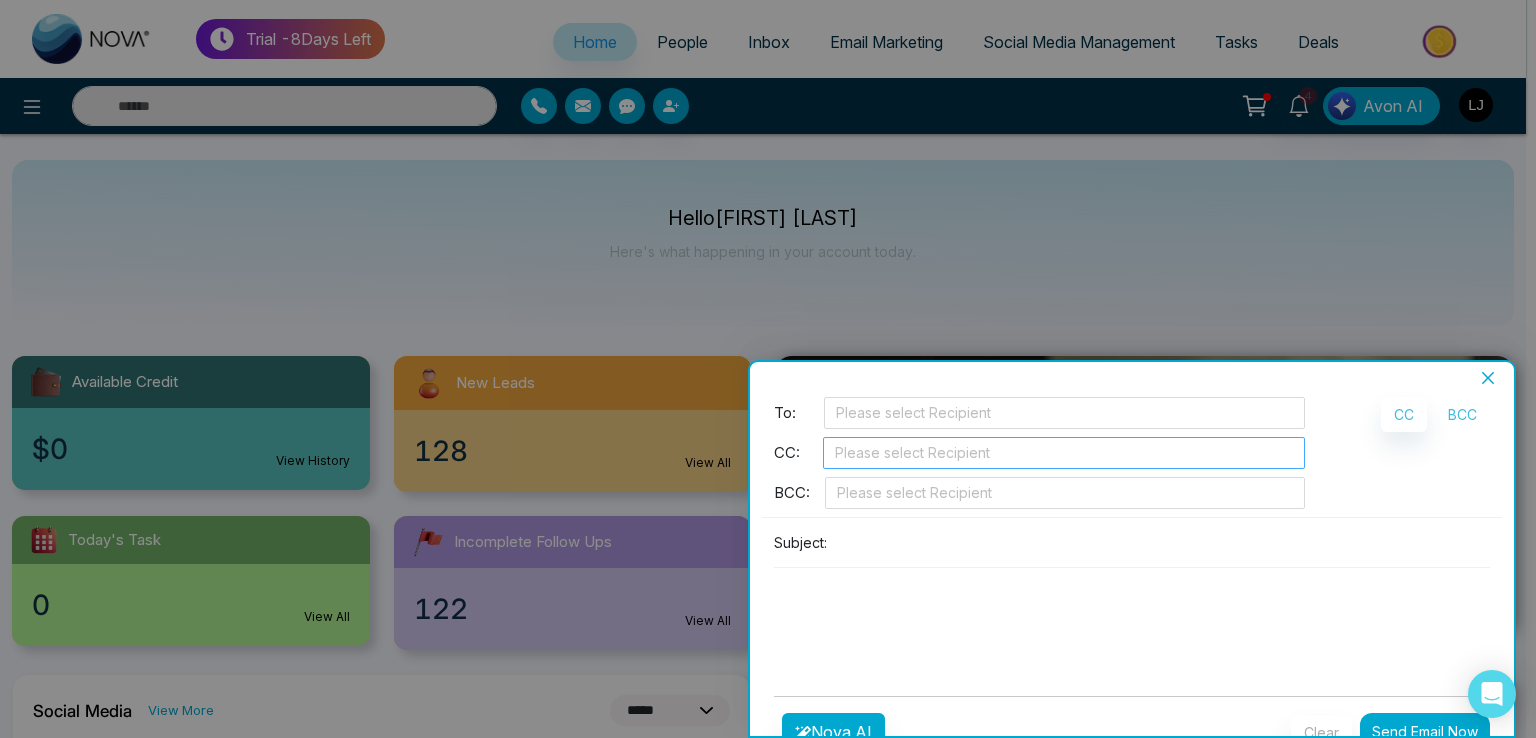 click on "Please select Recipient" at bounding box center [1064, 453] 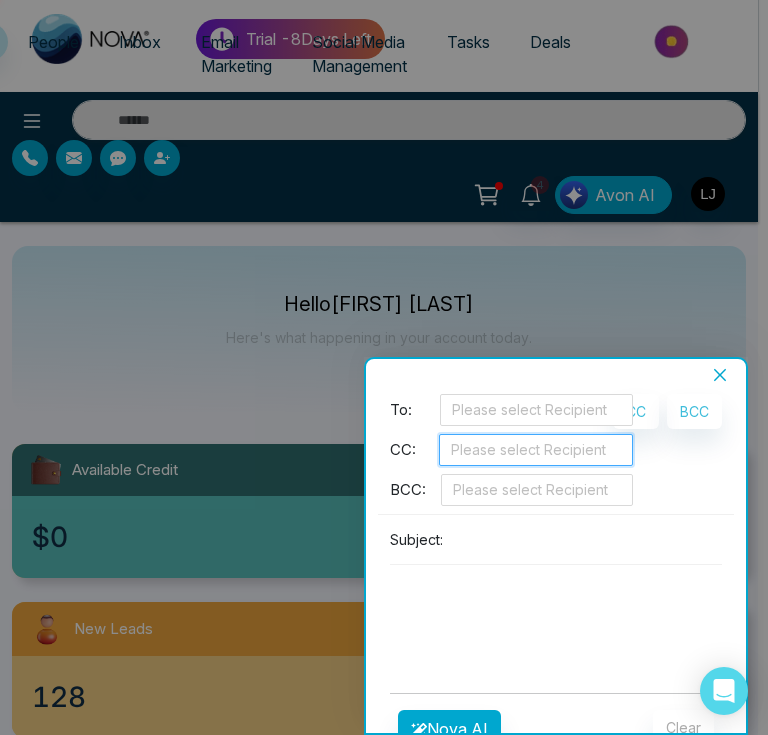 click at bounding box center (536, 450) 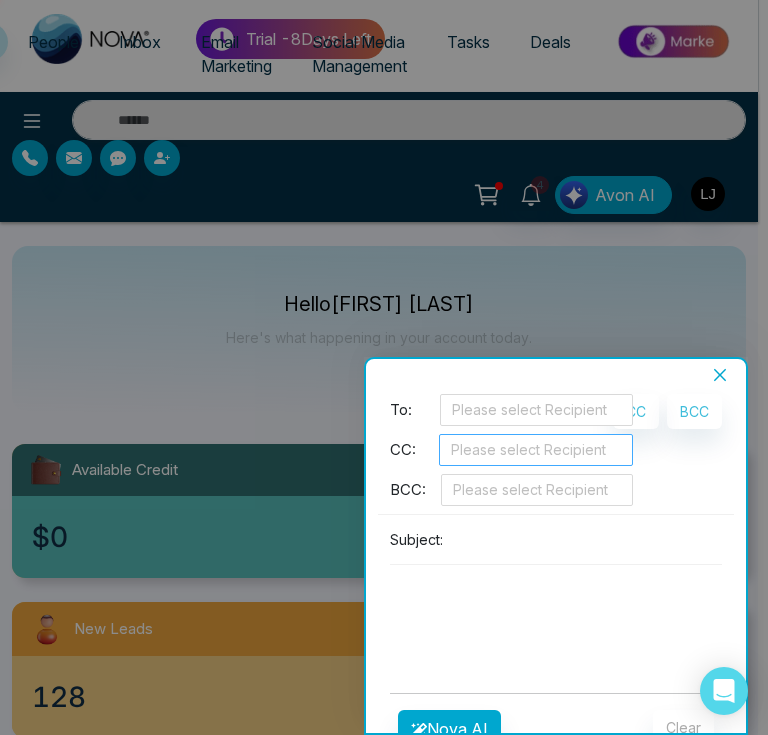 click at bounding box center (536, 450) 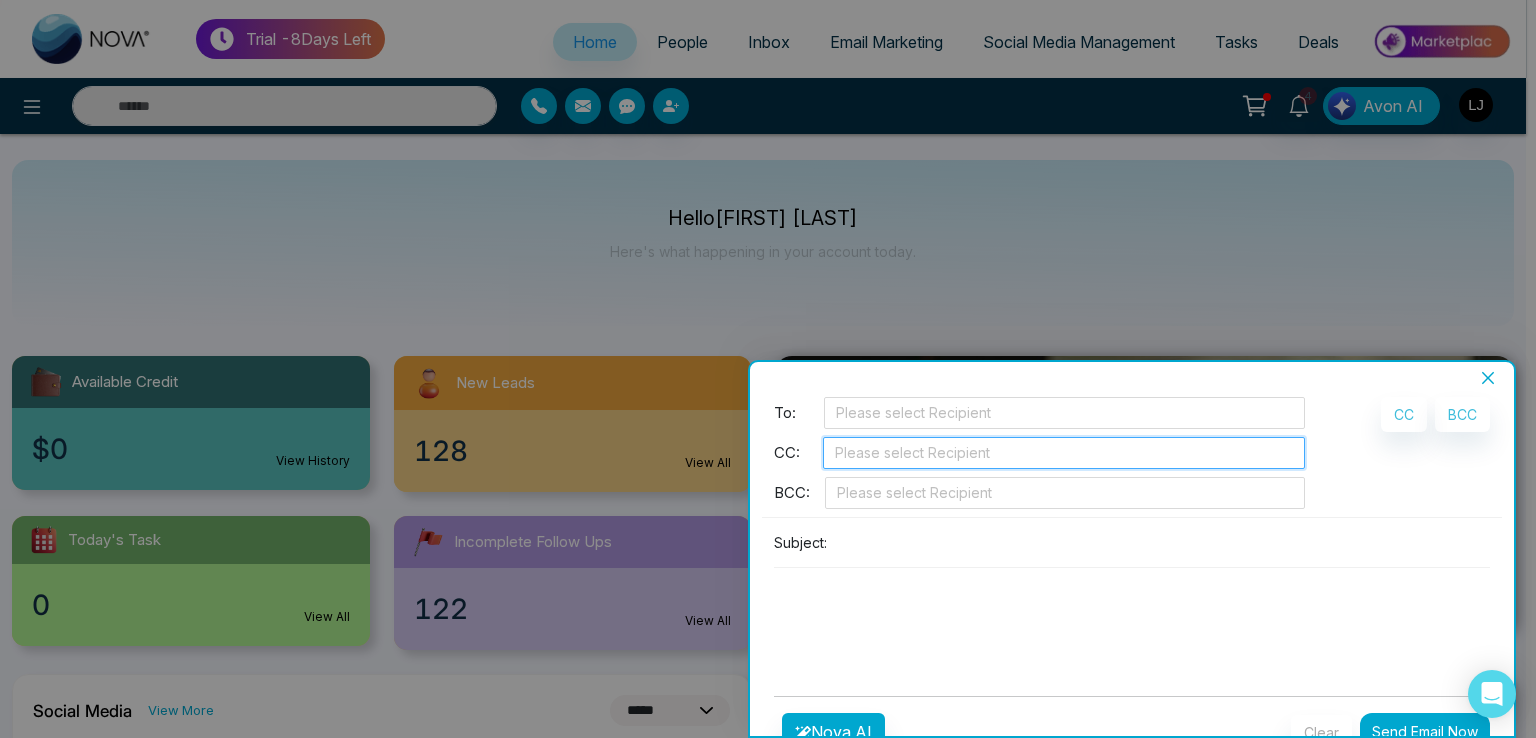 click at bounding box center (1488, 378) 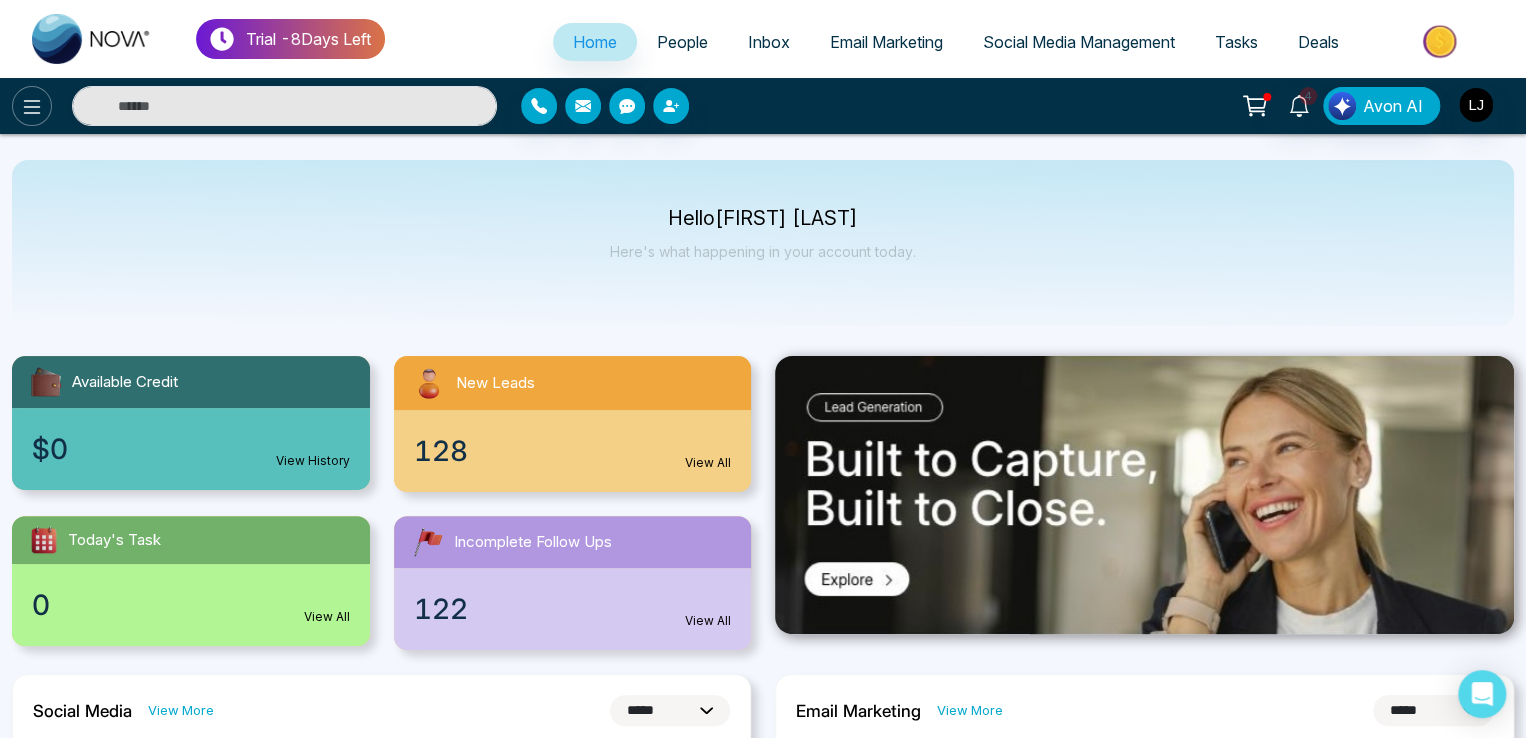 click 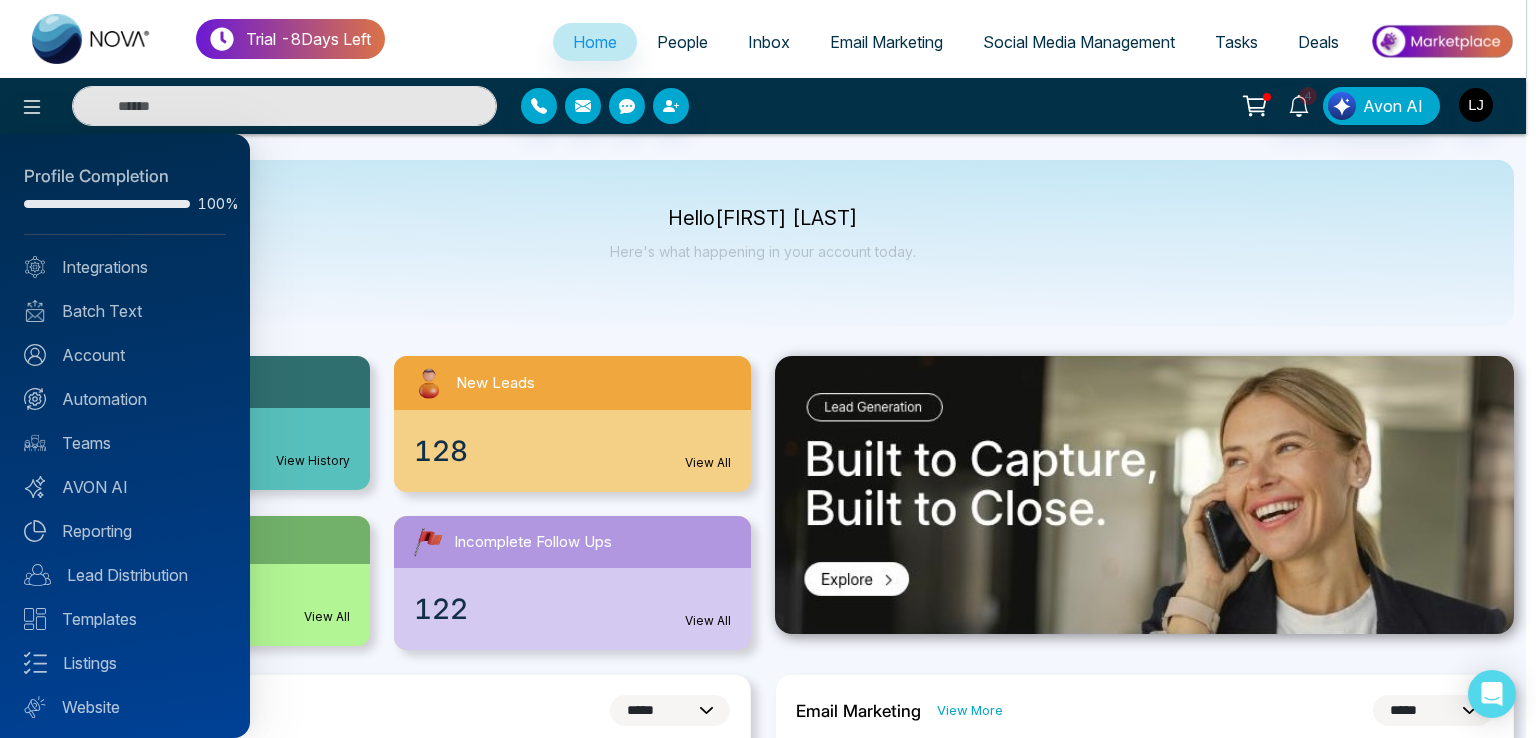 click at bounding box center [768, 369] 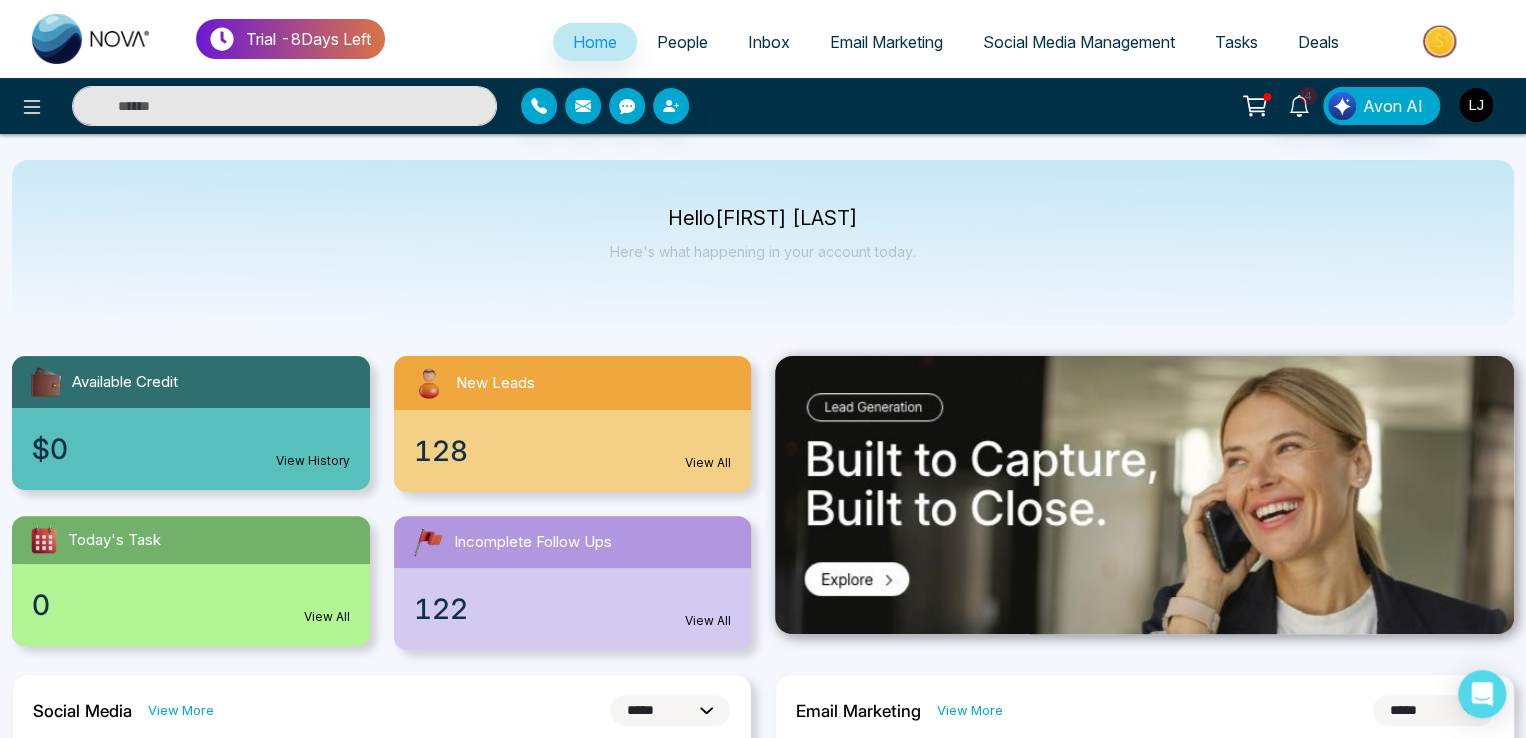 click at bounding box center [1476, 105] 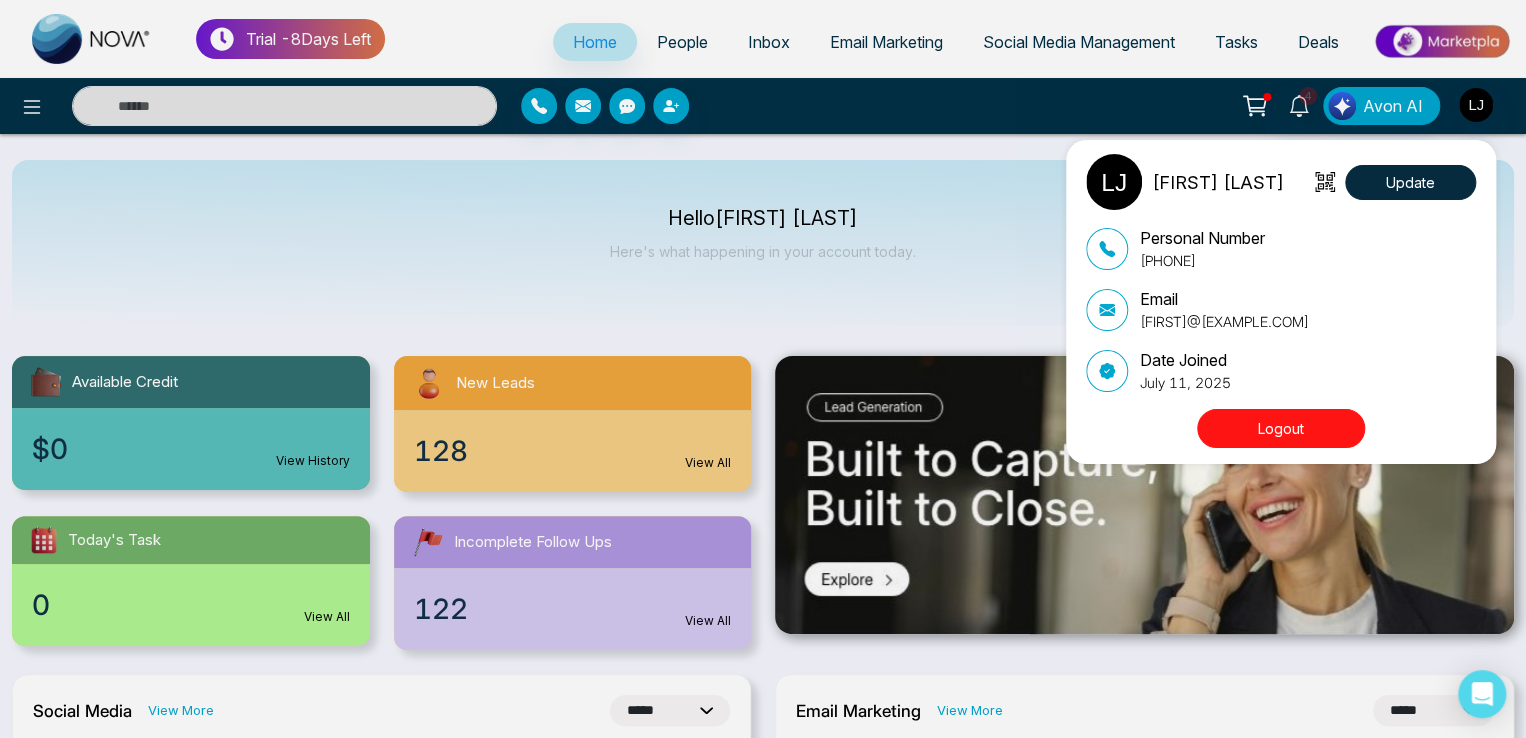 click on "[FIRST] [LAST] Update Personal Number [PHONE] Email [FIRST]@[EXAMPLE.COM] Date Joined [MONTH] 11, 2025 Logout" at bounding box center (763, 369) 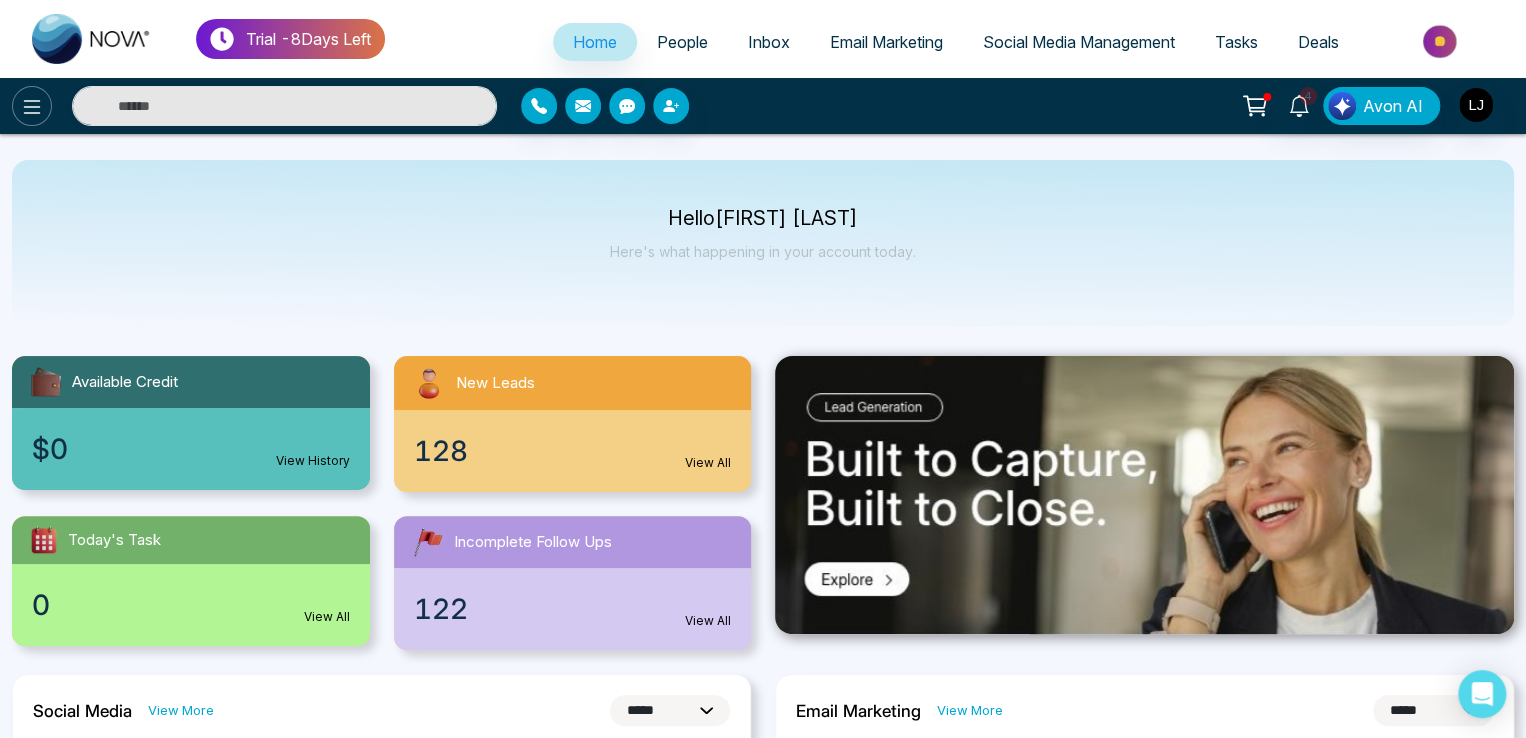 click 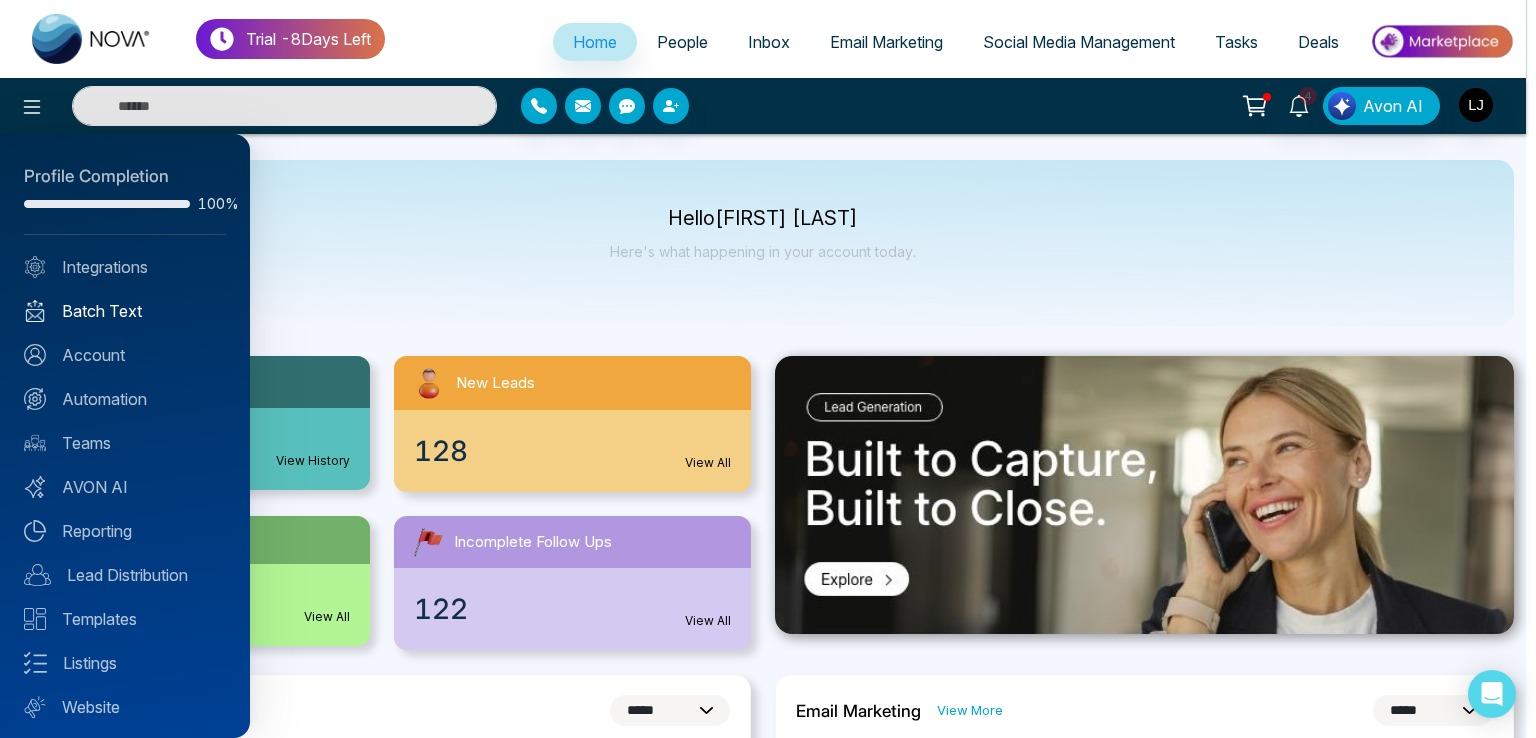 click on "Batch Text" at bounding box center [125, 311] 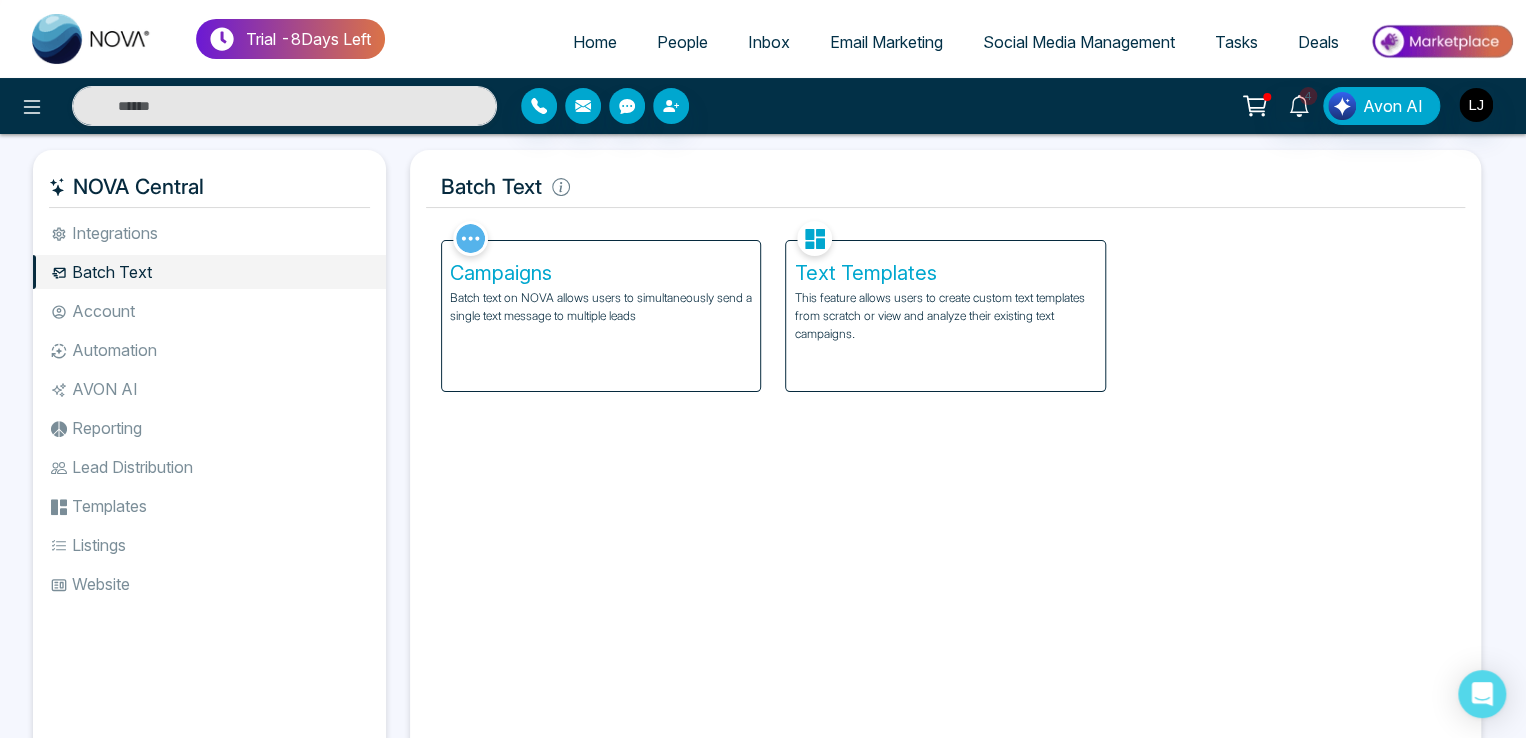 click on "This feature allows users to create custom text templates from scratch or view and analyze their existing text campaigns." at bounding box center (945, 316) 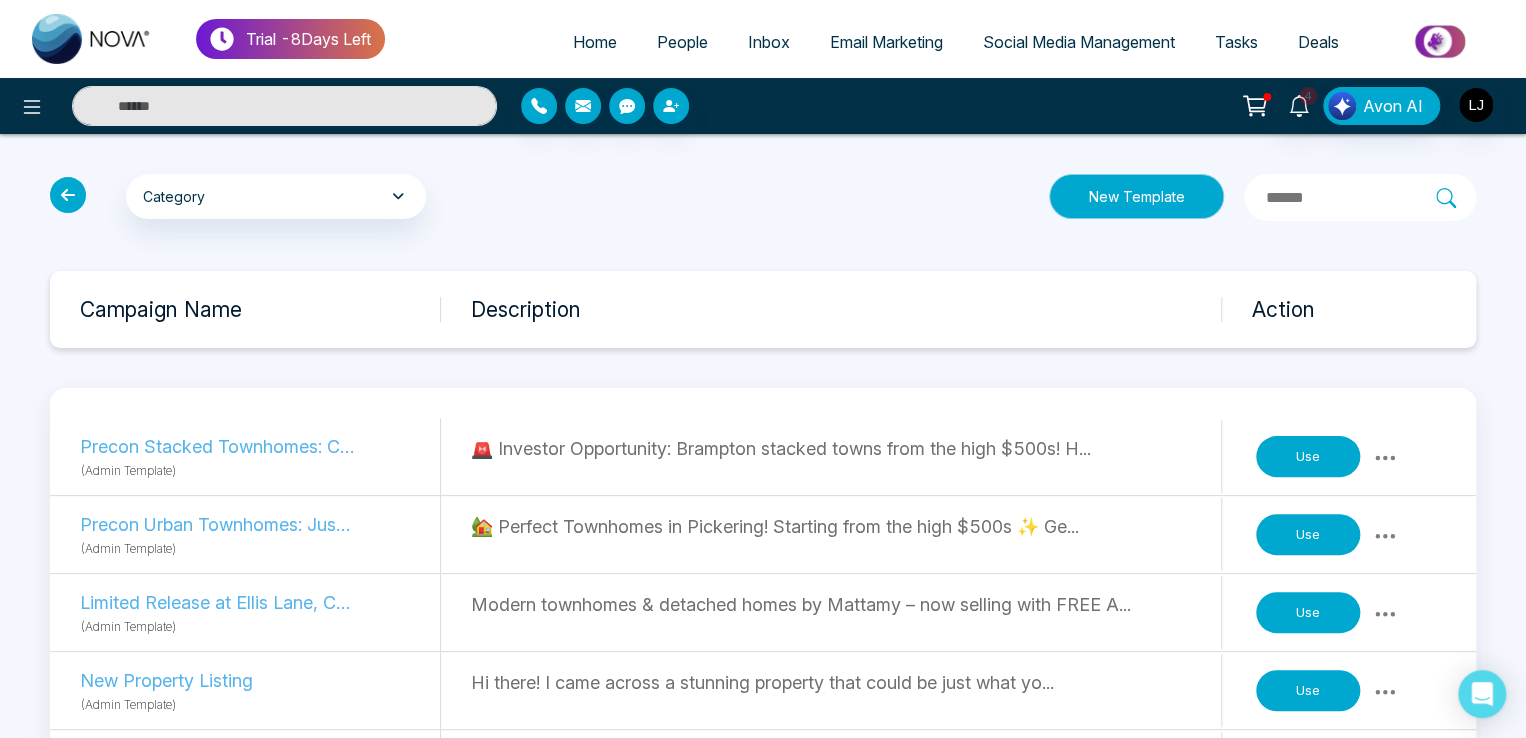 click on "New Template" at bounding box center [1136, 196] 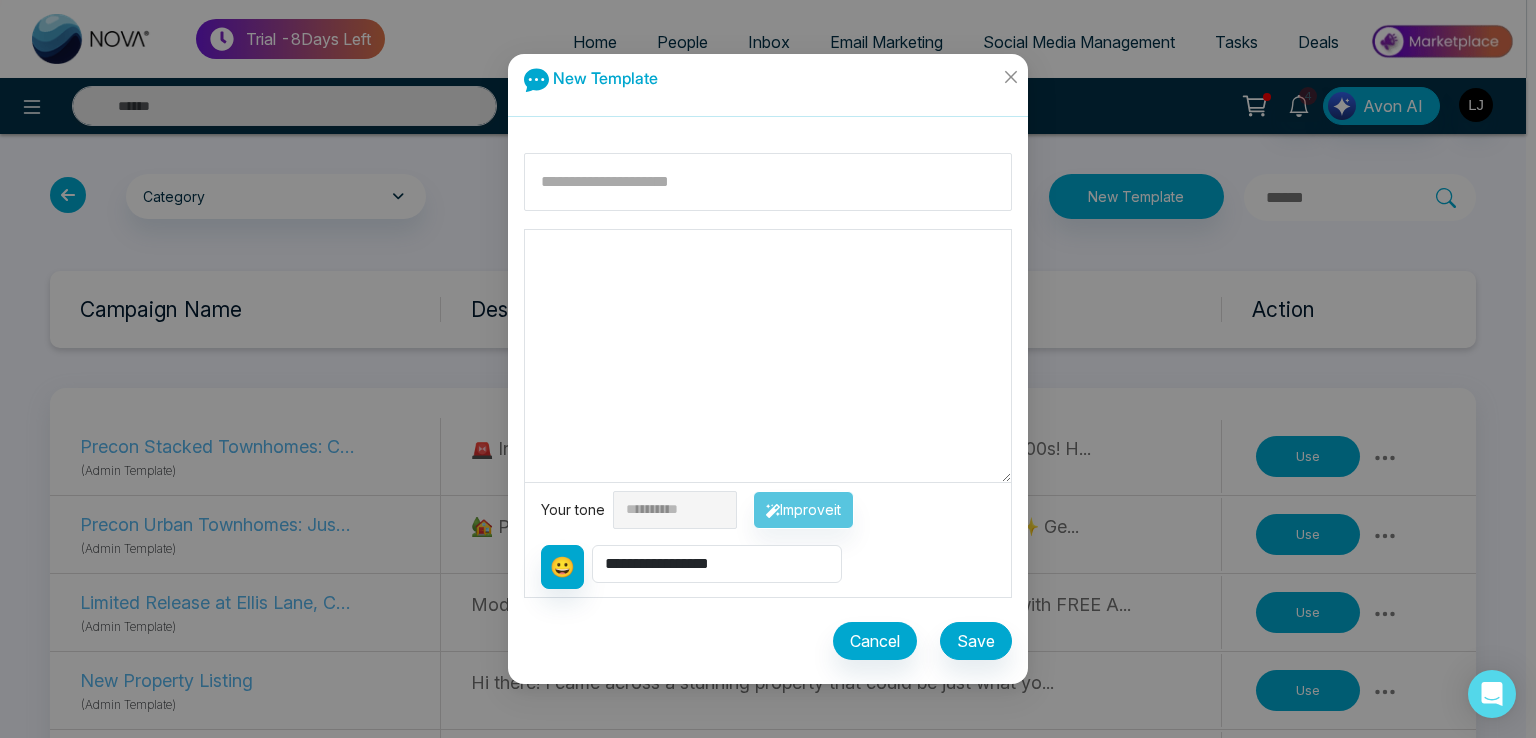 click at bounding box center (768, 356) 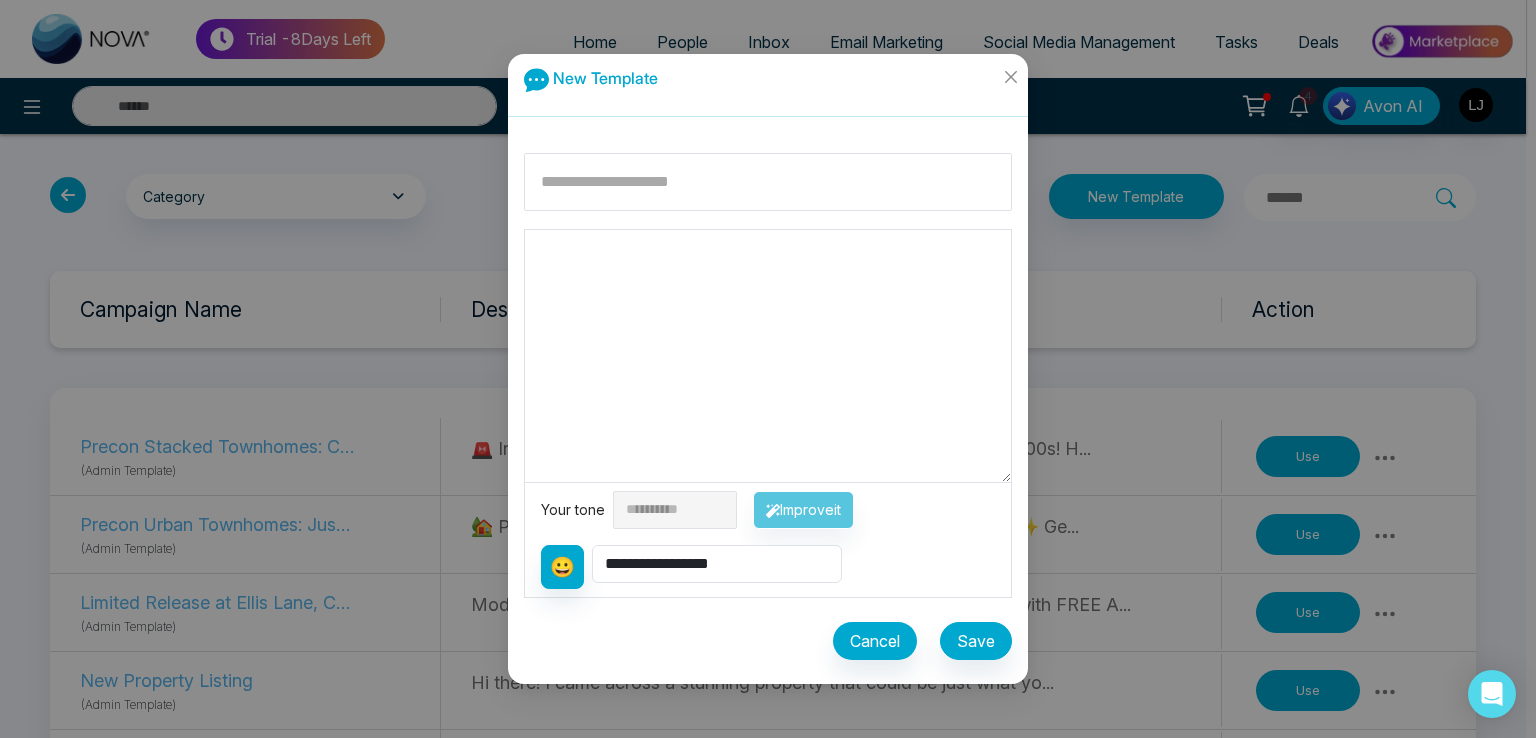 paste on "*********" 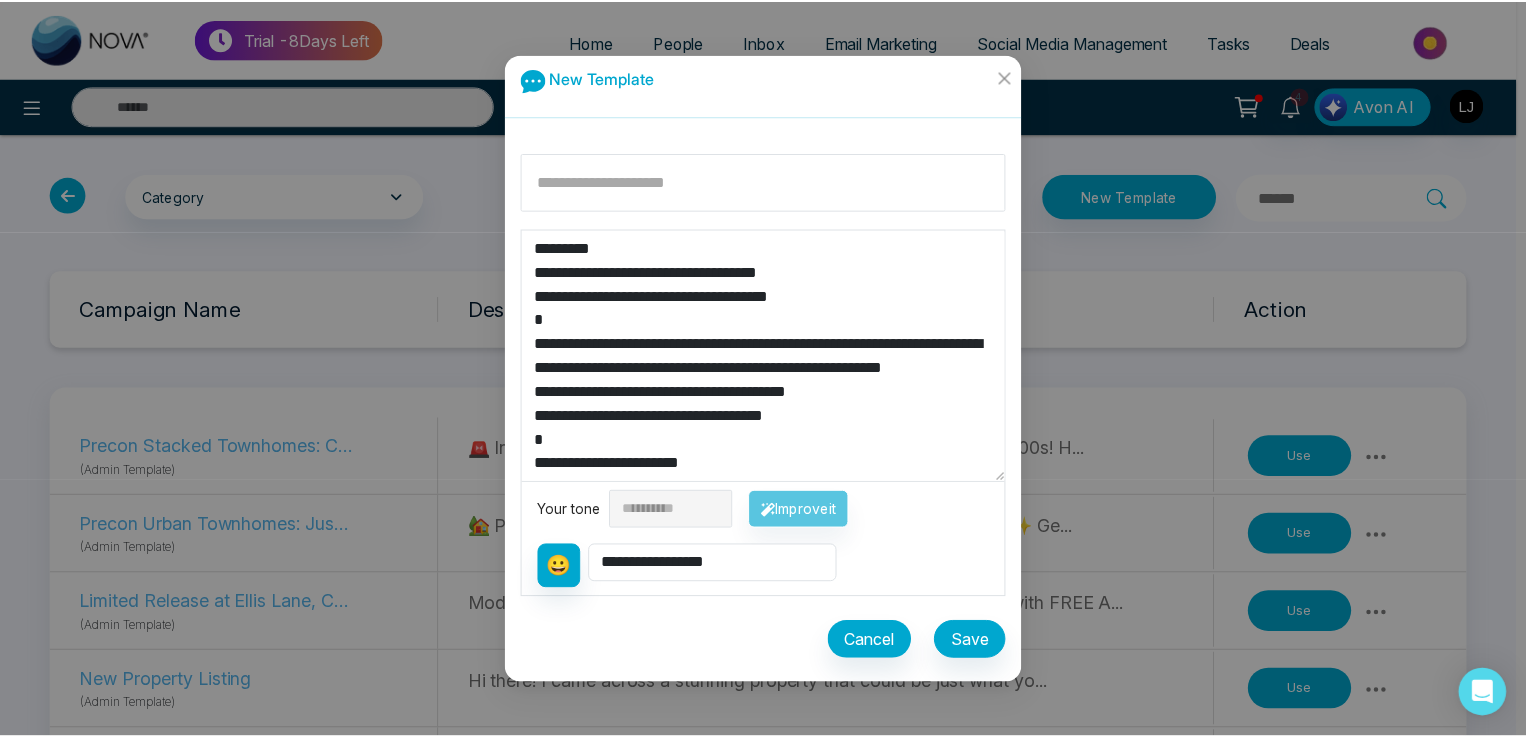 scroll, scrollTop: 64, scrollLeft: 0, axis: vertical 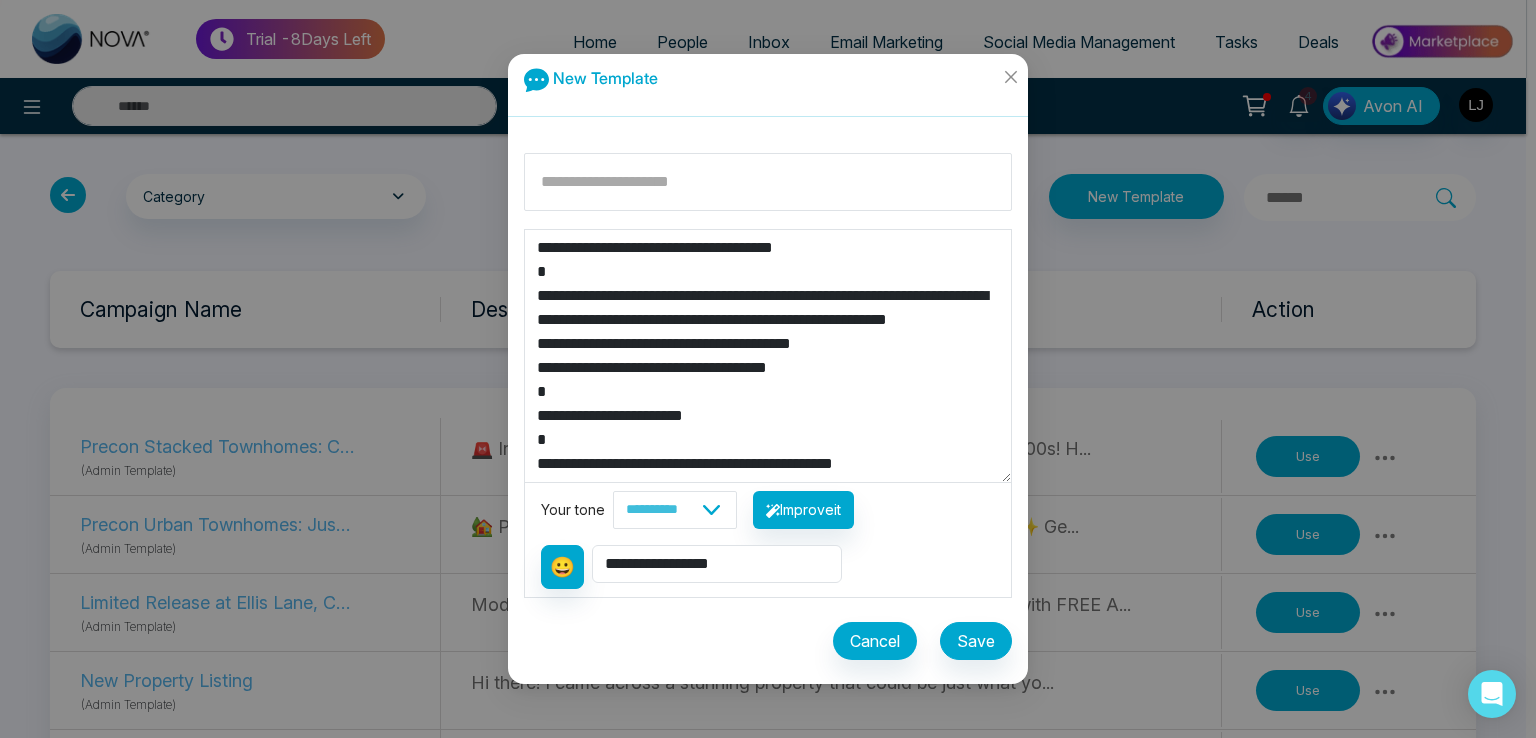 type on "*********" 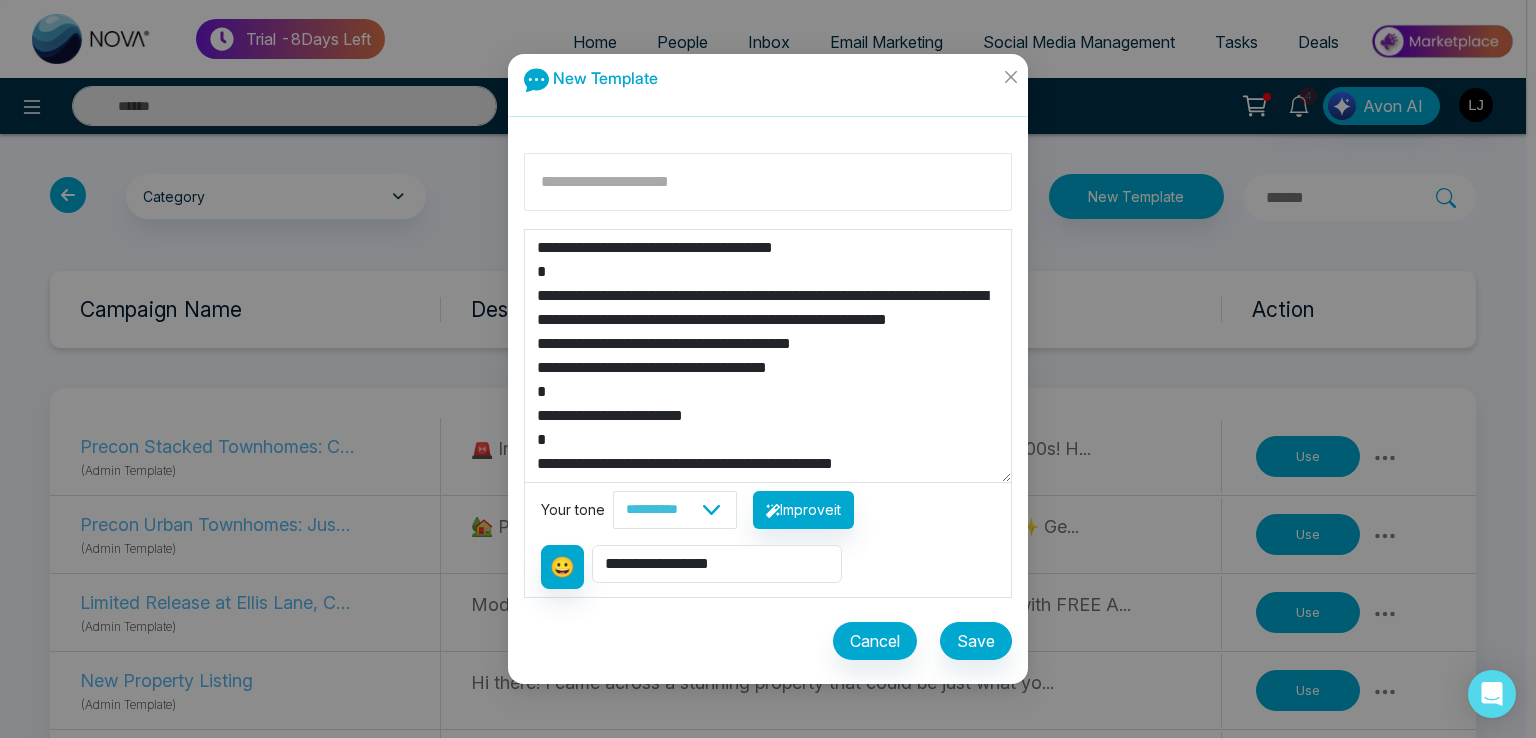 click at bounding box center (768, 182) 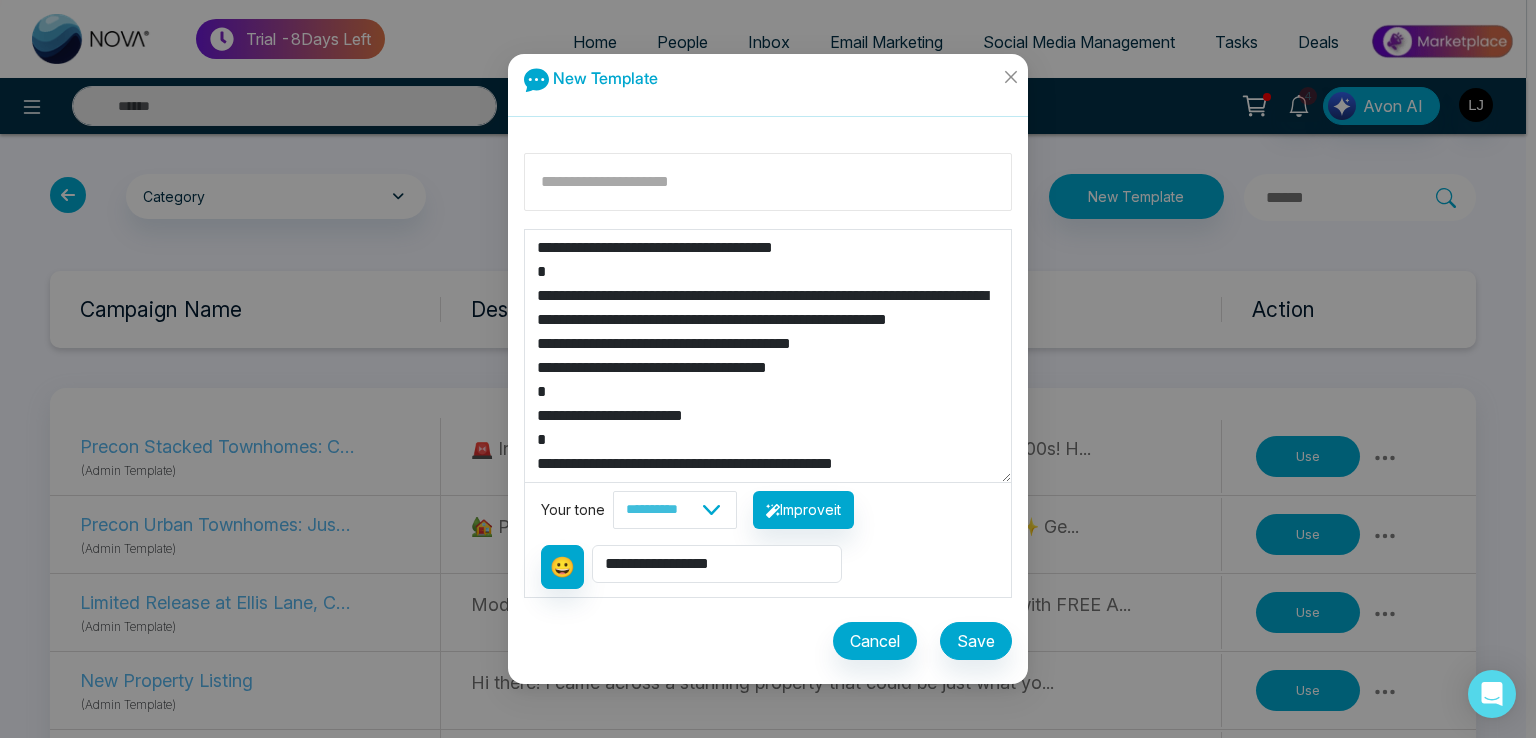 type on "********" 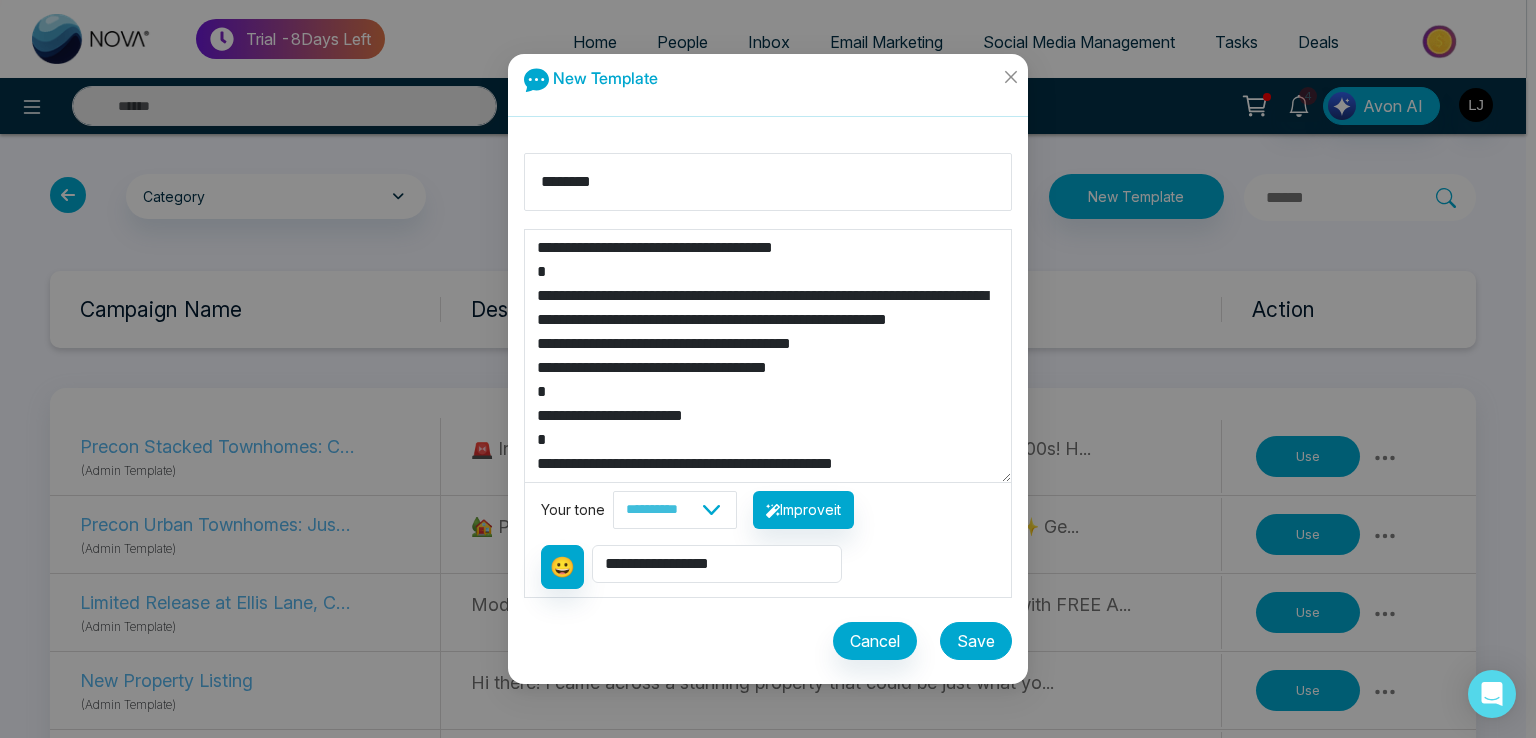 click on "Save" at bounding box center [976, 641] 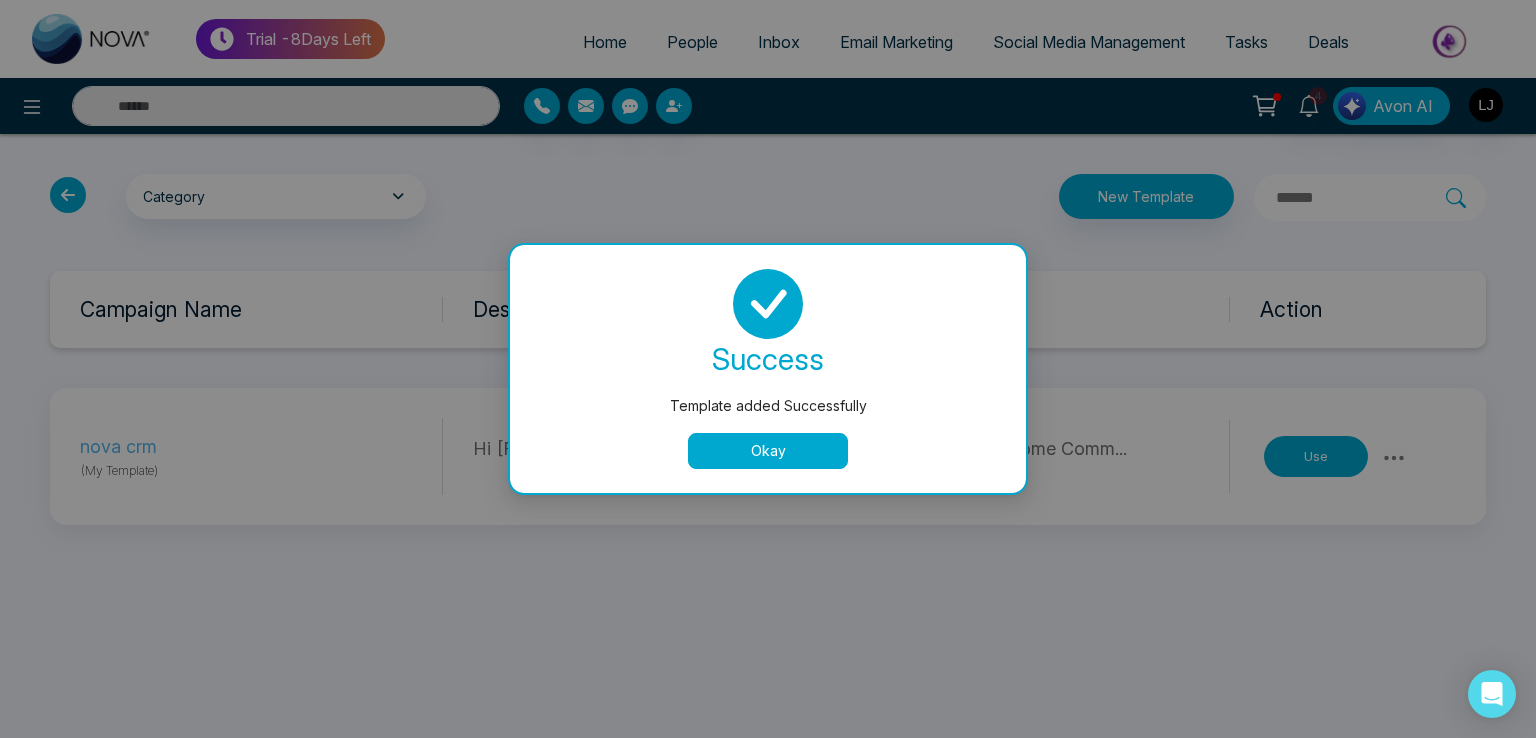 click on "Okay" at bounding box center [768, 451] 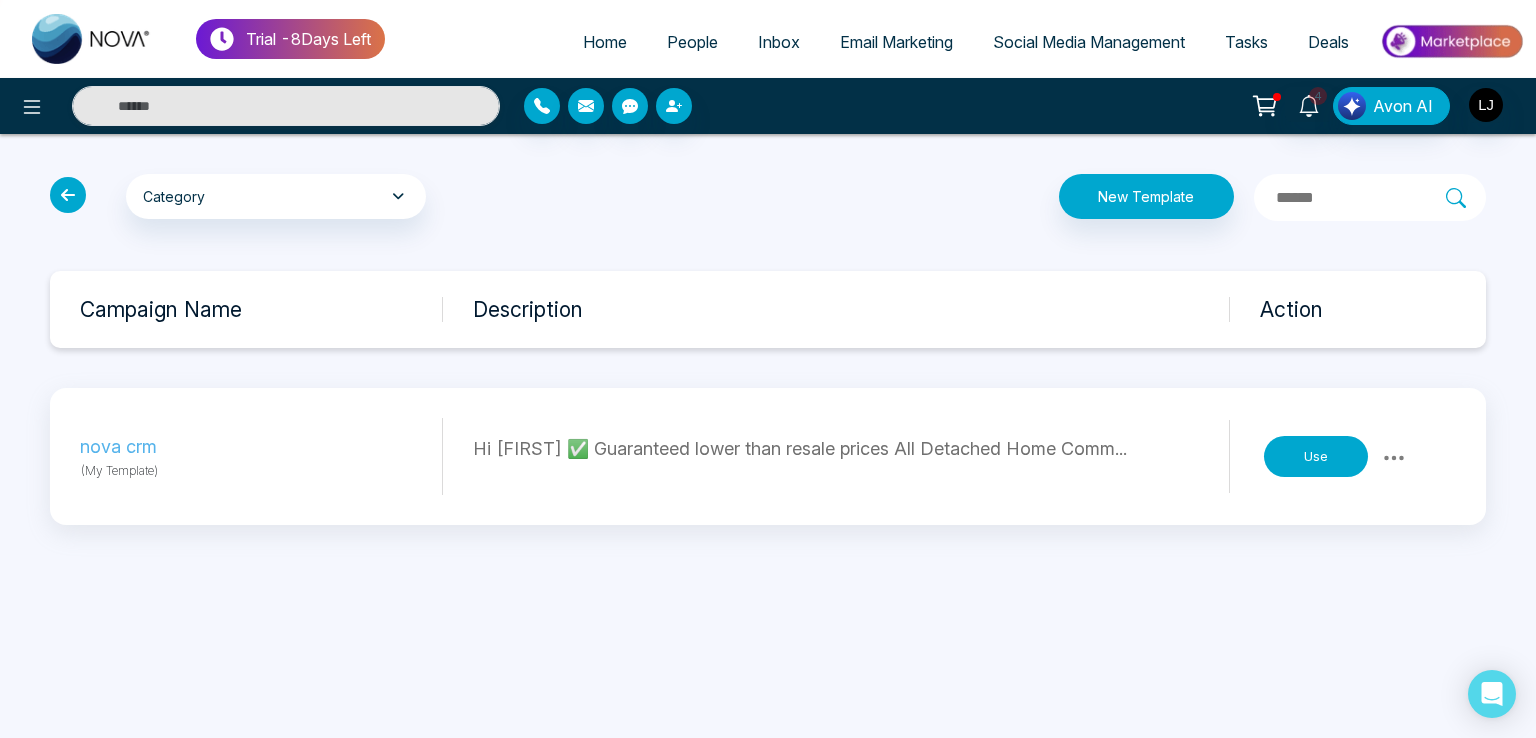 click at bounding box center (68, 195) 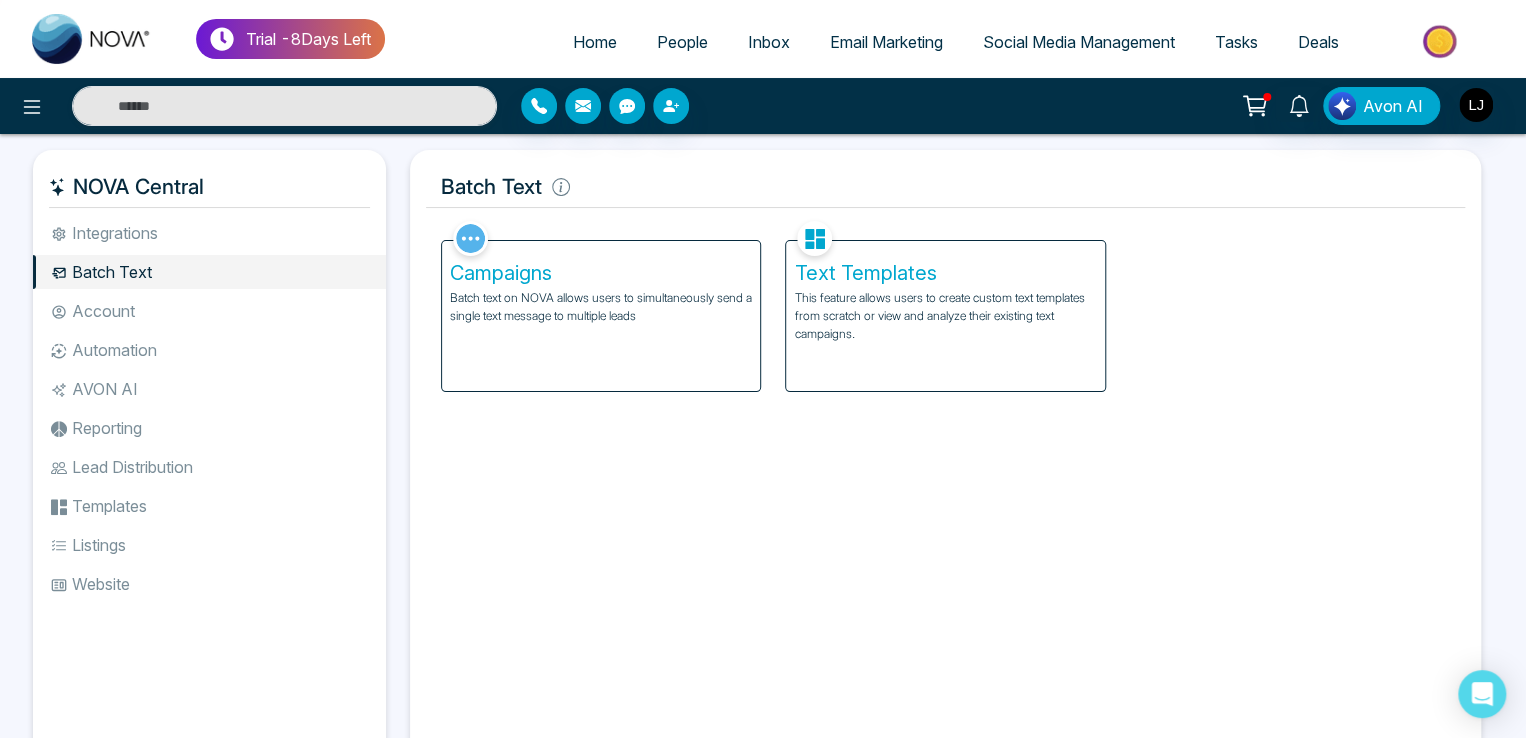 click on "Batch text on NOVA allows users to simultaneously send a single text message to multiple leads" at bounding box center [601, 307] 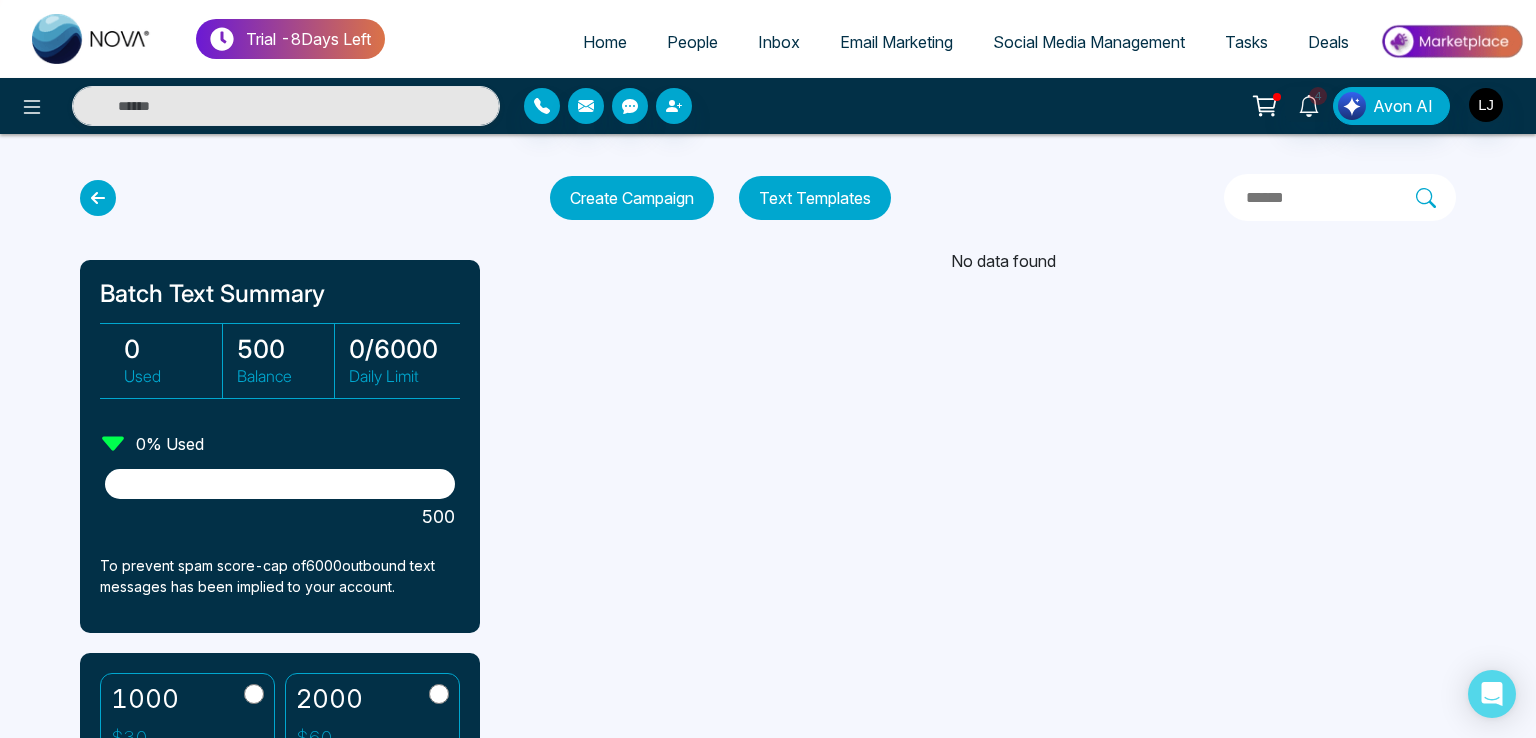 click on "Trial - 8 Days Left Home People Inbox Email Marketing Social Media Management Tasks Deals 4 Avon AI Batch Text Summary 0 Used 500 Balance 0 / 6000 Daily Limit 0 % Used 500 To prevent spam score-cap of 6000 outbound text messages has been implied to your account. 1000 $ 30 2000 $ 60 5000 $ 150 10000 $ 300 Buy Text Buckets Purchase History Create Campaign Text Templates No data found Lead List Text Templates My Templates ( 1 ) Celebrations ( 2 ) General ( 3 ) New Buyer Leads ( 85 ) New Seller Leads ( 50 ) Pre-Construction Condos ( 15 ) Pre-Construction Home ( 10 )" at bounding box center [768, 369] 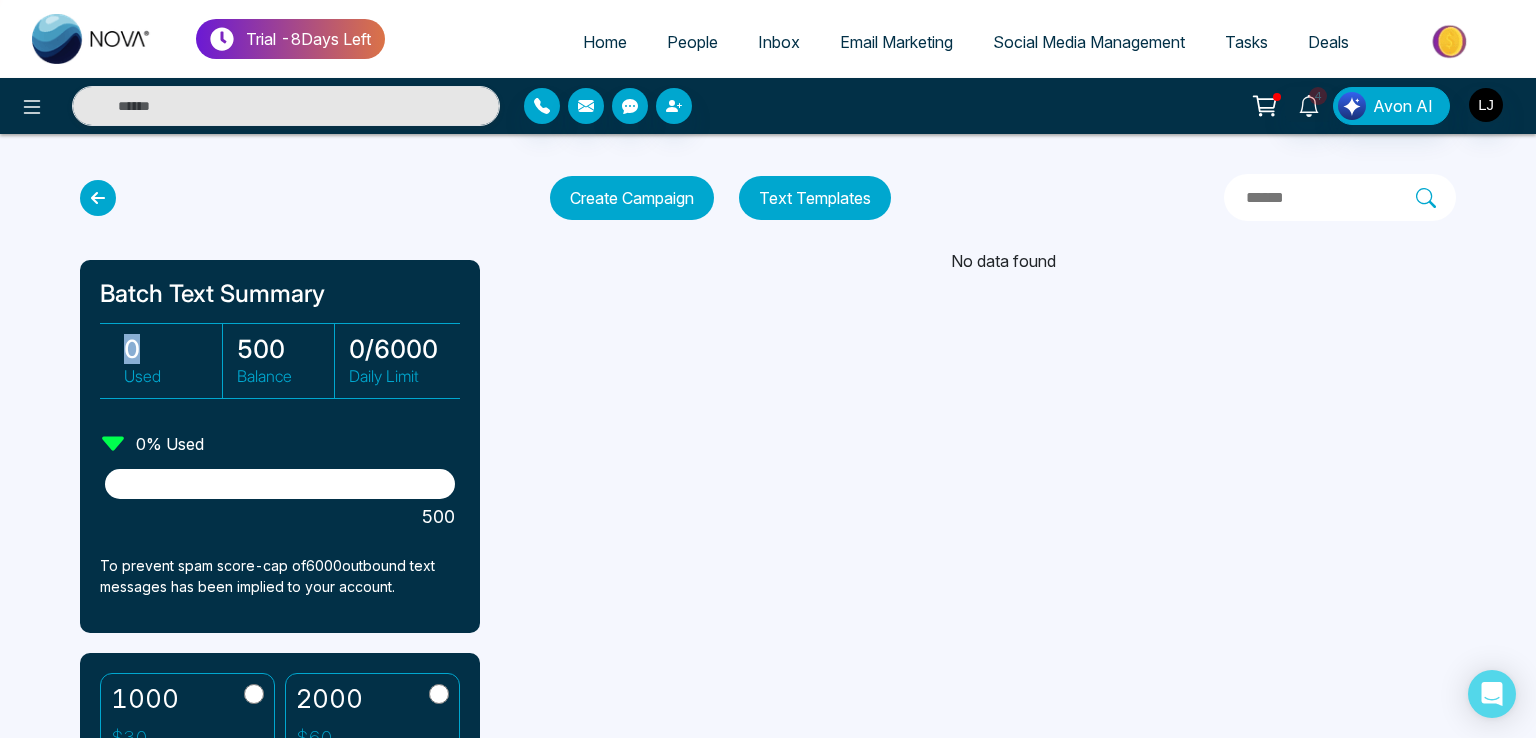 drag, startPoint x: 123, startPoint y: 341, endPoint x: 152, endPoint y: 346, distance: 29.427877 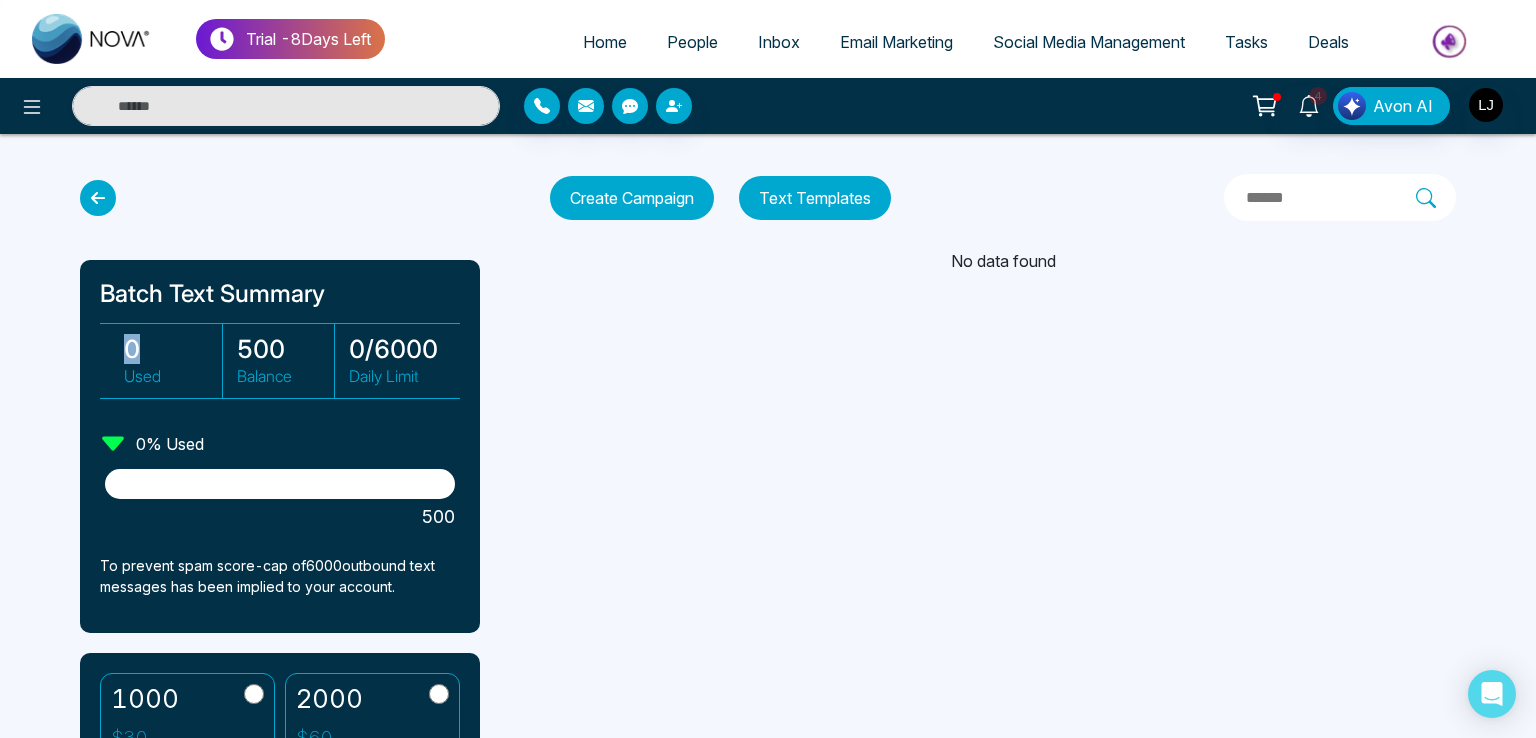 click on "0 Used" at bounding box center [167, 361] 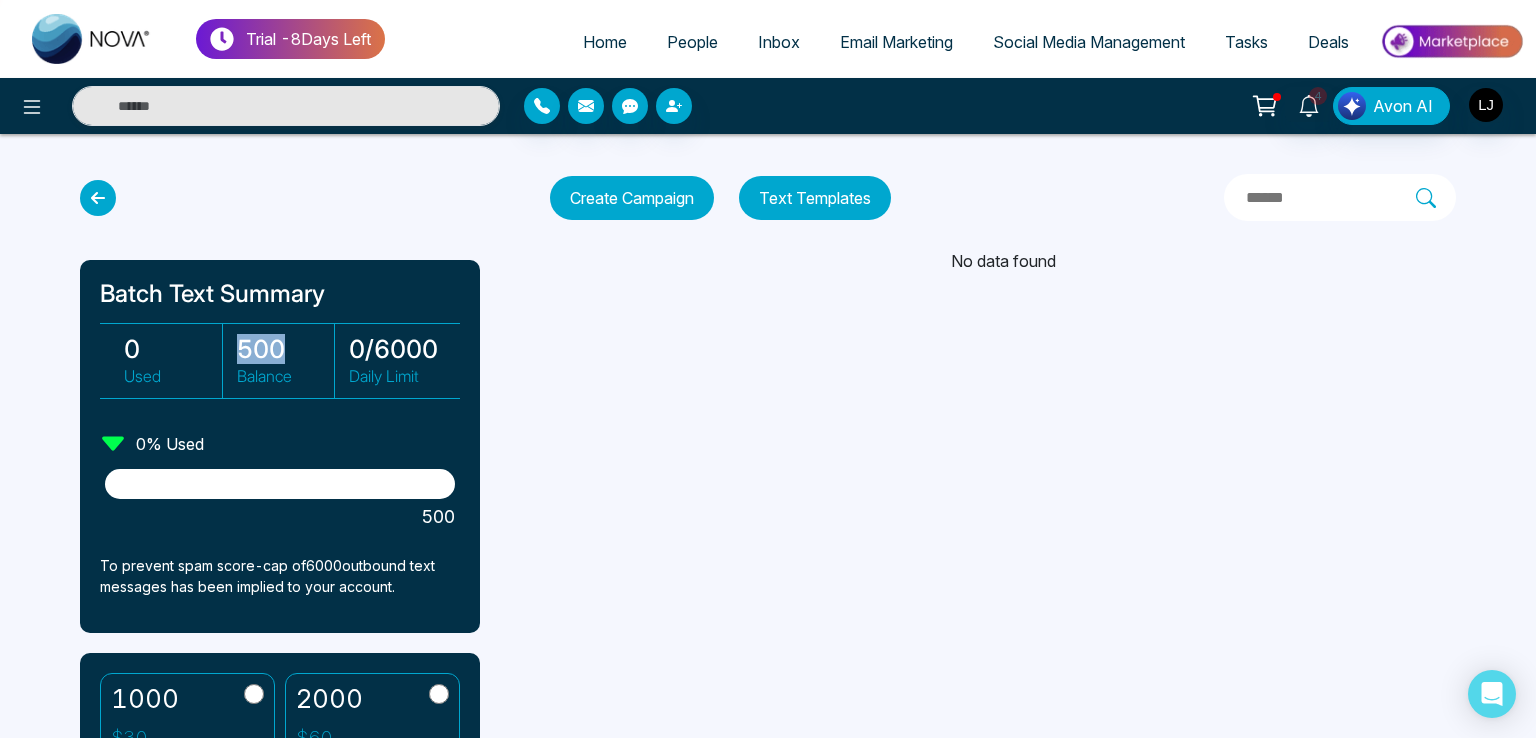 drag, startPoint x: 236, startPoint y: 348, endPoint x: 295, endPoint y: 353, distance: 59.211487 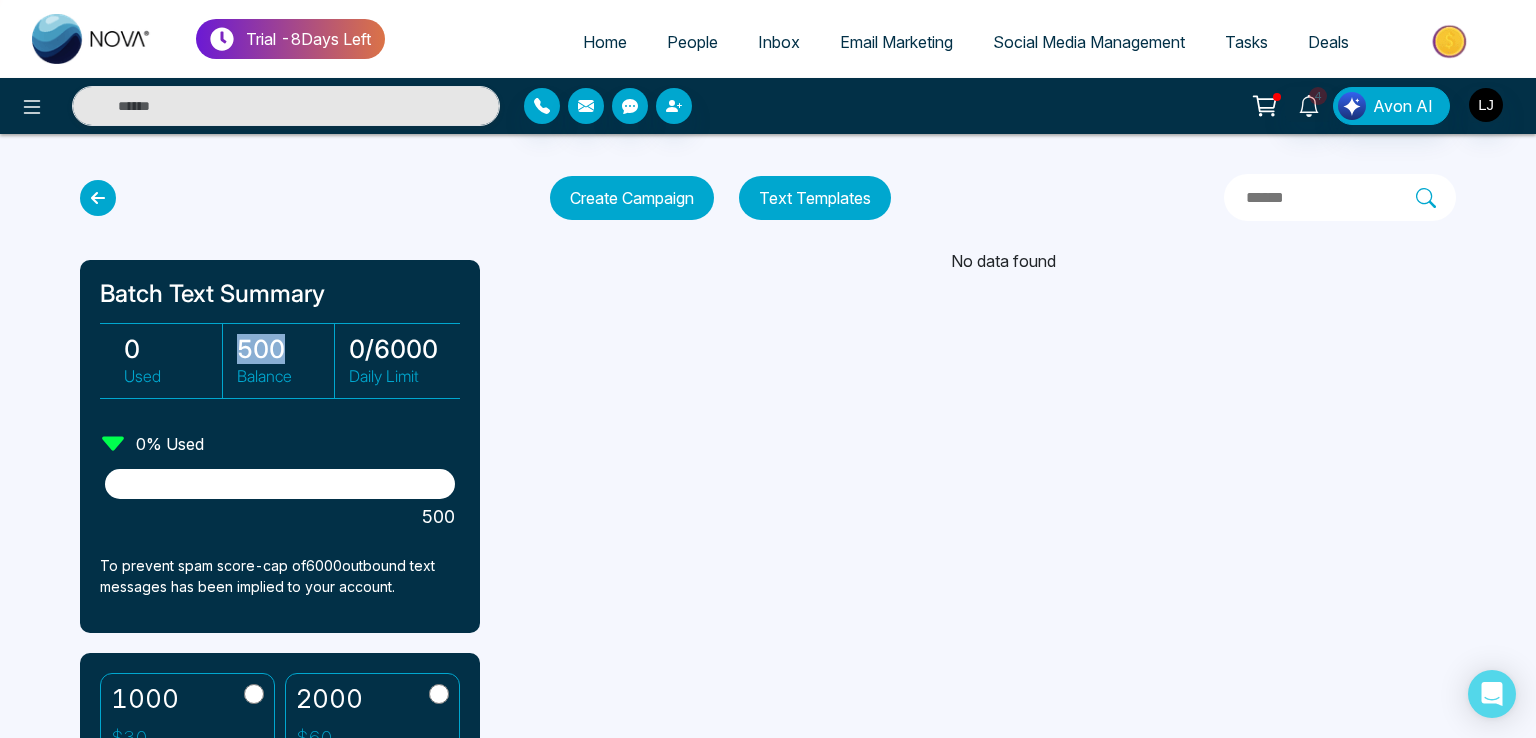 click on "500" at bounding box center [286, 349] 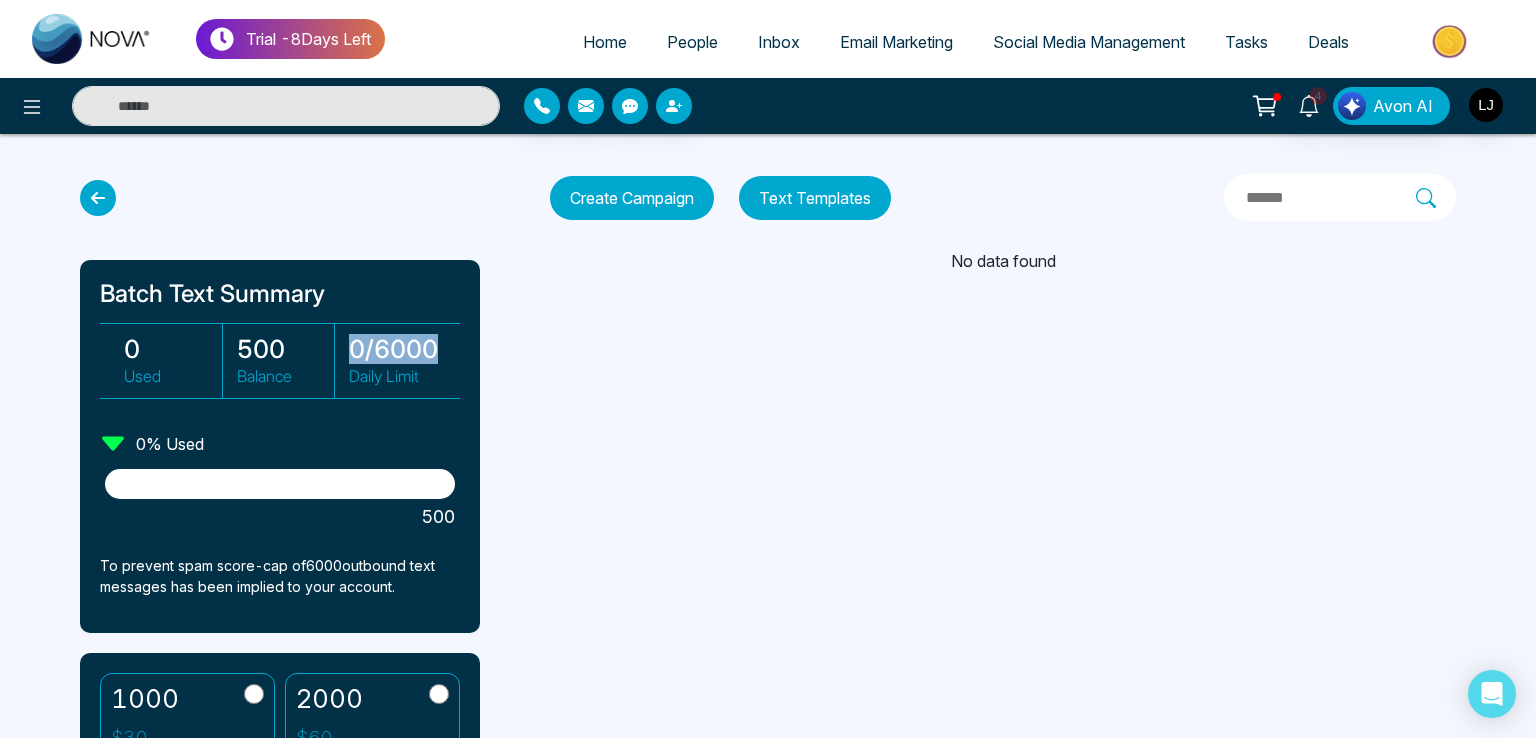 drag, startPoint x: 353, startPoint y: 351, endPoint x: 464, endPoint y: 353, distance: 111.01801 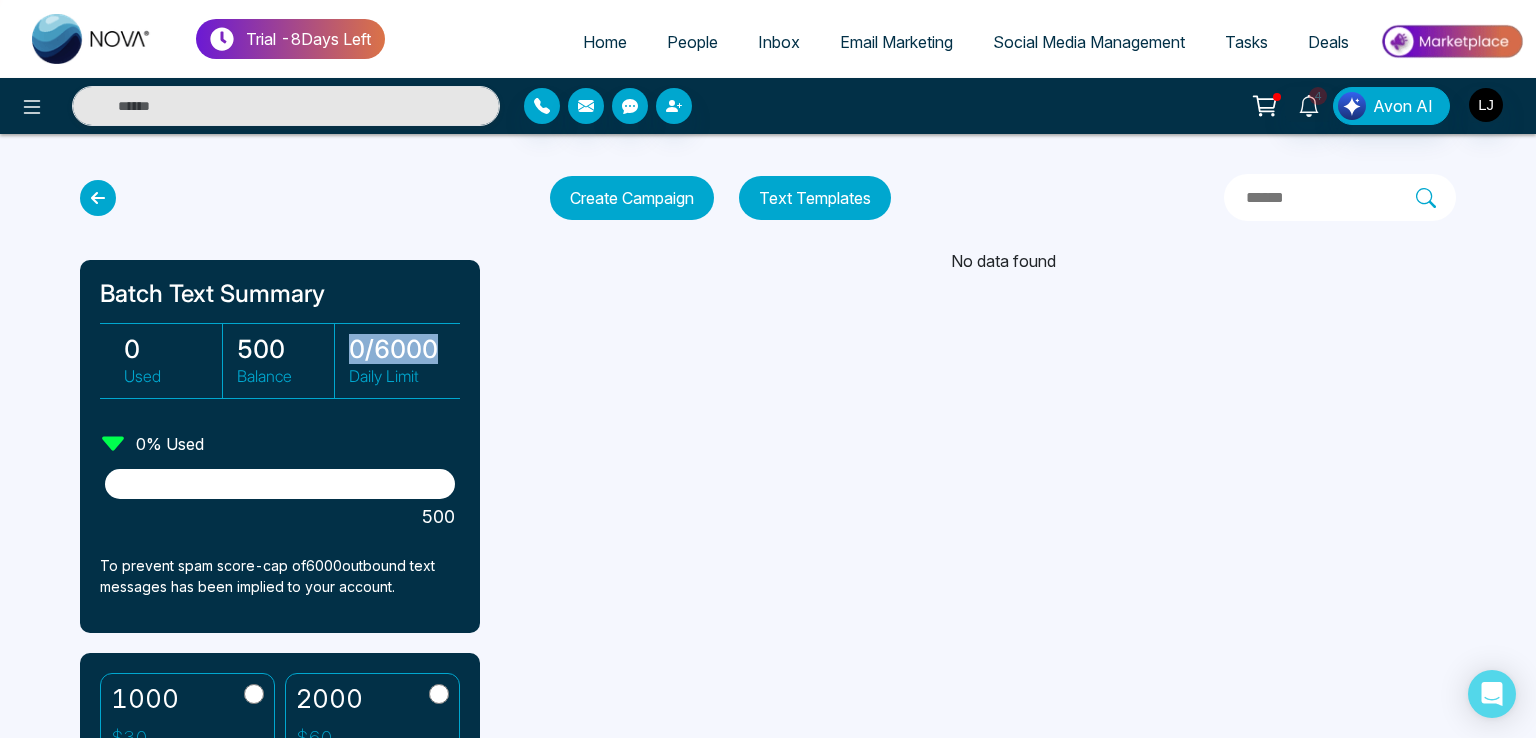 click on "0 Used 500 Balance 0 / 6000 Daily Limit" at bounding box center (280, 361) 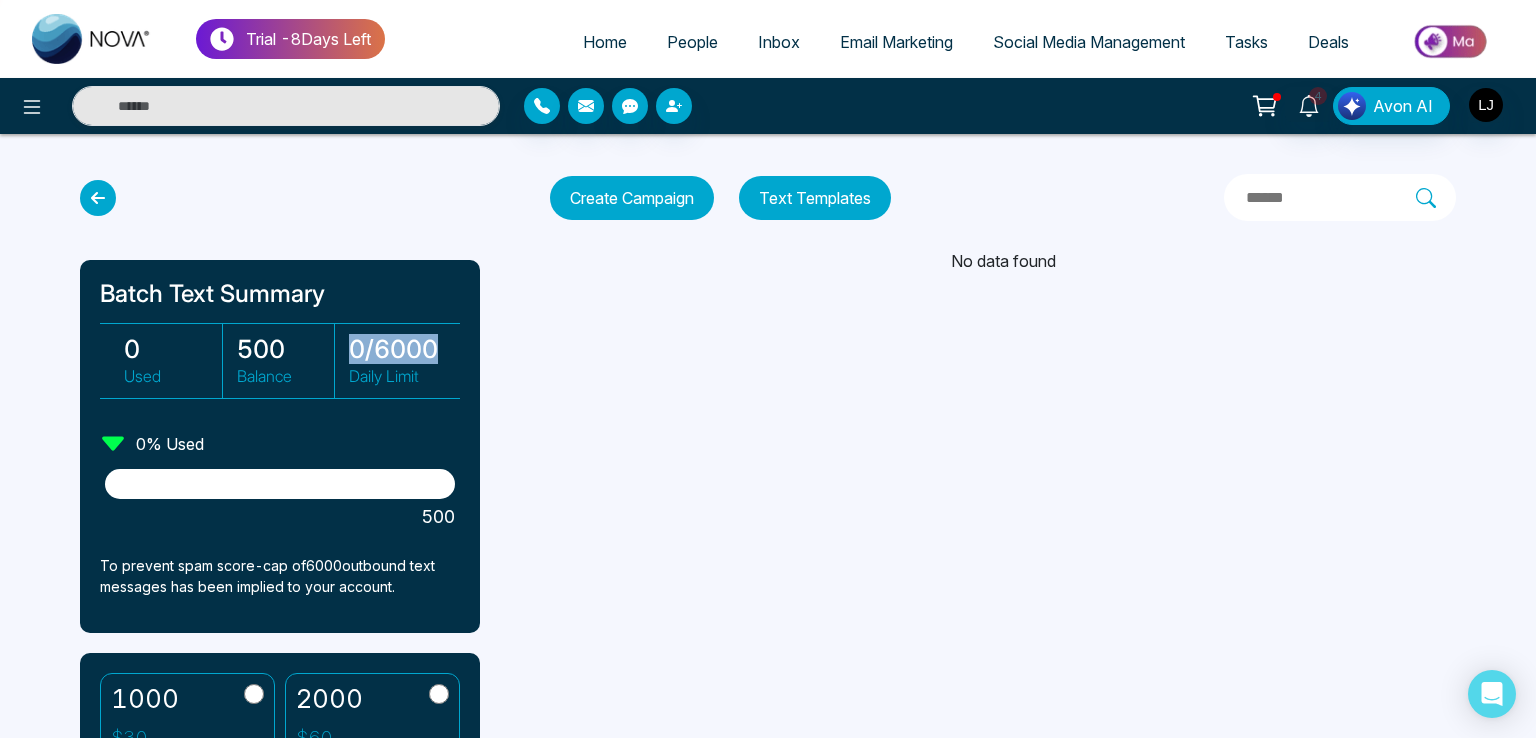 click on "Text Templates" at bounding box center [815, 198] 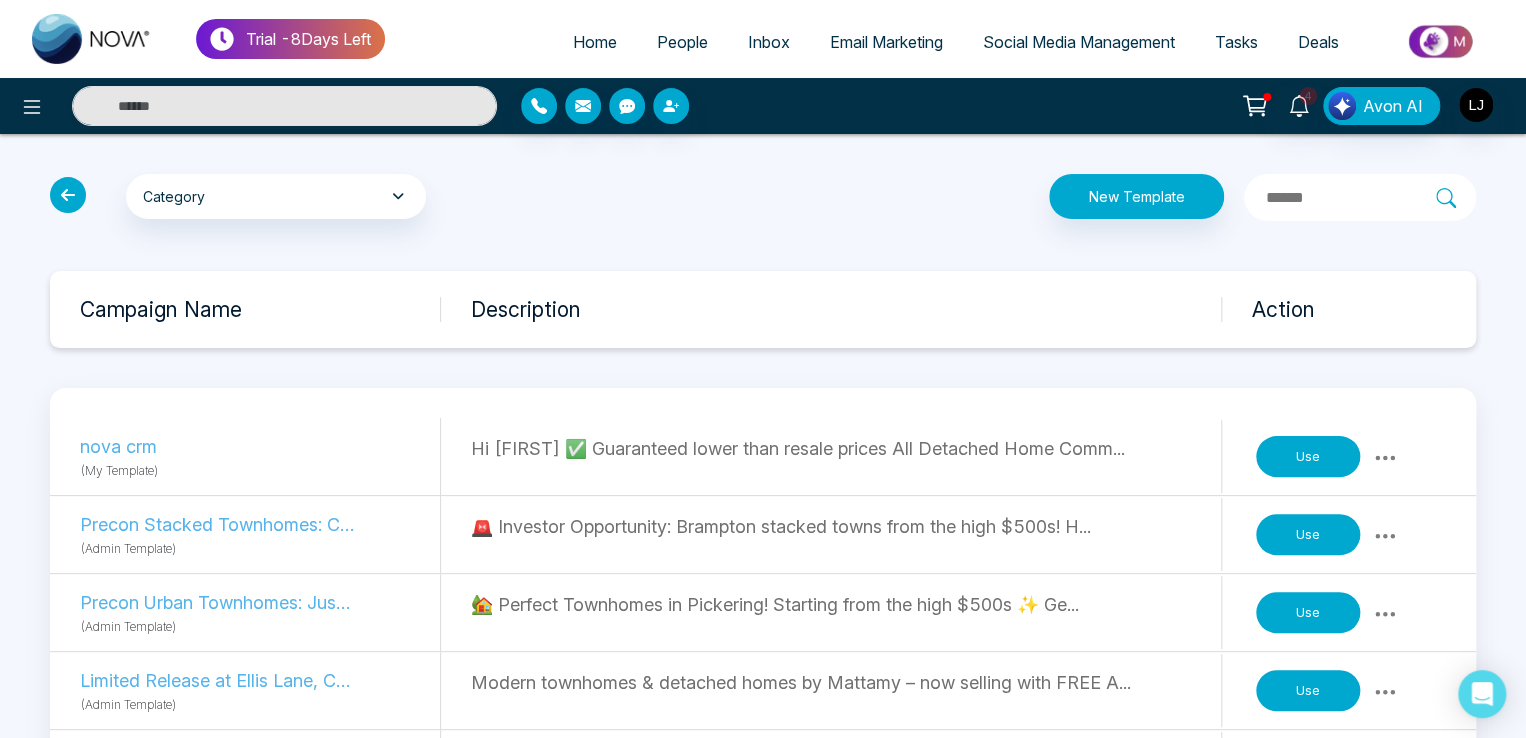 click on "Use" at bounding box center [1308, 457] 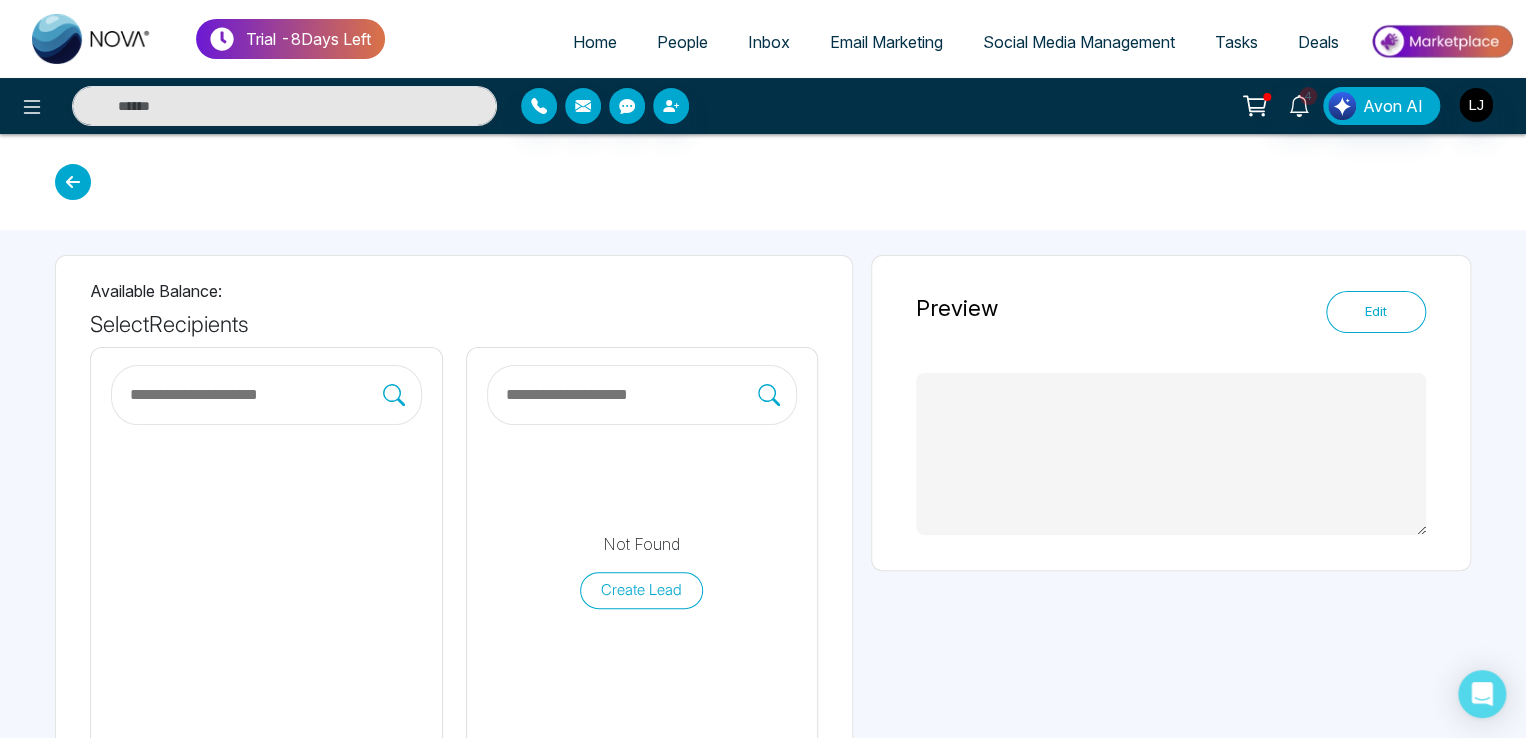 type on "*********" 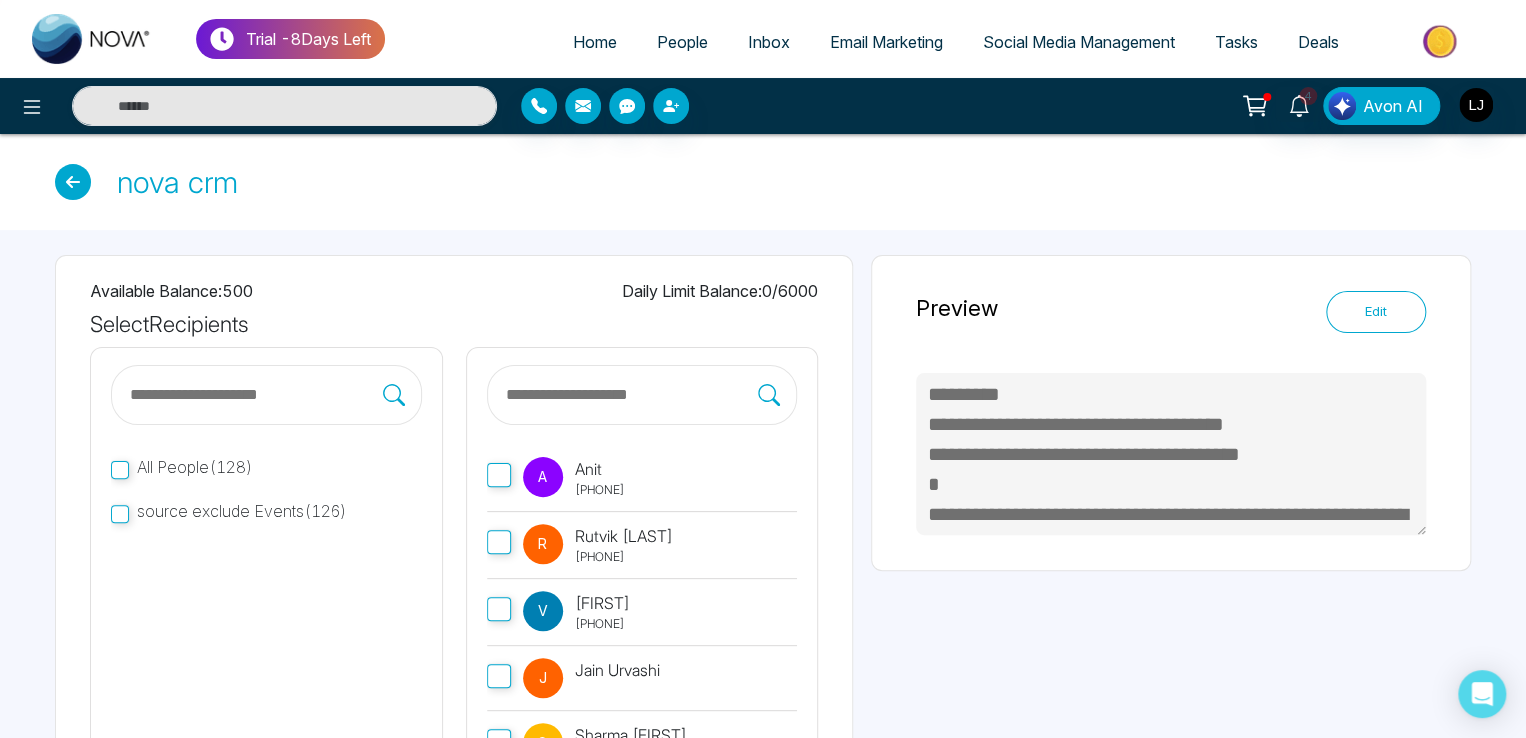 click at bounding box center (631, 395) 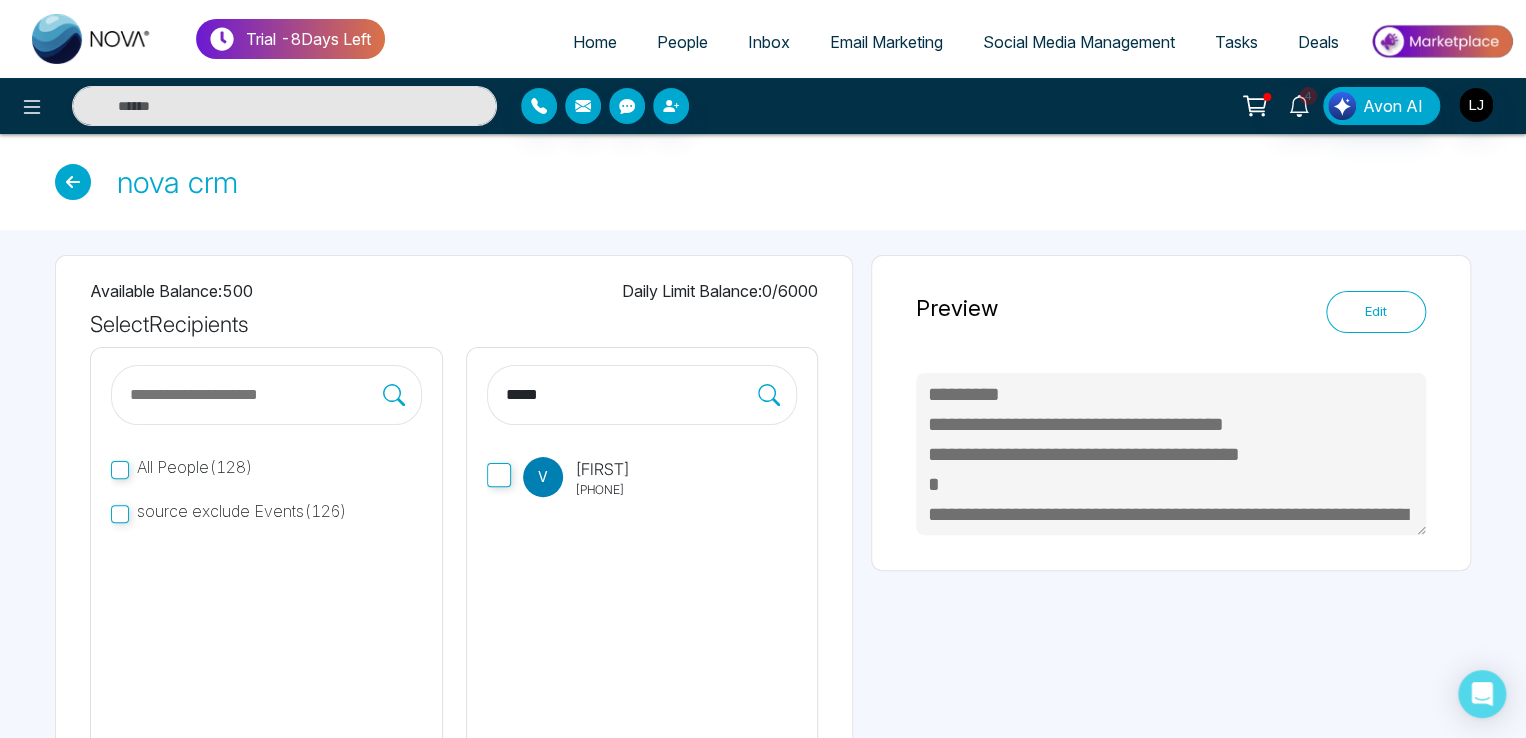 type on "*****" 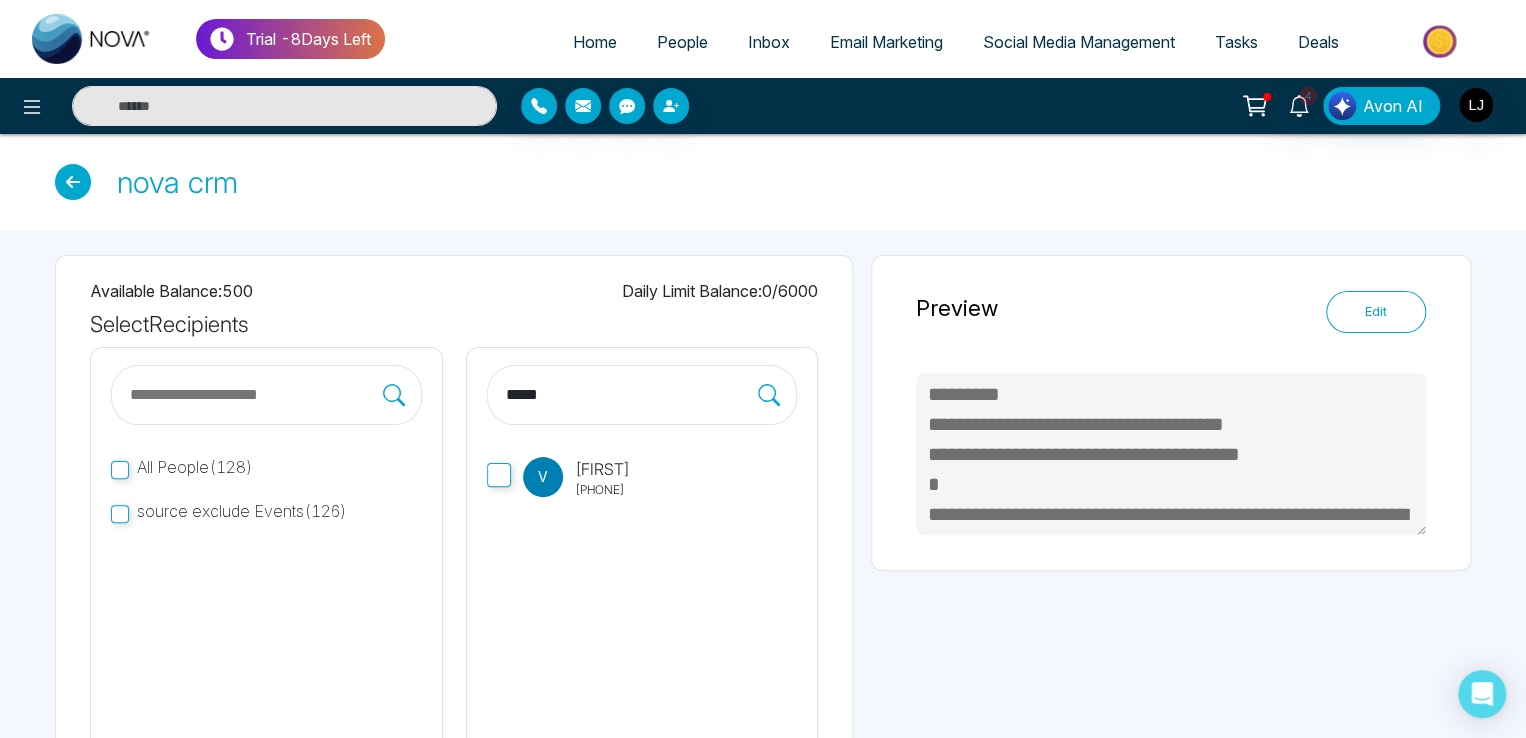 click on "[FIRST]" at bounding box center (602, 469) 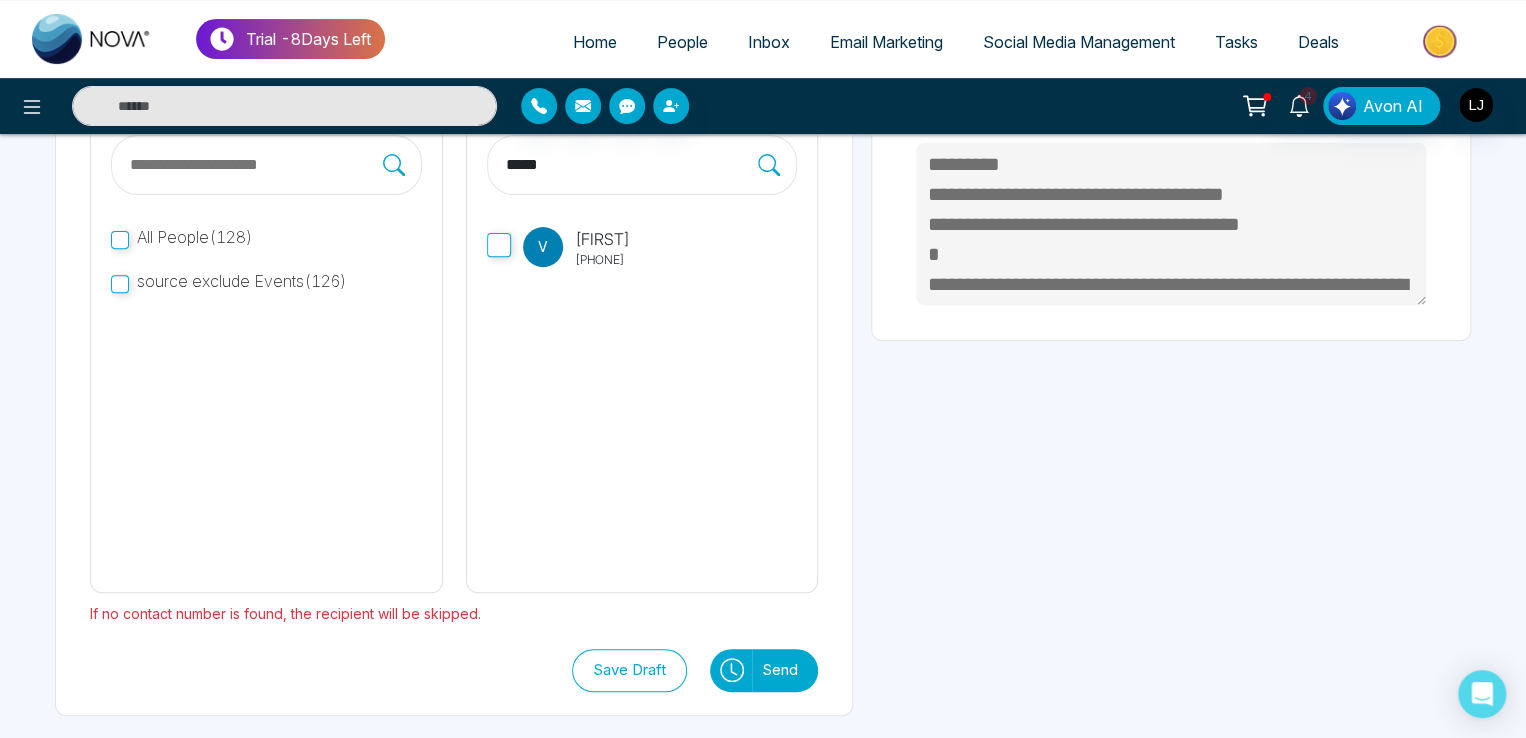 scroll, scrollTop: 232, scrollLeft: 0, axis: vertical 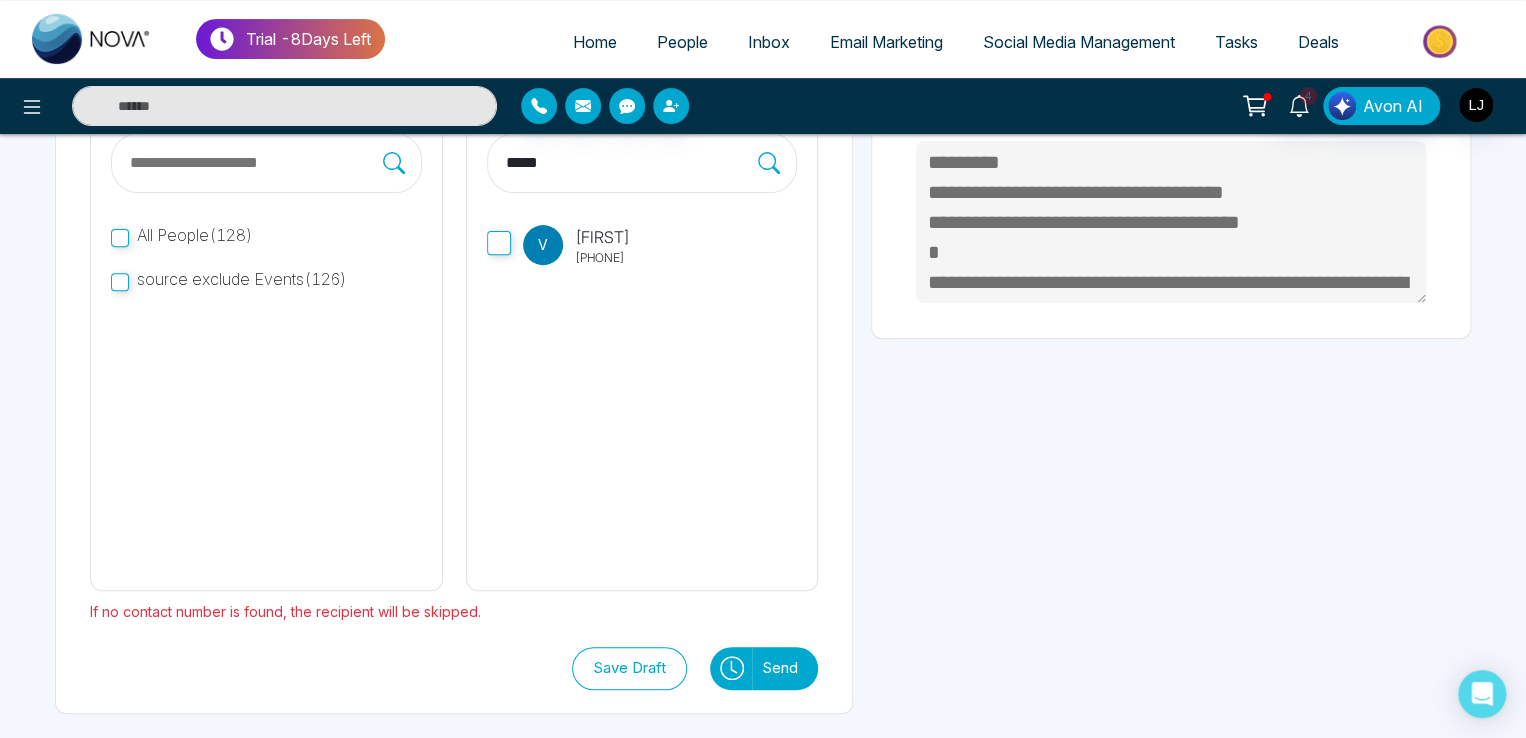 click on "Send" at bounding box center [785, 668] 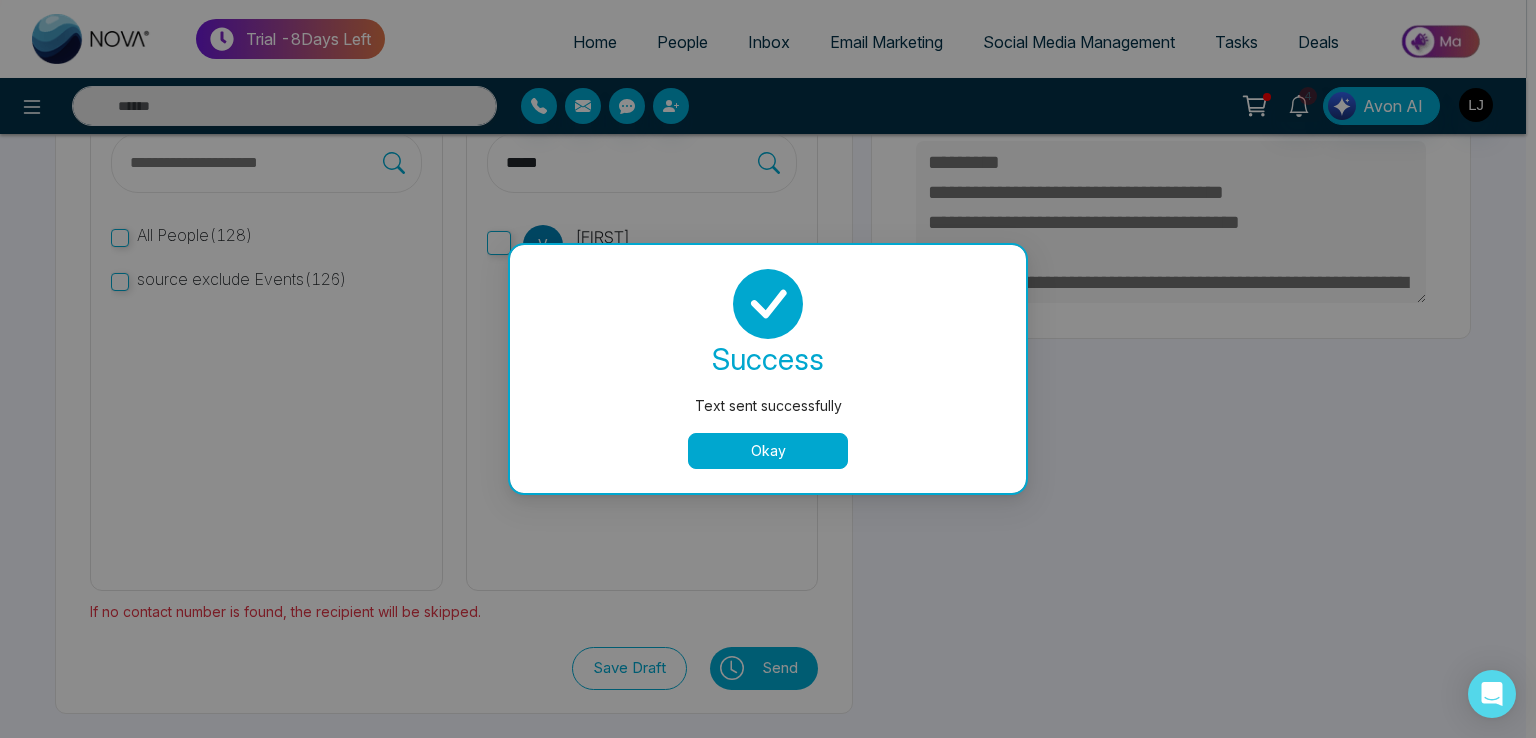 click on "Okay" at bounding box center (768, 451) 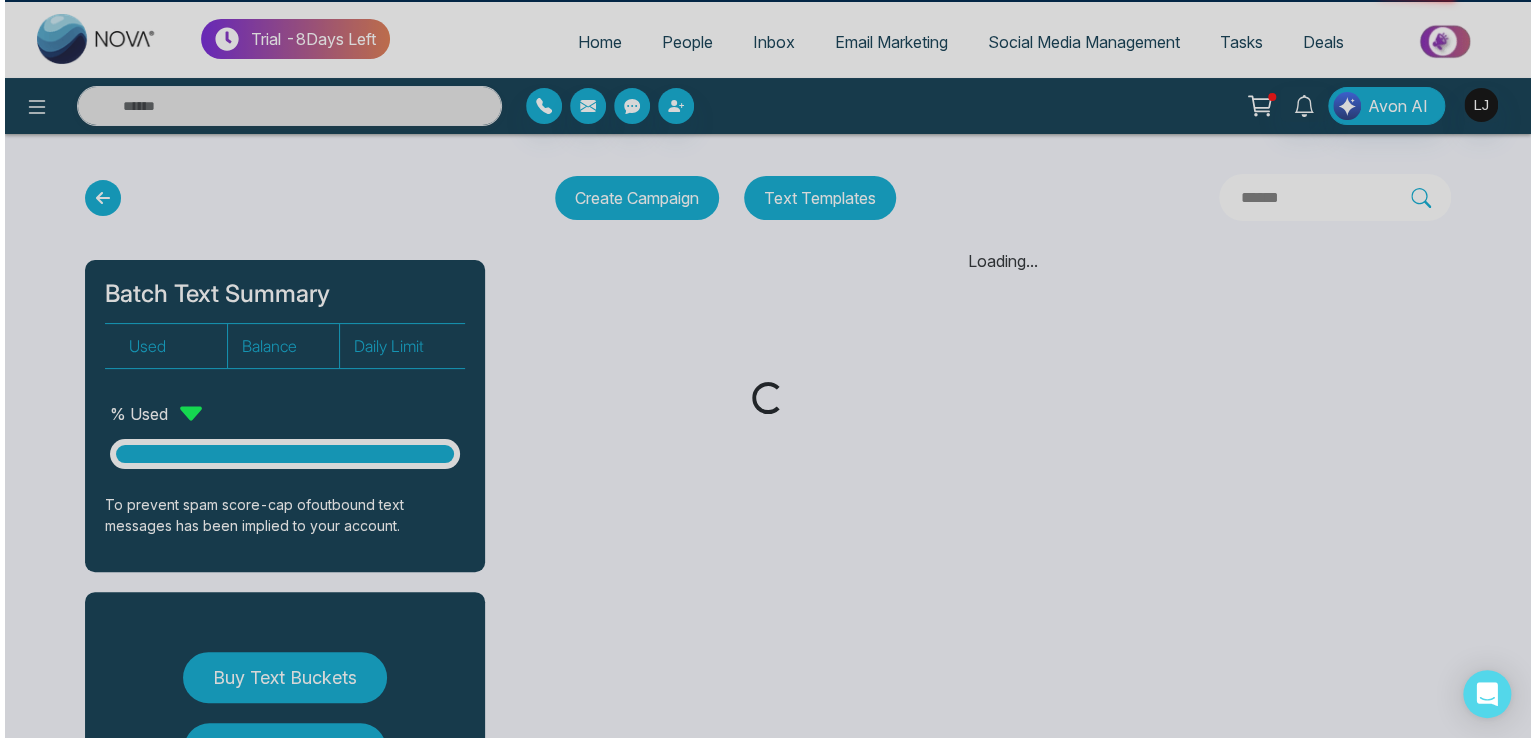 scroll, scrollTop: 0, scrollLeft: 0, axis: both 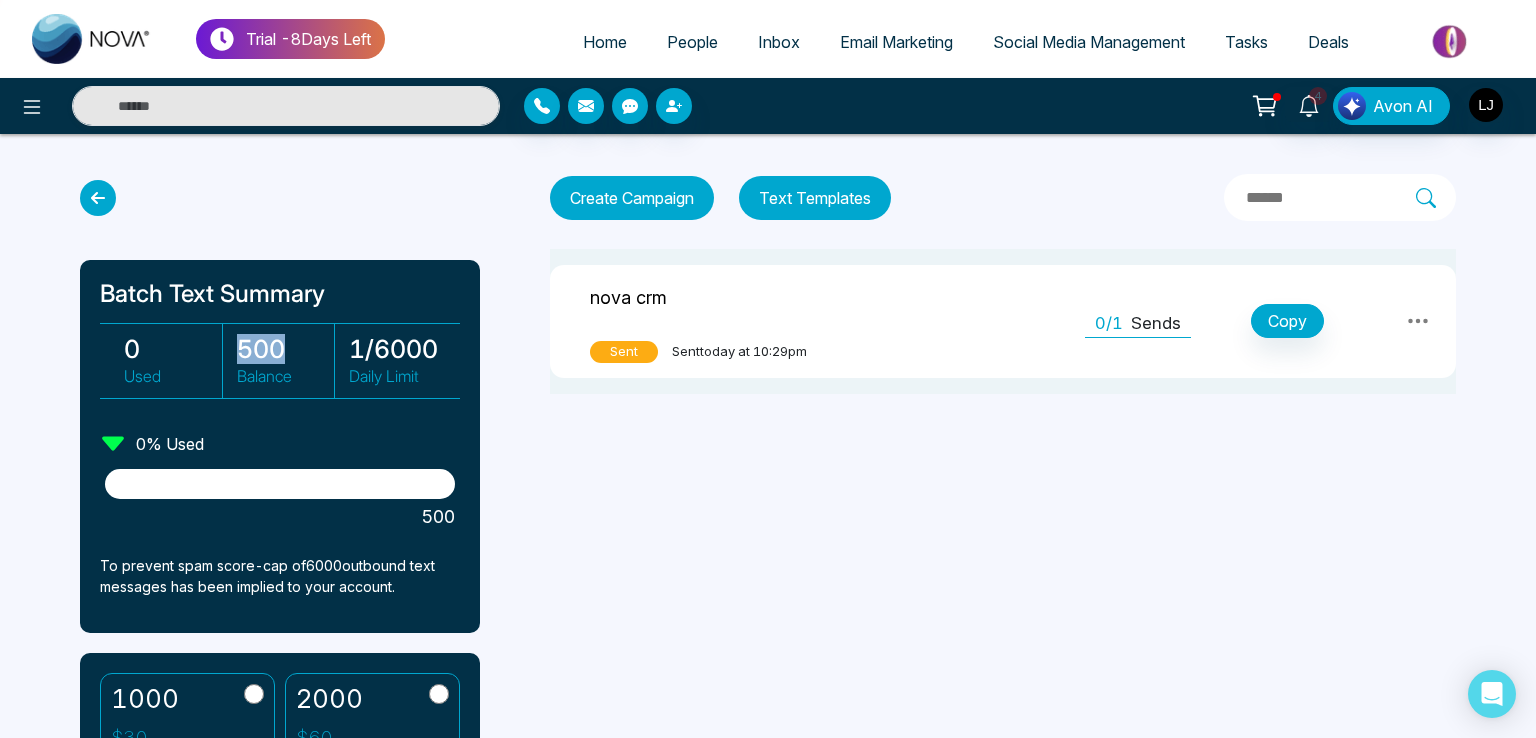drag, startPoint x: 240, startPoint y: 349, endPoint x: 304, endPoint y: 345, distance: 64.12488 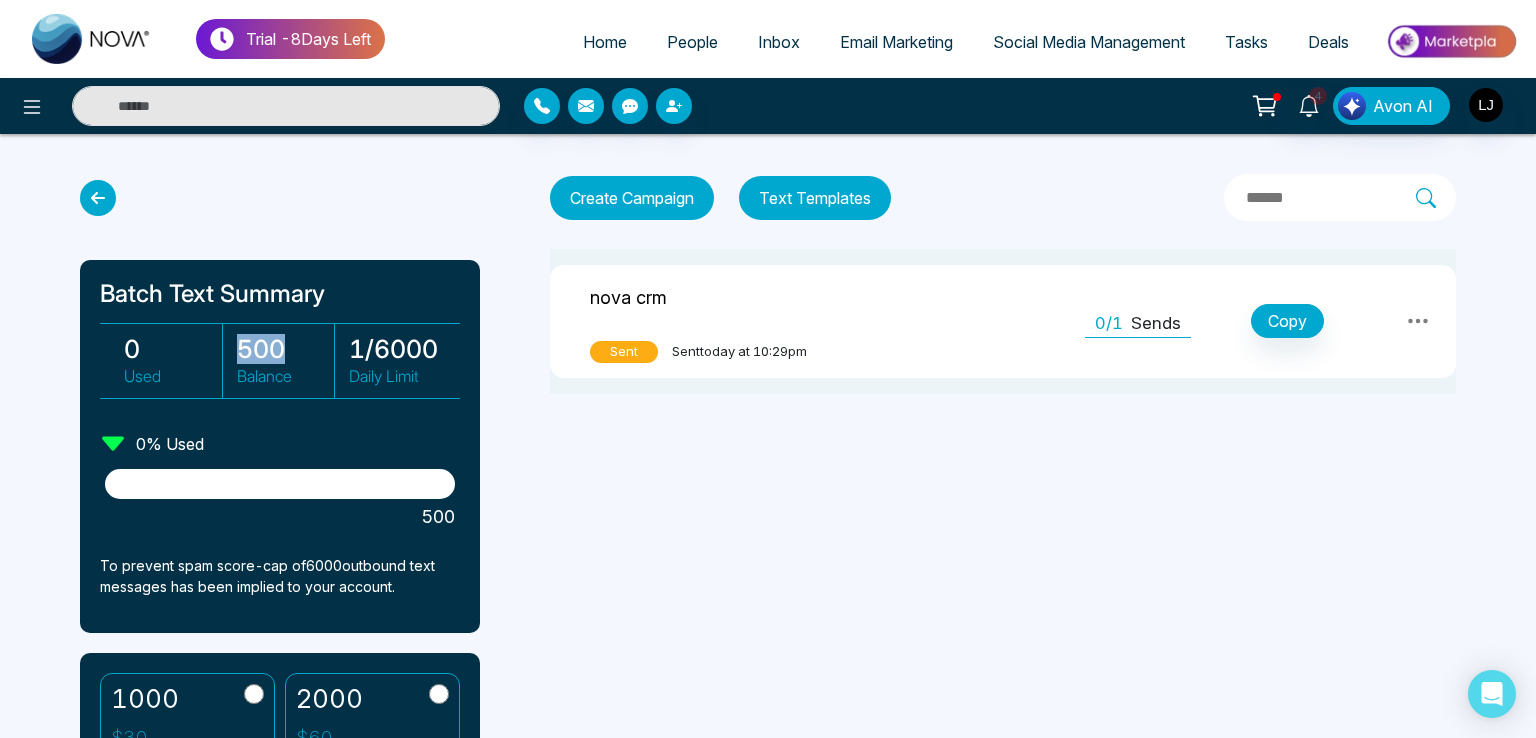 click on "500" at bounding box center (286, 349) 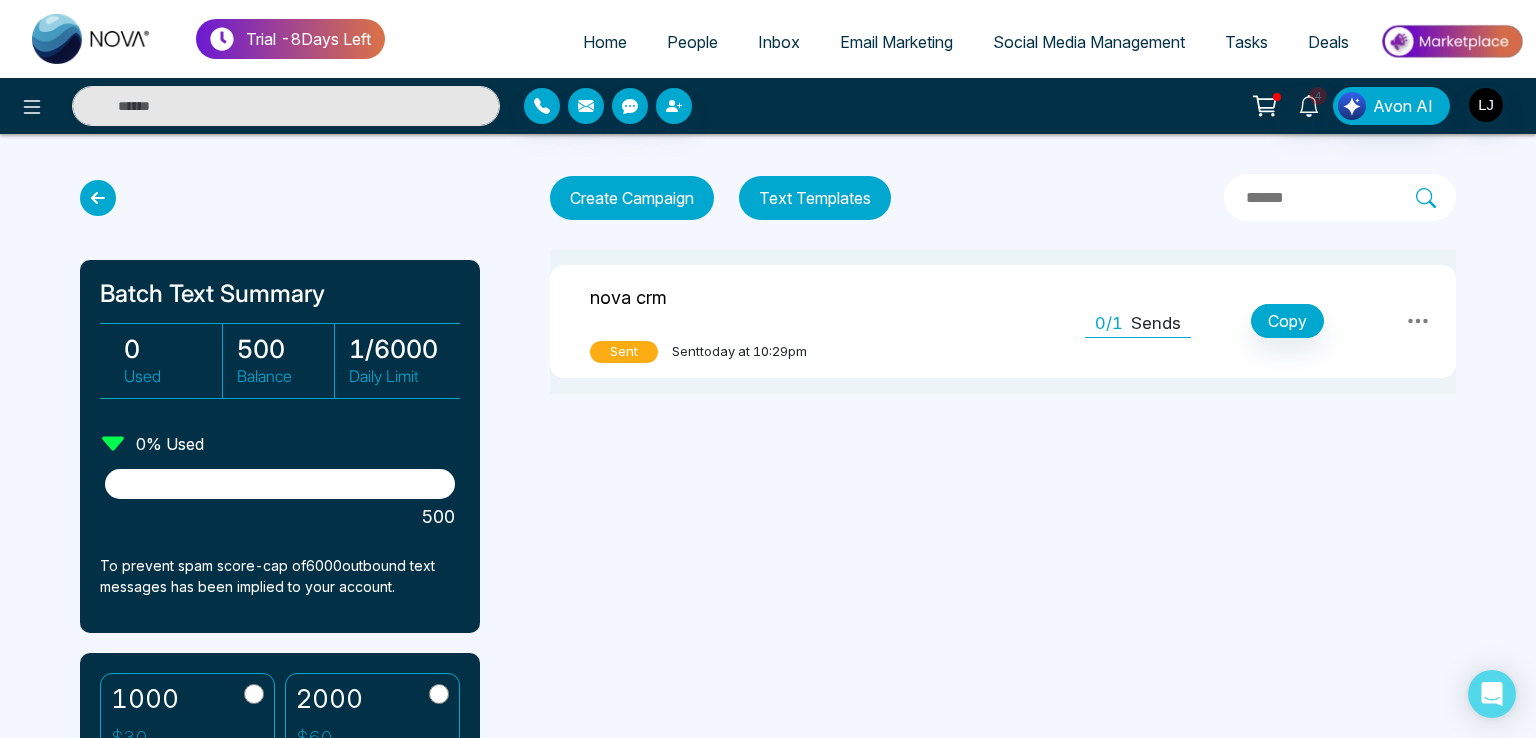 click on "Trial - 8 Days Left Home People Inbox Email Marketing Social Media Management Tasks Deals 4 Avon AI Batch Text Summary 0 Used 500 Balance 1 / 6000 Daily Limit 0 % Used 500 To prevent spam score-cap of 6000 outbound text messages has been implied to your account. 1000 $ 30 2000 $ 60 5000 $ 150 10000 $ 300 Buy Text Buckets Purchase History Create Campaign Text Templates nova crm Sent Sent today at 10:29pm 0/1 Sends Copy Lead List Text Templates My Templates ( 1 ) Celebrations ( 2 ) General ( 3 ) New Buyer Leads ( 85 ) New Seller Leads ( 50 ) Pre-Construction Condos ( 15 ) Pre-Construction Home ( 10 )" at bounding box center [768, 369] 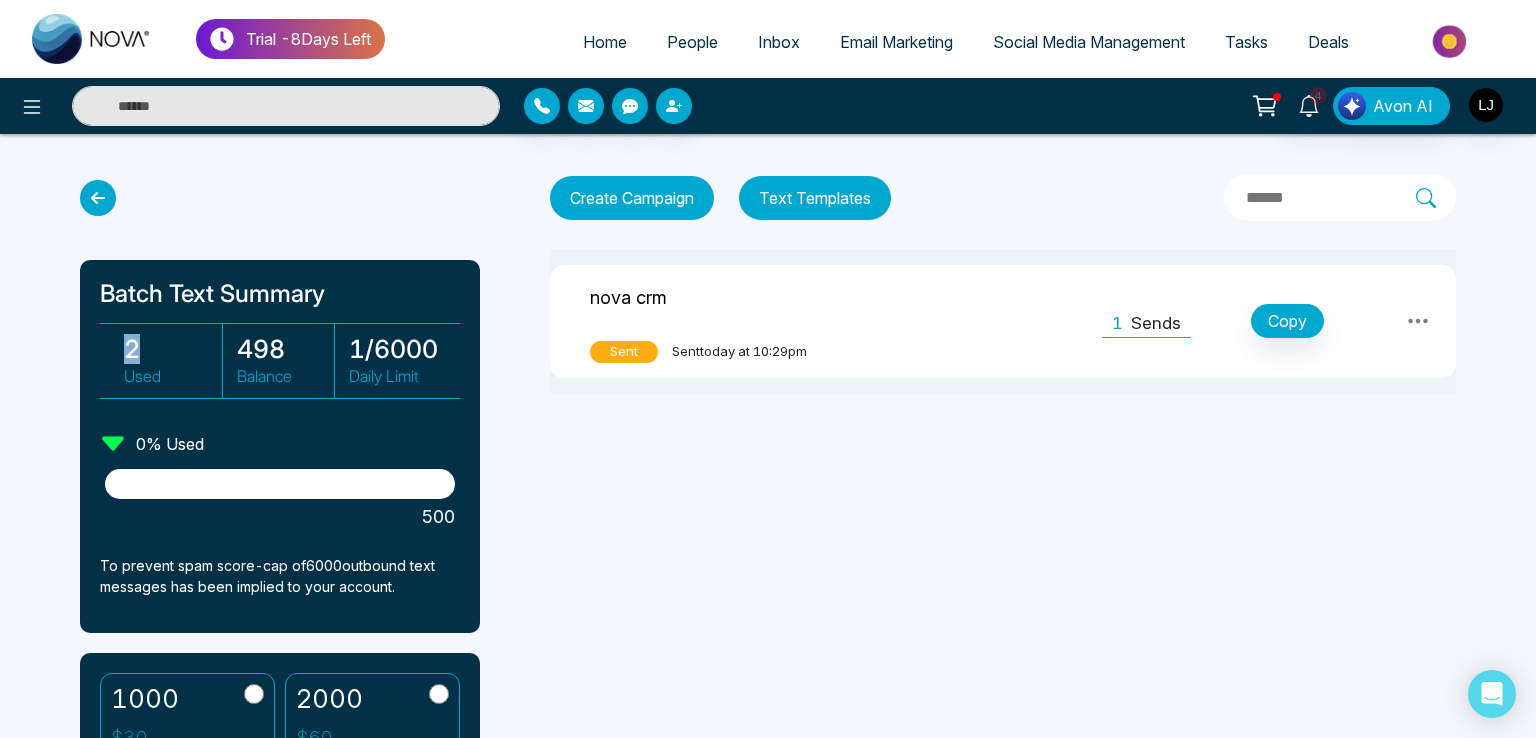 drag, startPoint x: 117, startPoint y: 341, endPoint x: 143, endPoint y: 341, distance: 26 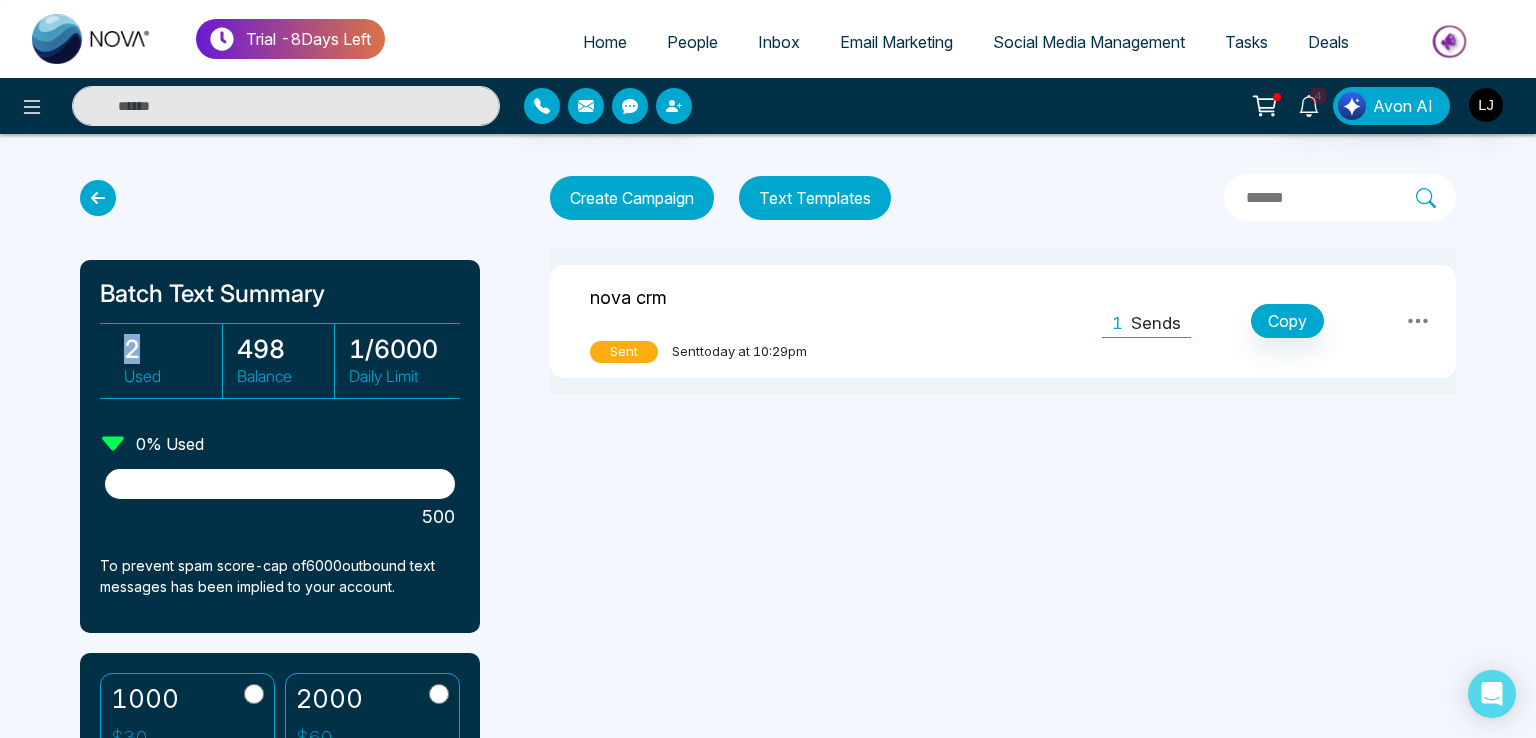 click on "2 Used" at bounding box center [167, 361] 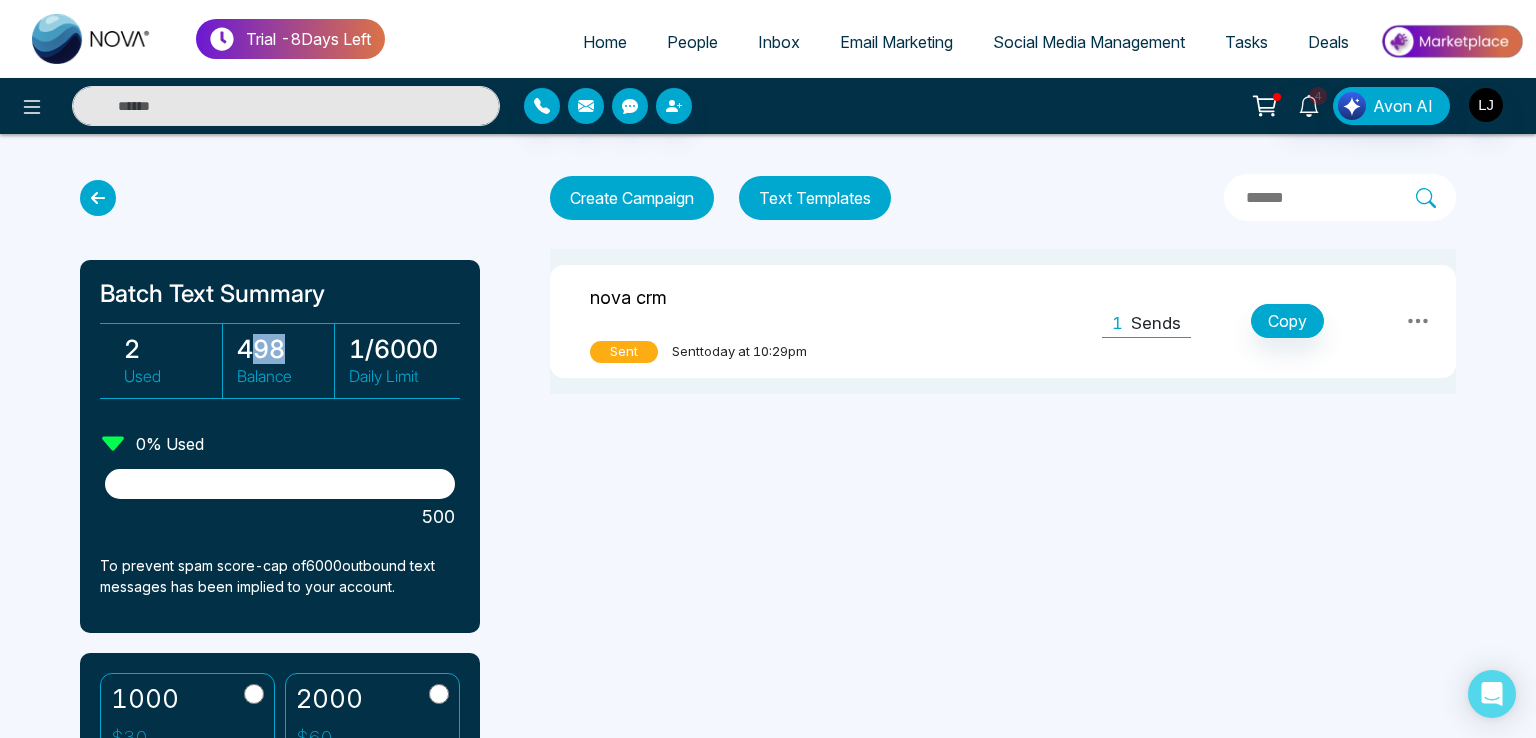 drag, startPoint x: 248, startPoint y: 341, endPoint x: 287, endPoint y: 339, distance: 39.051247 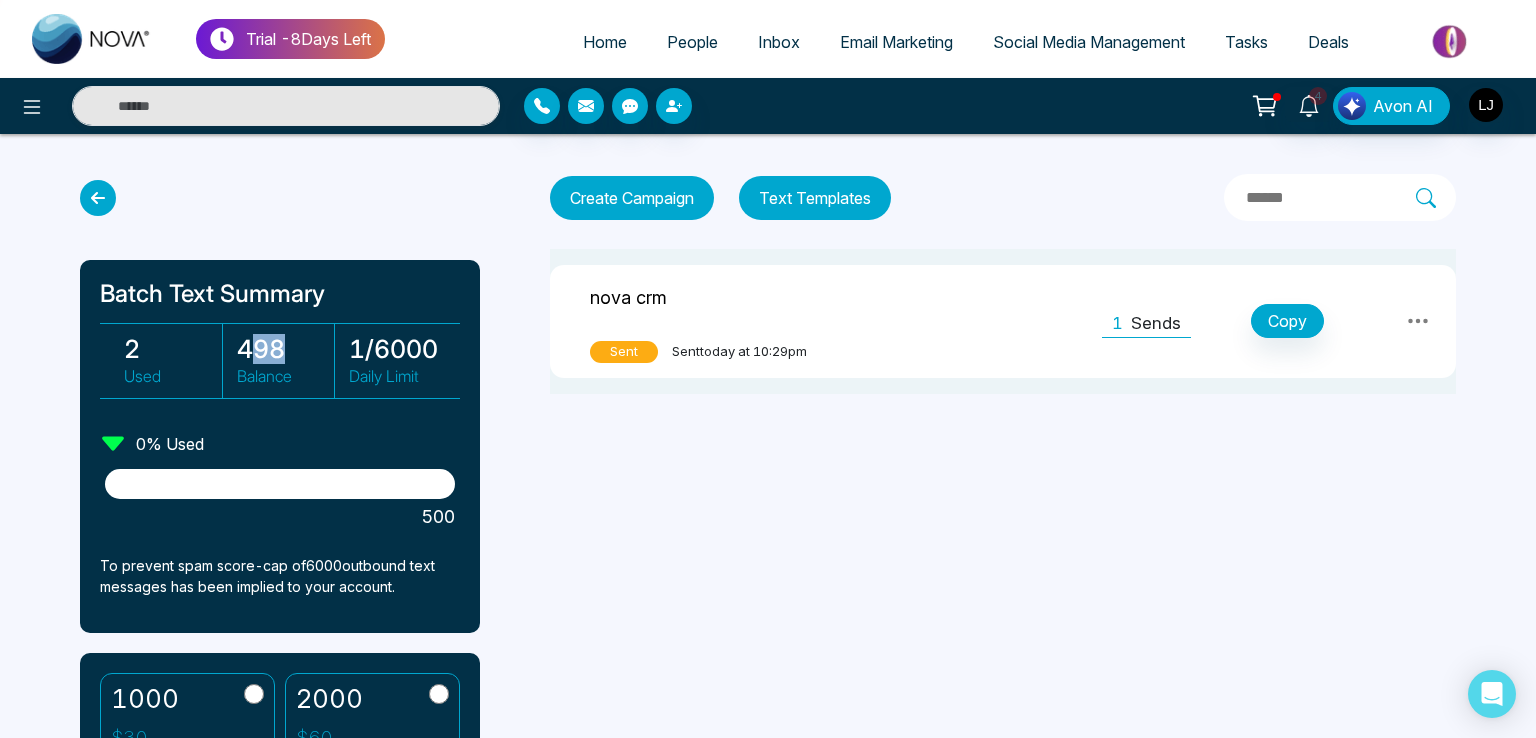 click on "498" at bounding box center [286, 349] 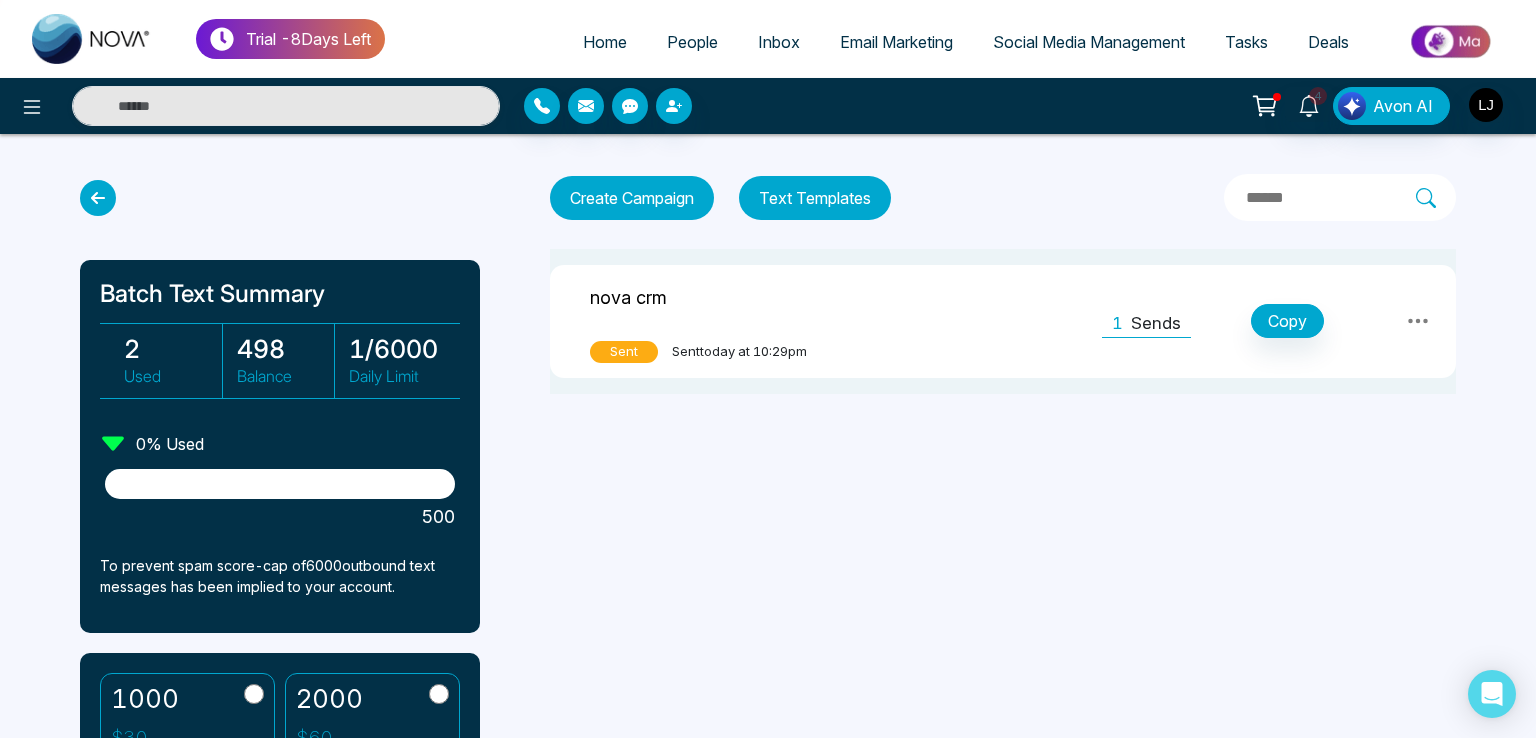 click at bounding box center [280, 198] 